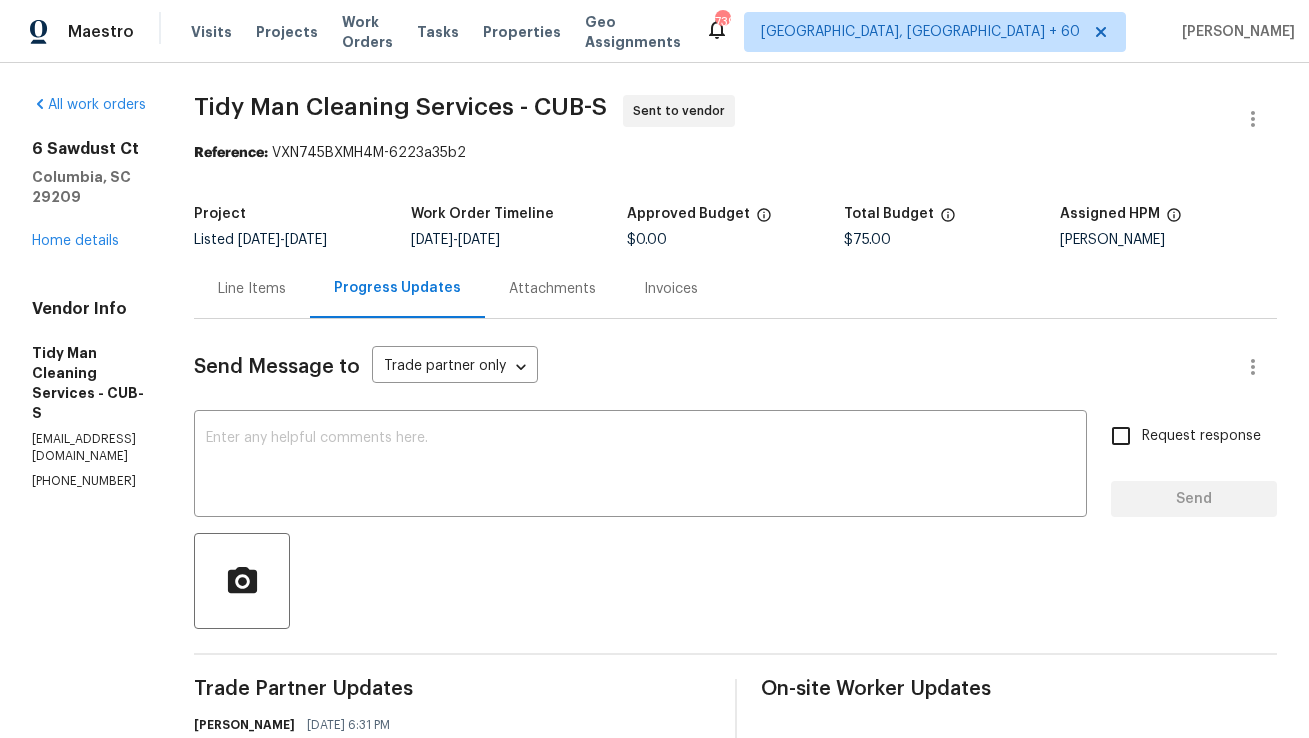 scroll, scrollTop: 0, scrollLeft: 0, axis: both 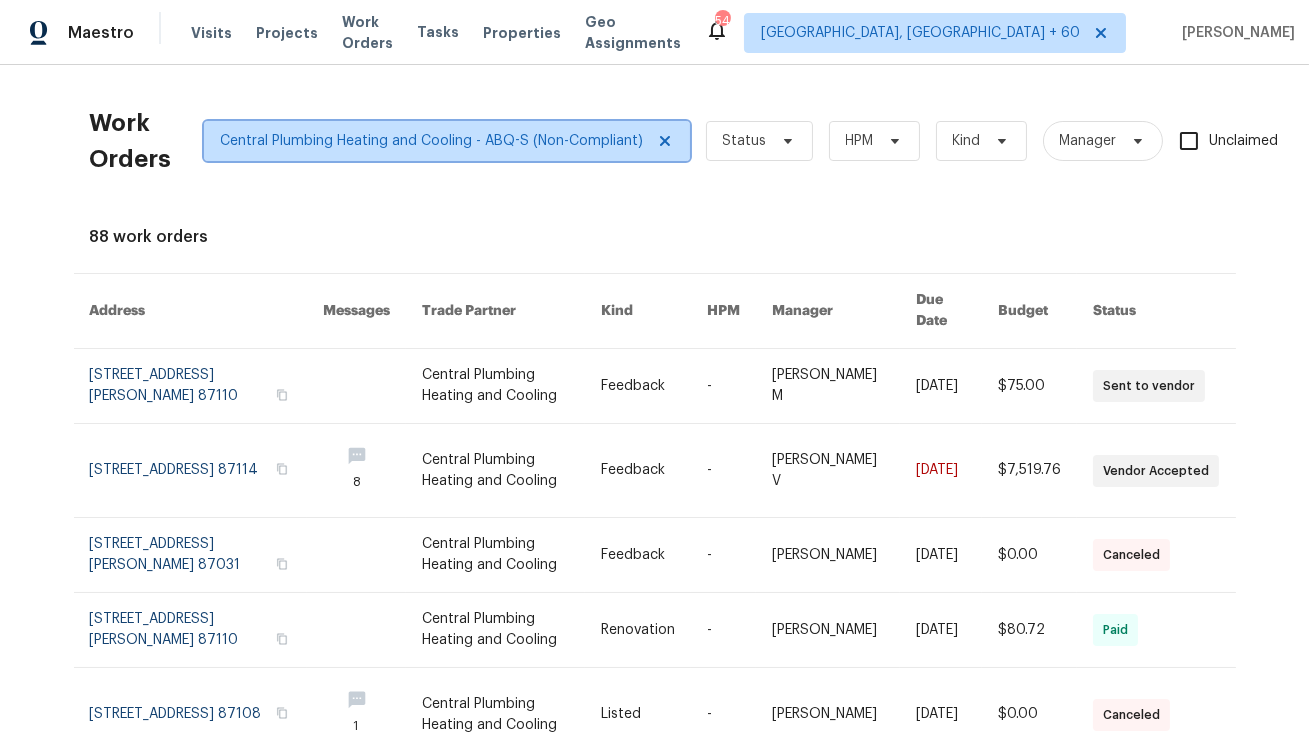 click 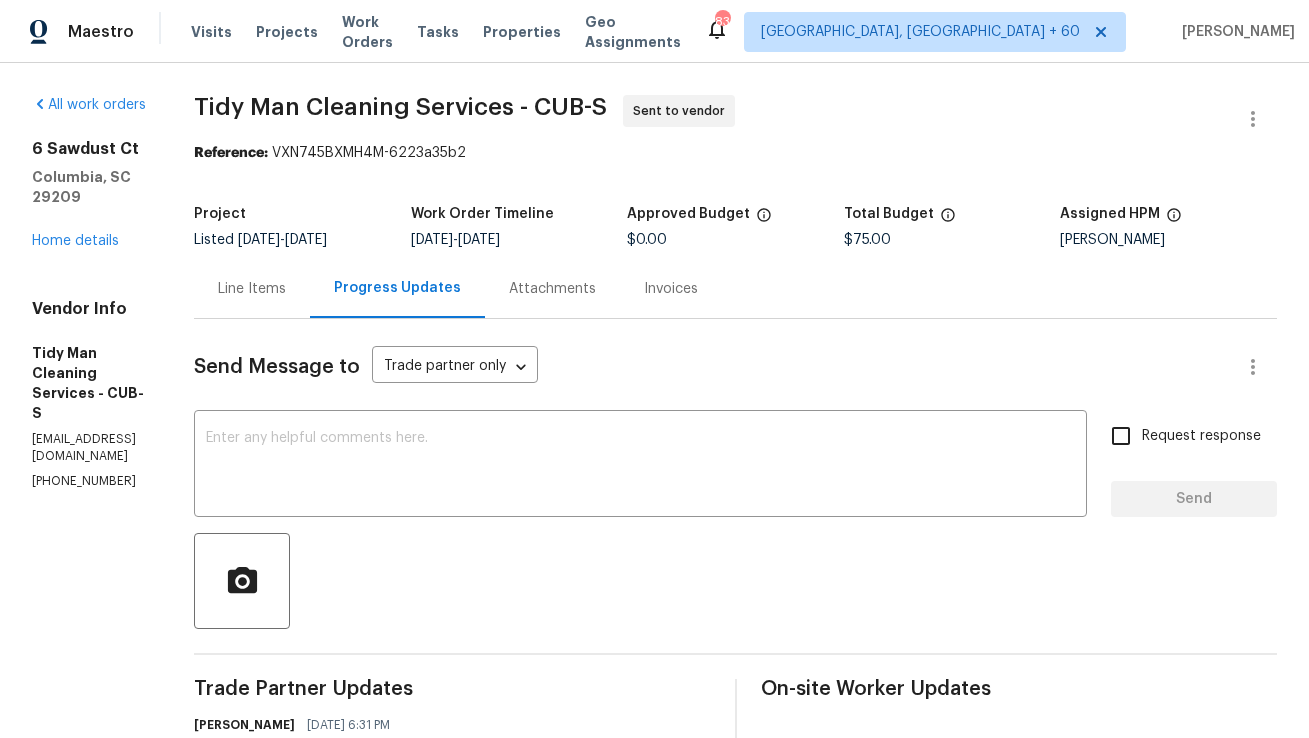 scroll, scrollTop: 0, scrollLeft: 0, axis: both 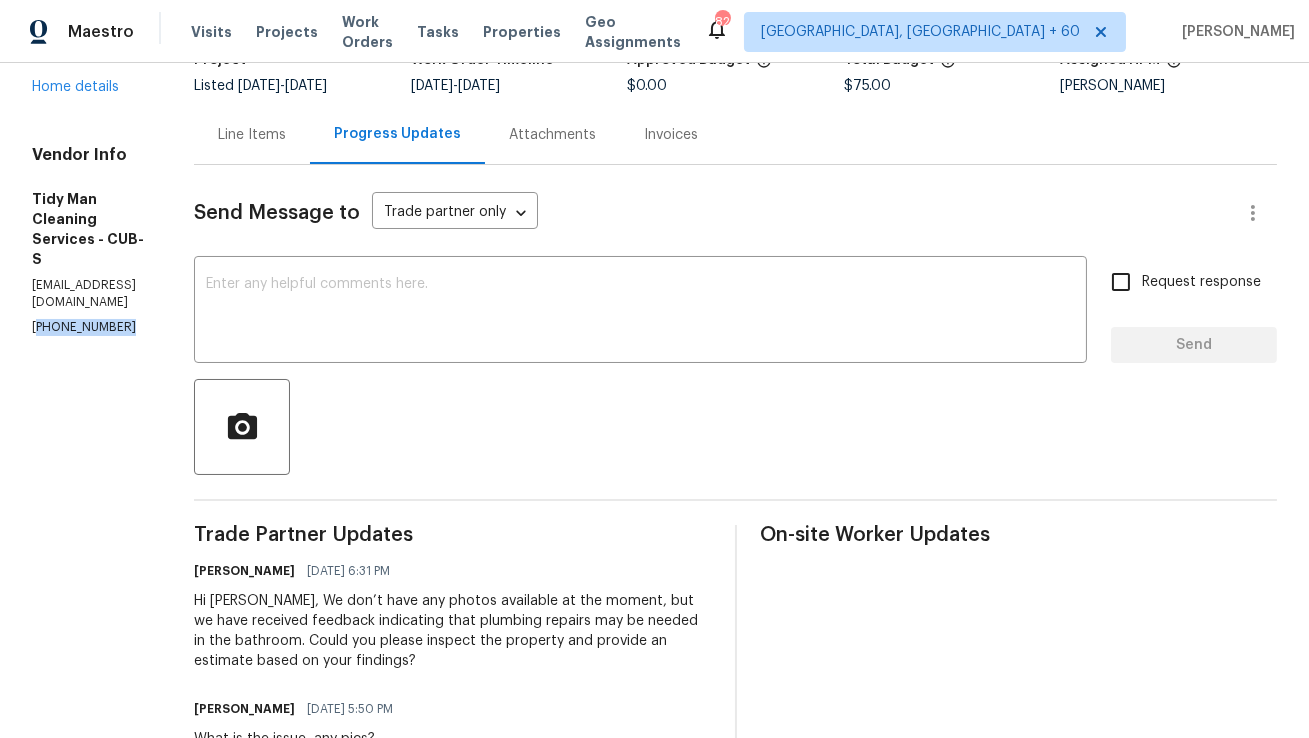 copy on "803) 665-5958" 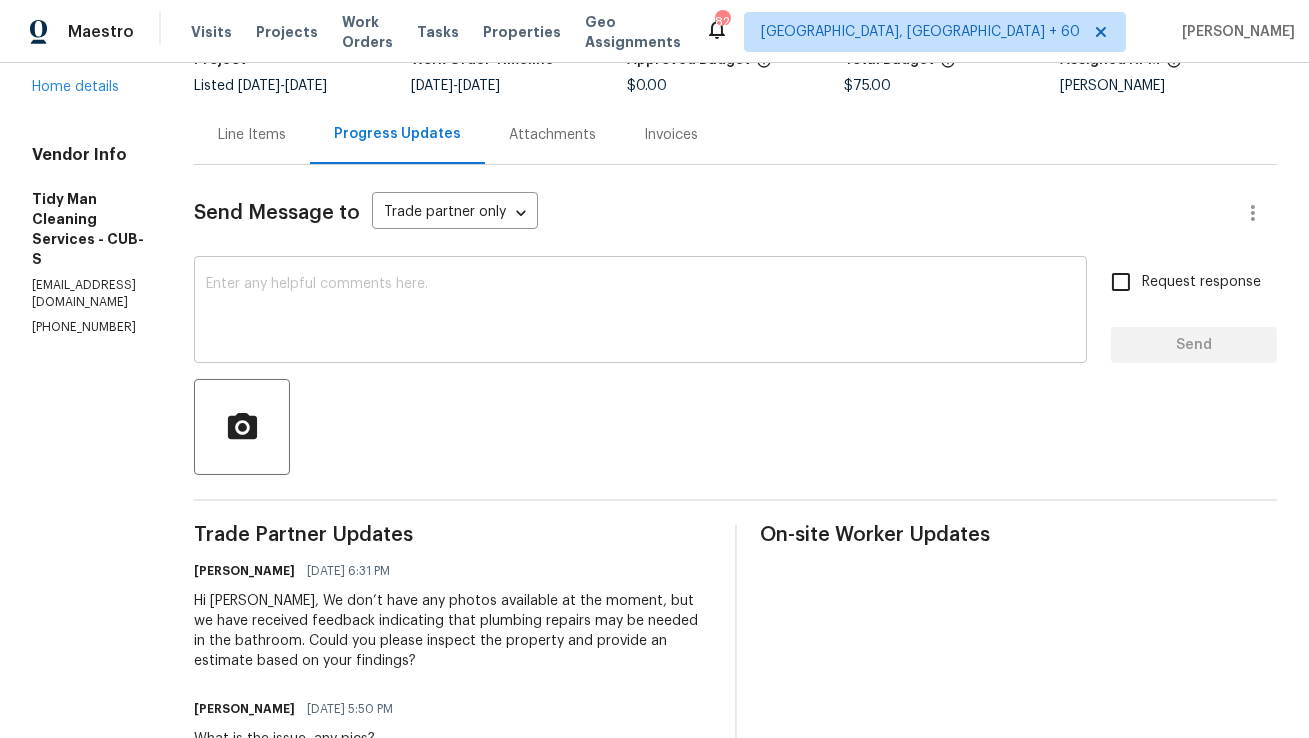 click at bounding box center [640, 312] 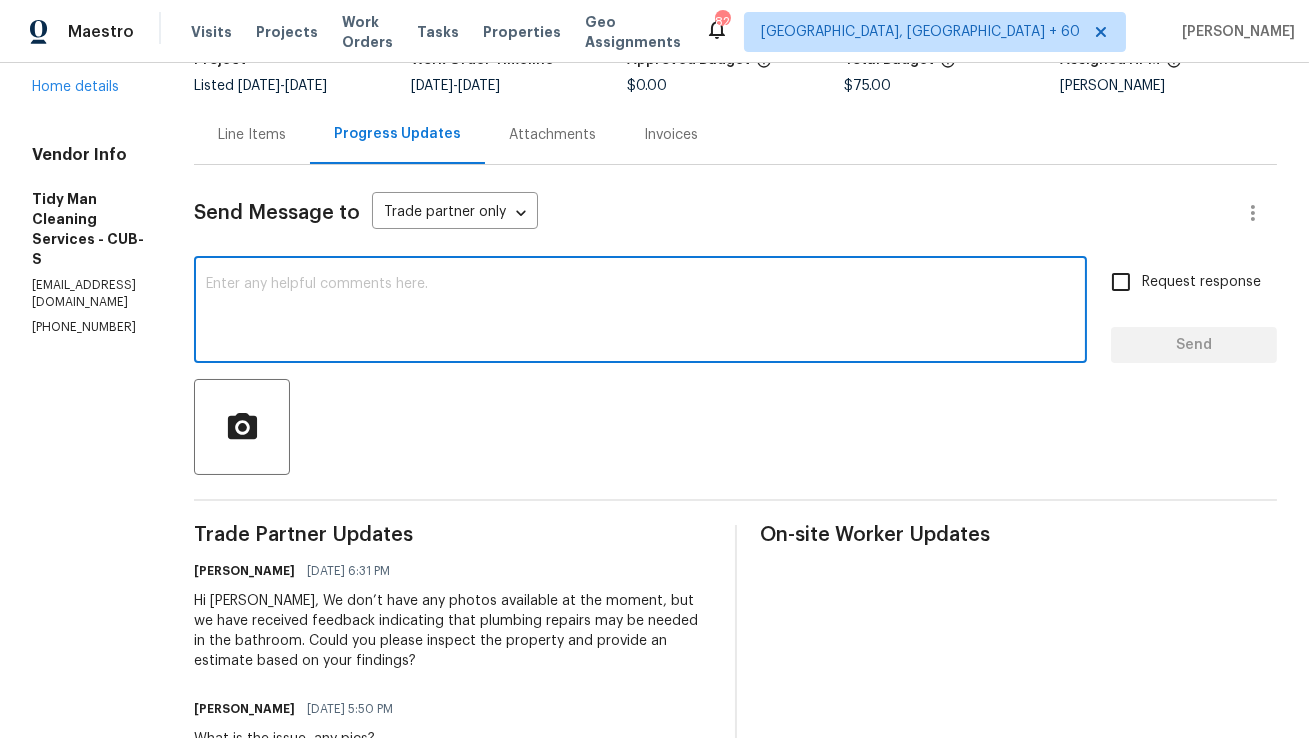 scroll, scrollTop: 0, scrollLeft: 0, axis: both 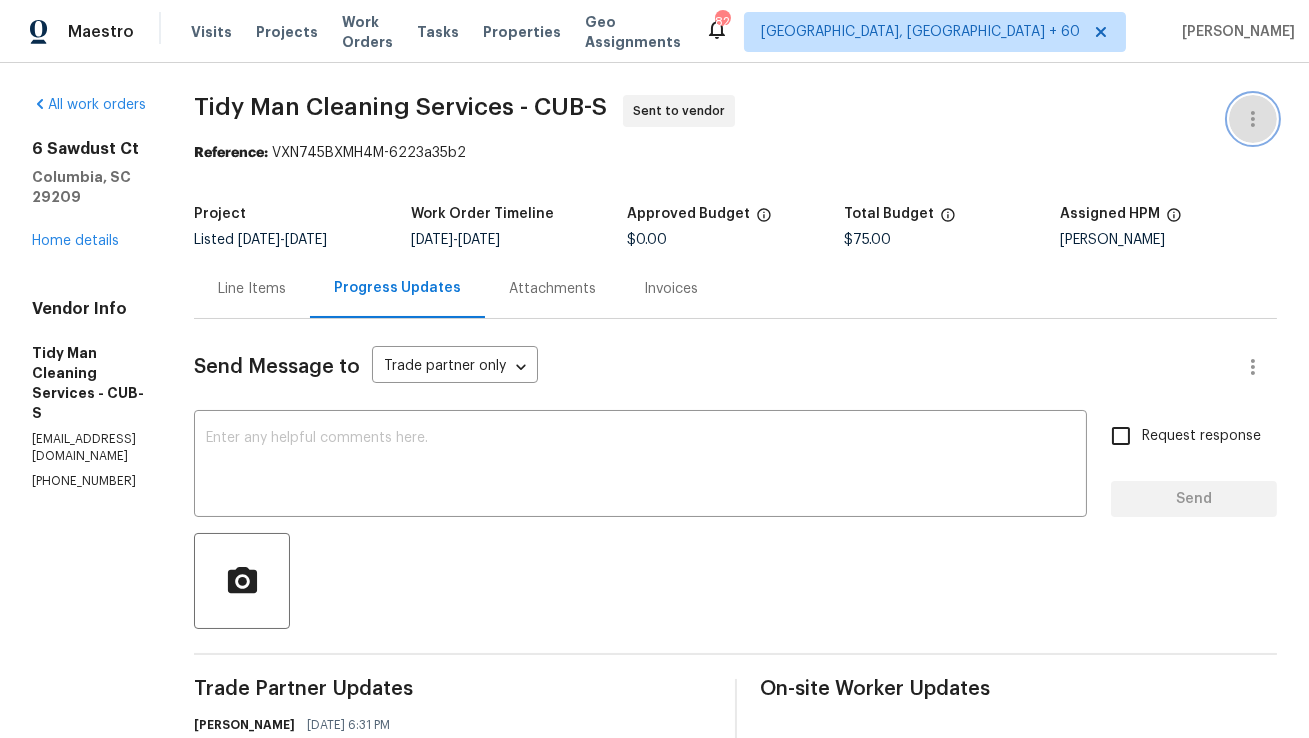click 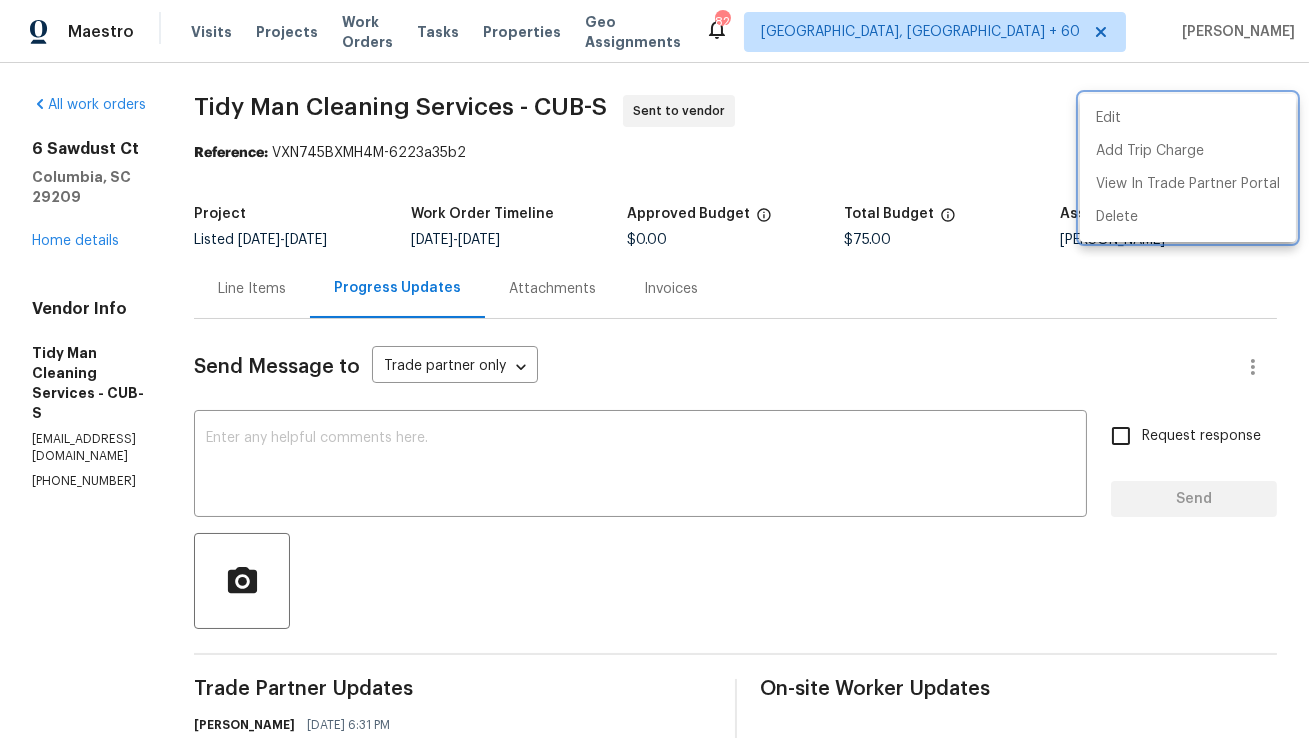 click at bounding box center (654, 369) 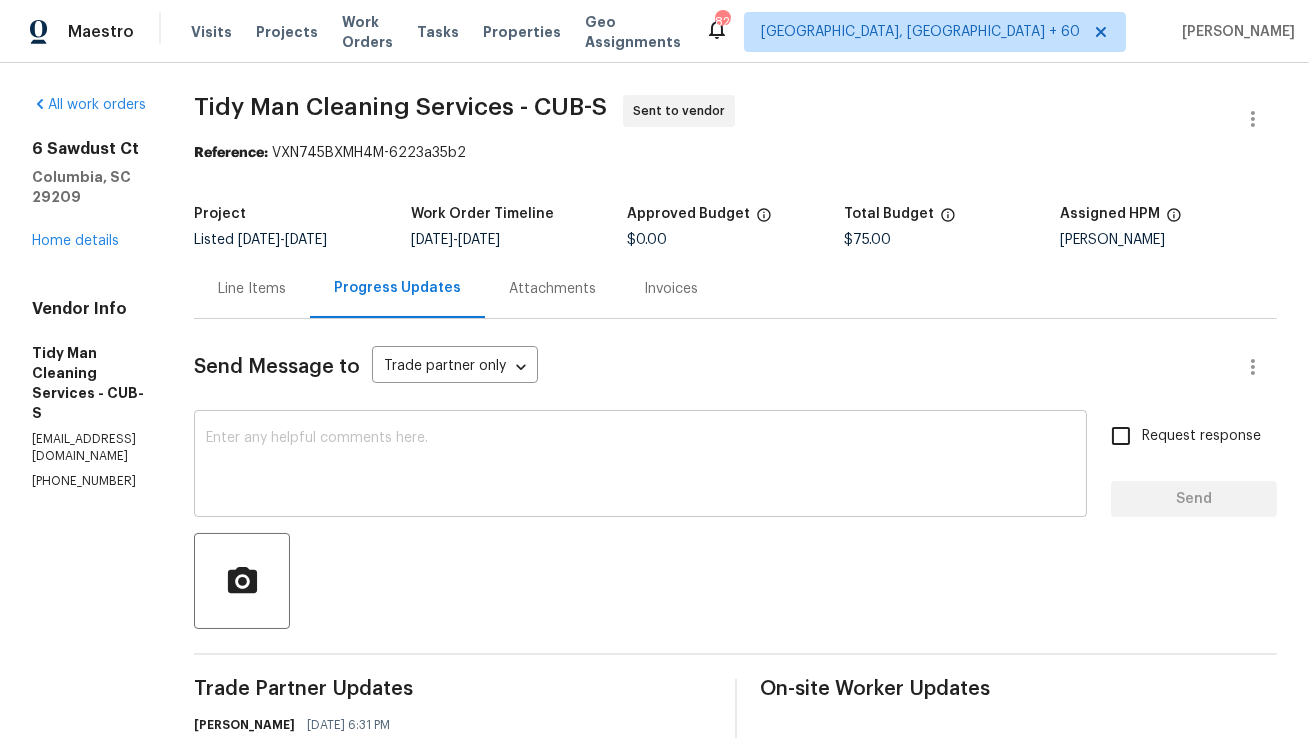 click at bounding box center (640, 466) 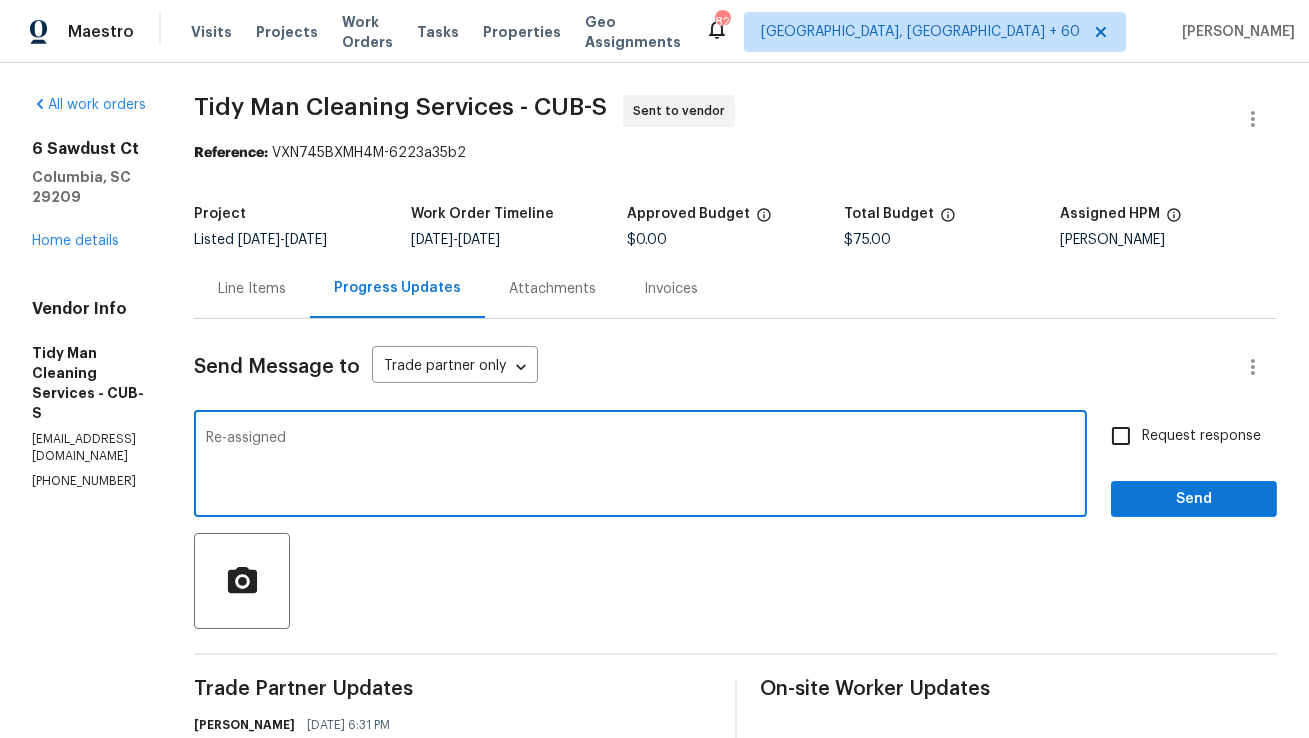 type on "Re-assigned" 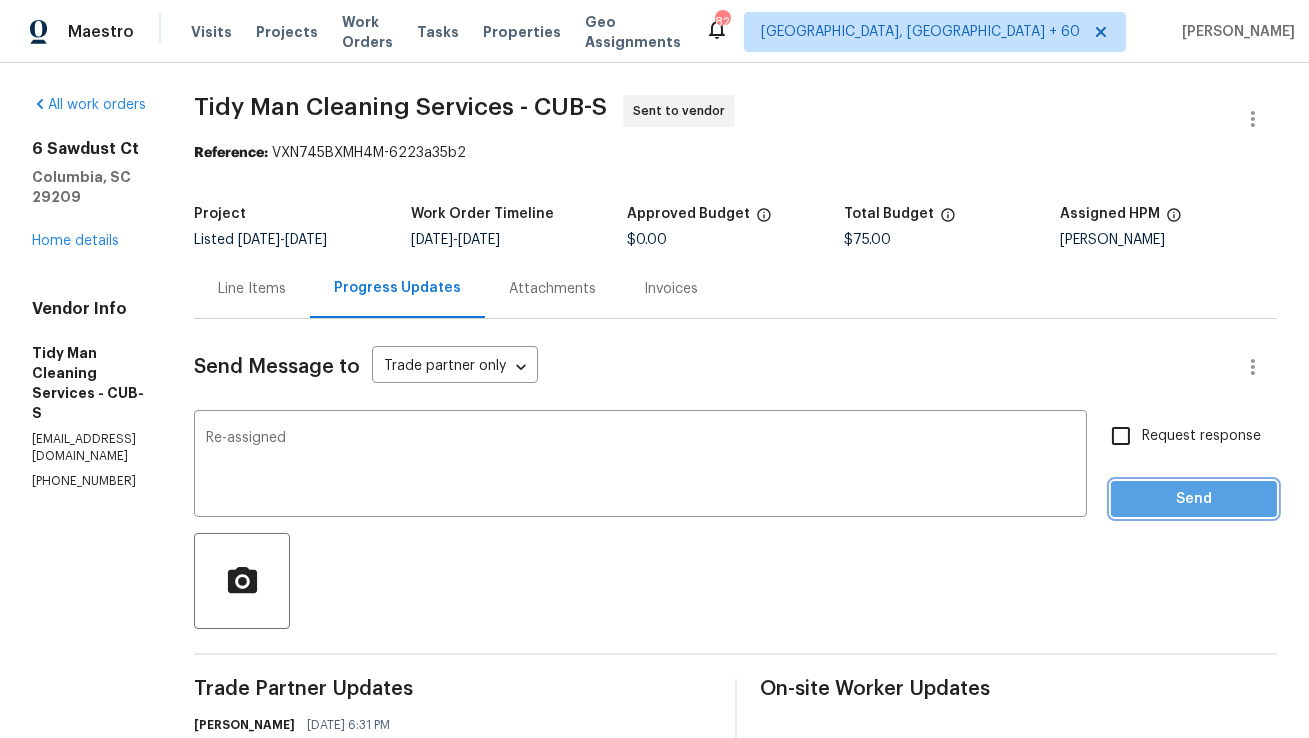 click on "Send" at bounding box center (1194, 499) 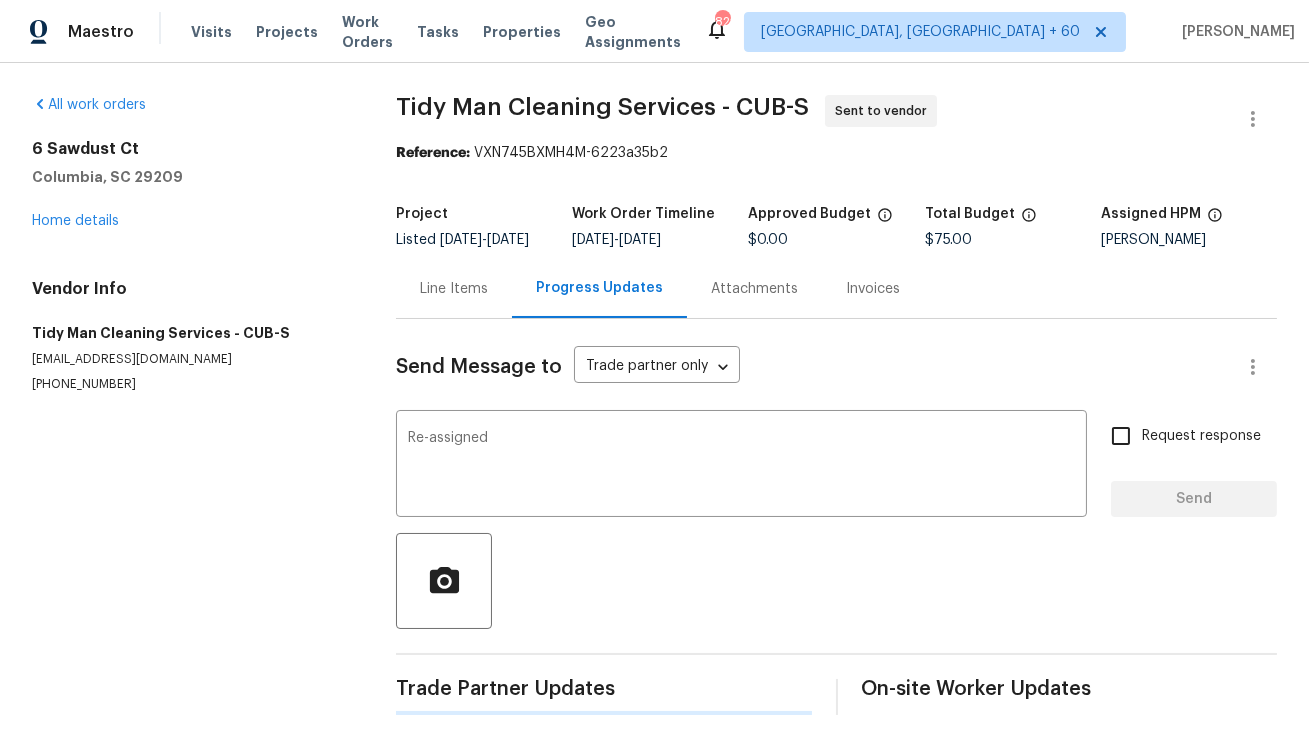 type 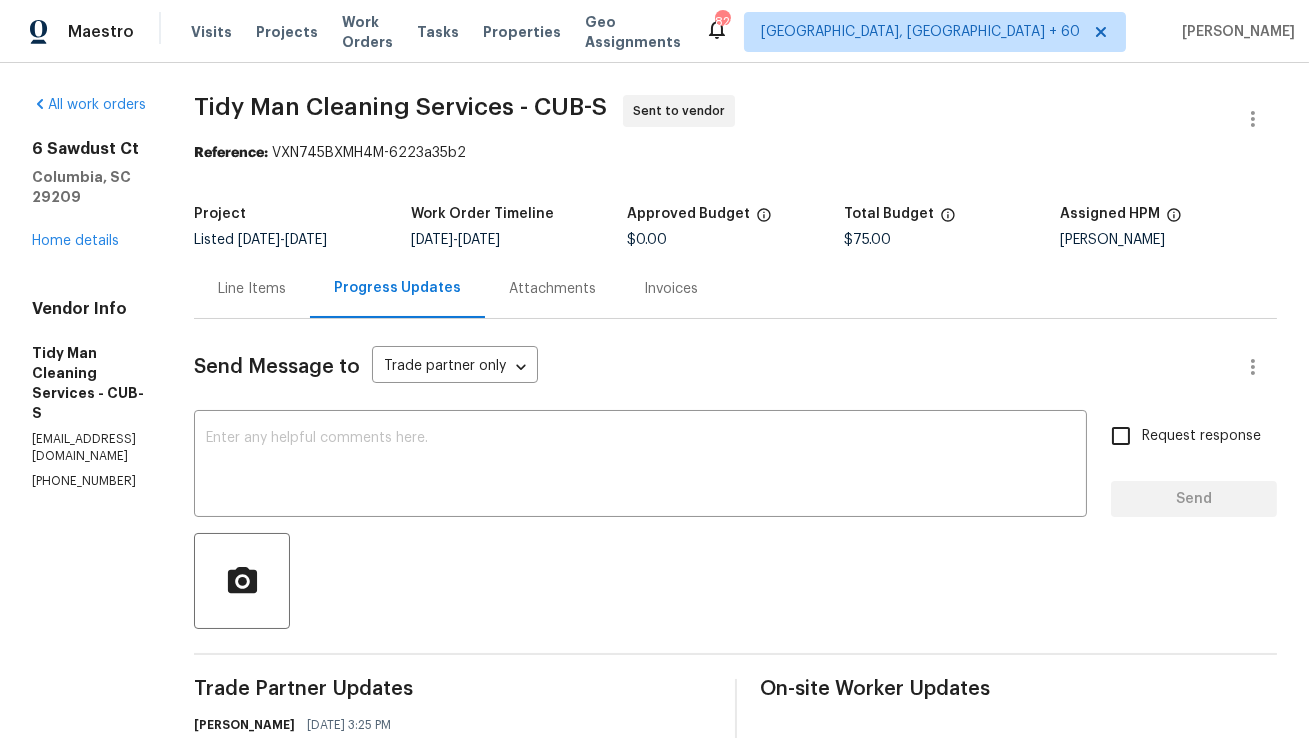 click on "Line Items" at bounding box center (252, 288) 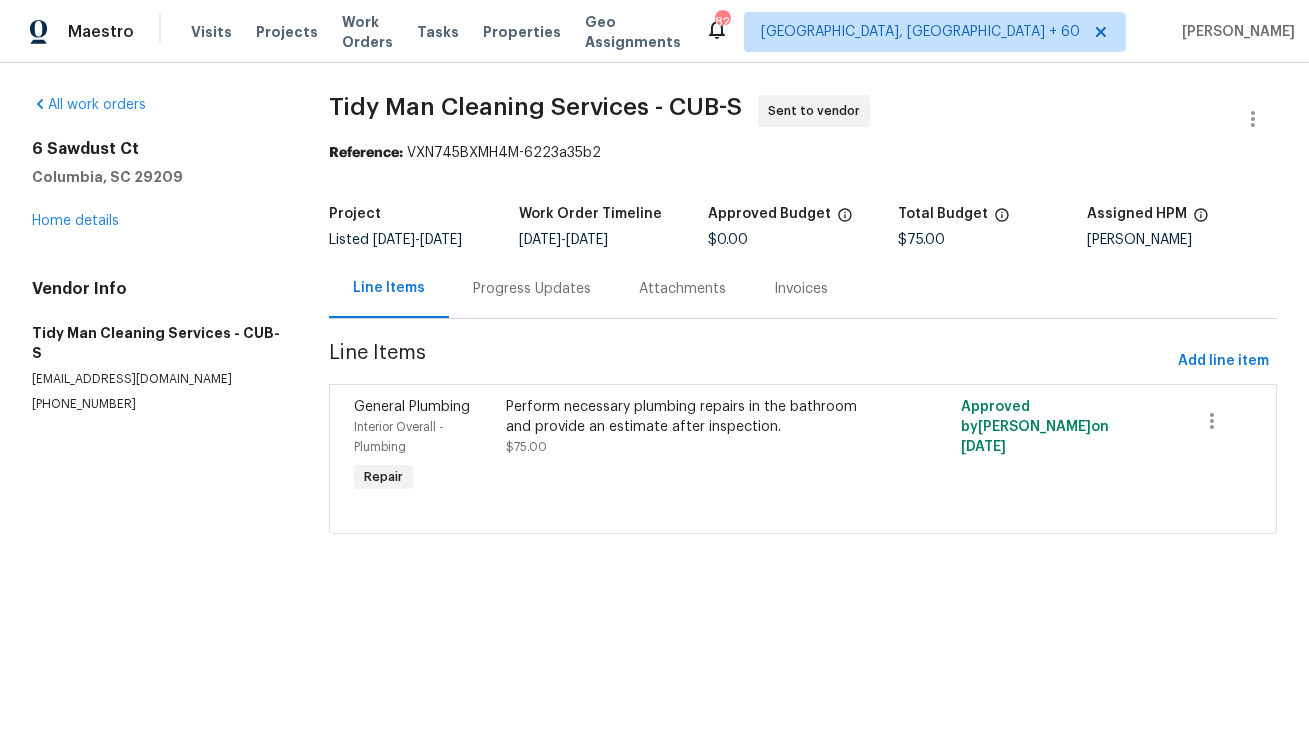 click on "Progress Updates" at bounding box center (532, 289) 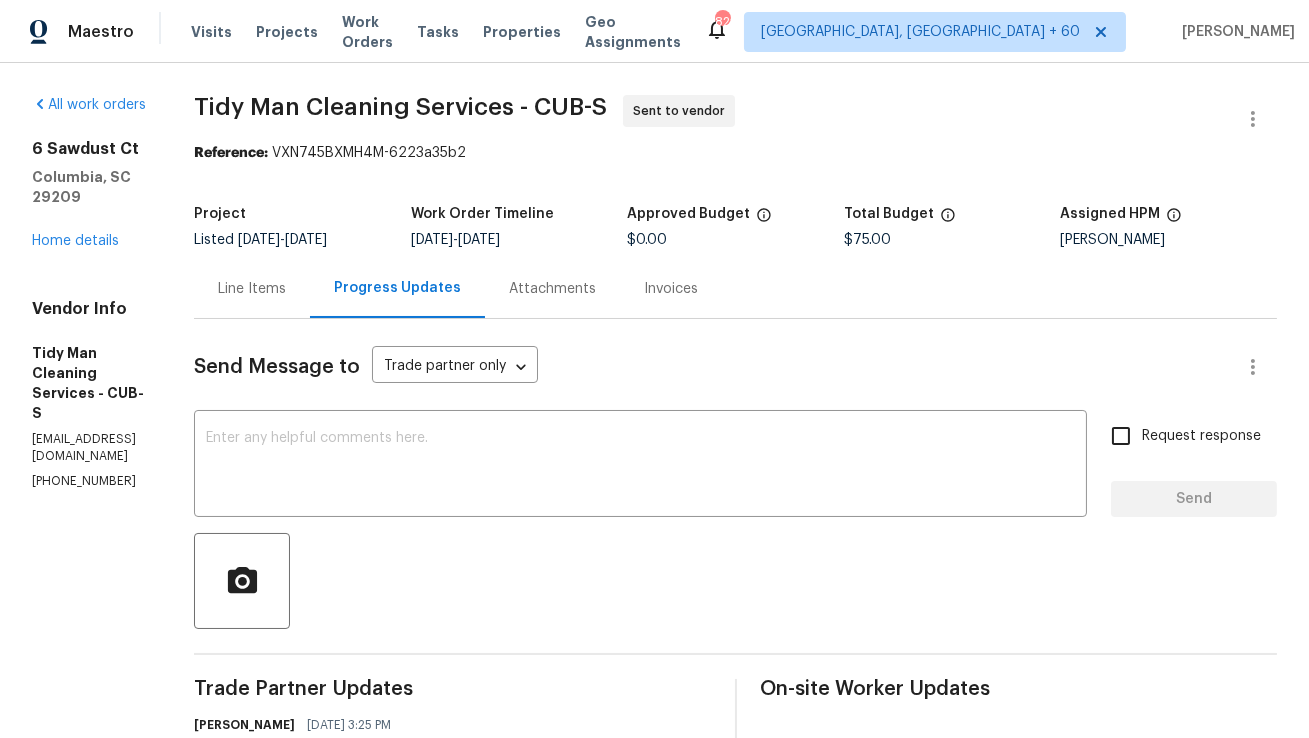 click on "Line Items" at bounding box center (252, 288) 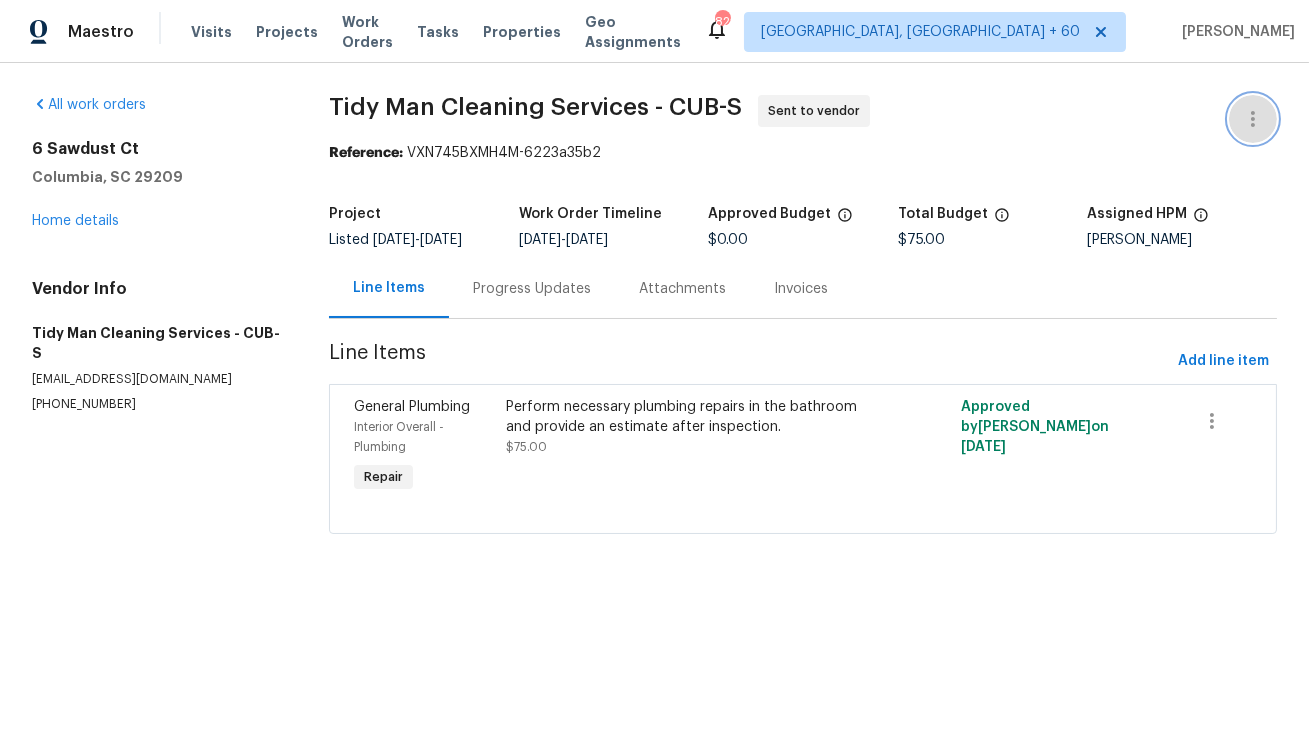 click 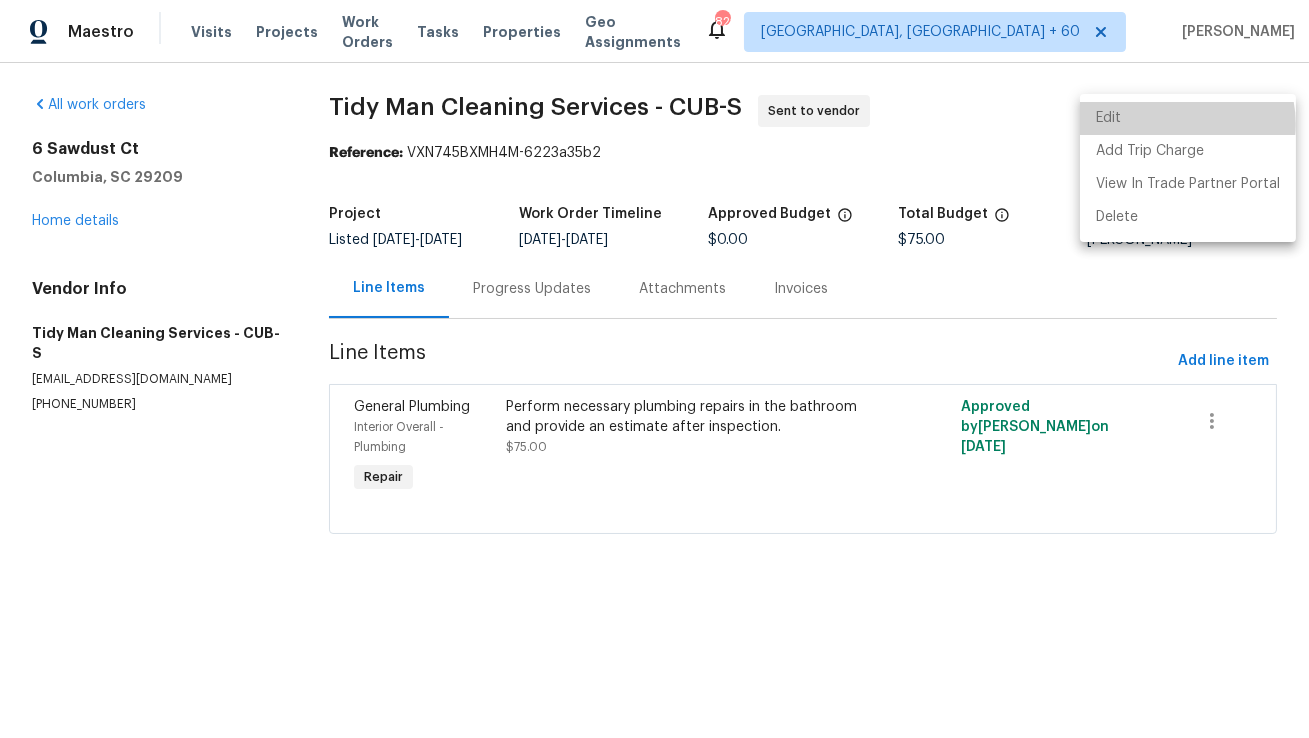 click on "Edit" at bounding box center (1188, 118) 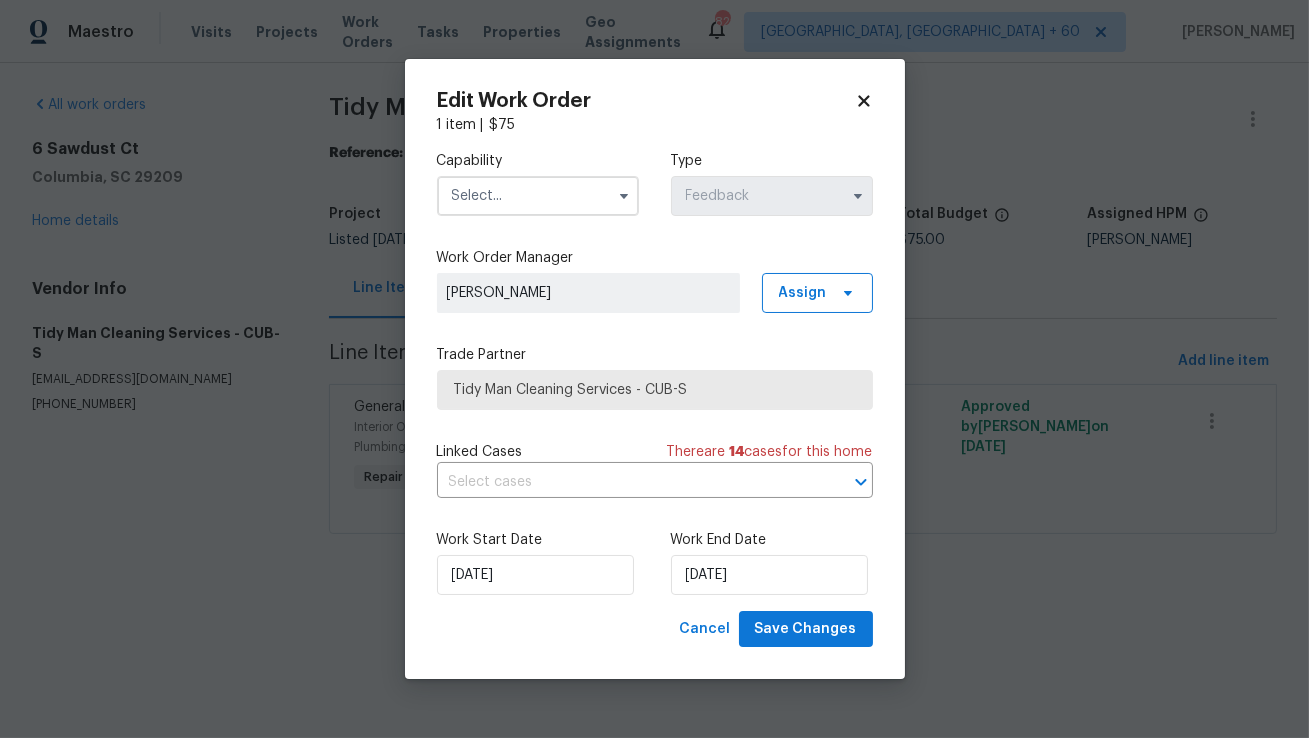 click at bounding box center [538, 196] 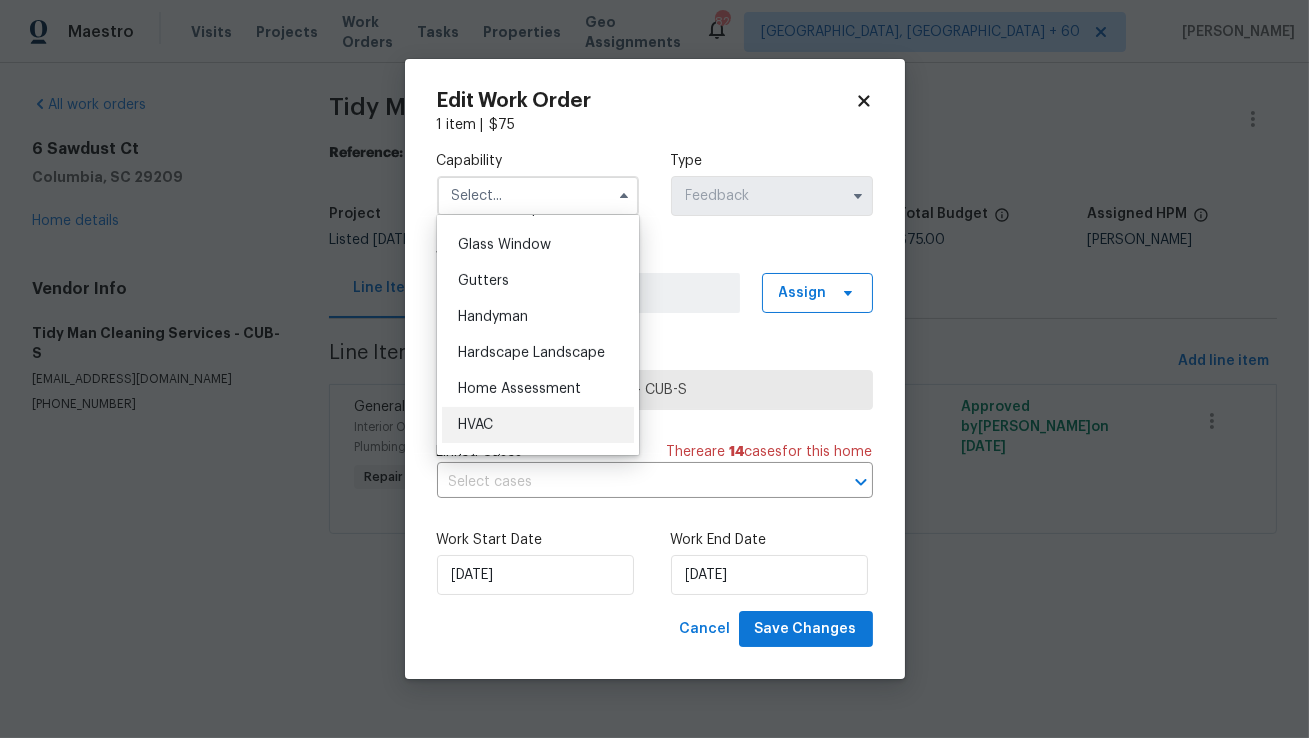 scroll, scrollTop: 1013, scrollLeft: 0, axis: vertical 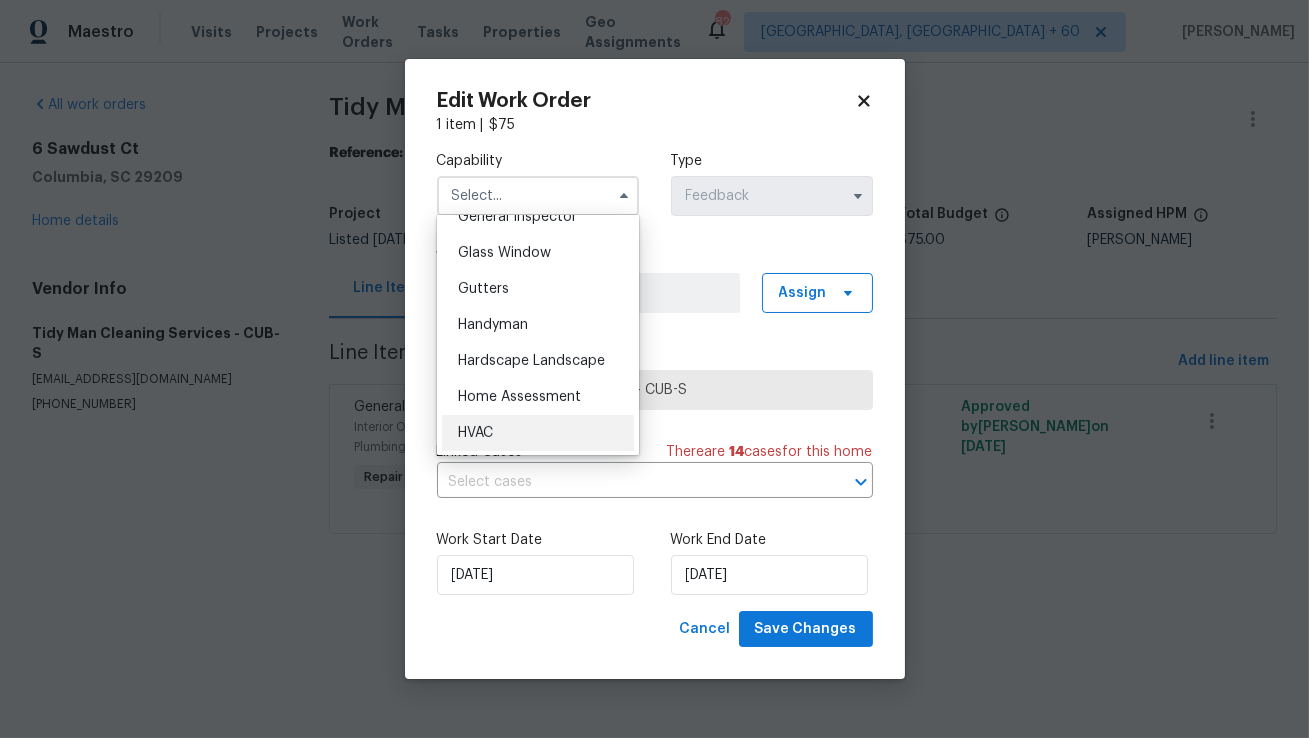 click on "Handyman" at bounding box center (538, 325) 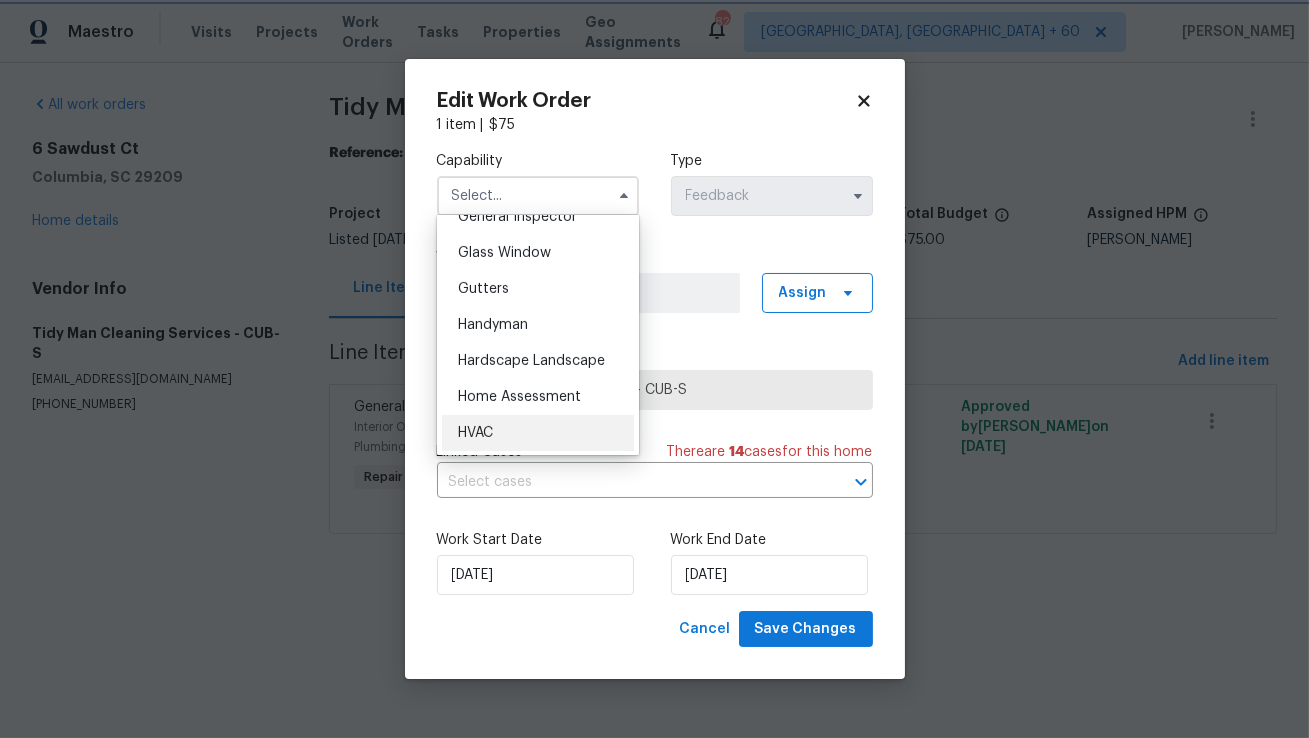 type on "Handyman" 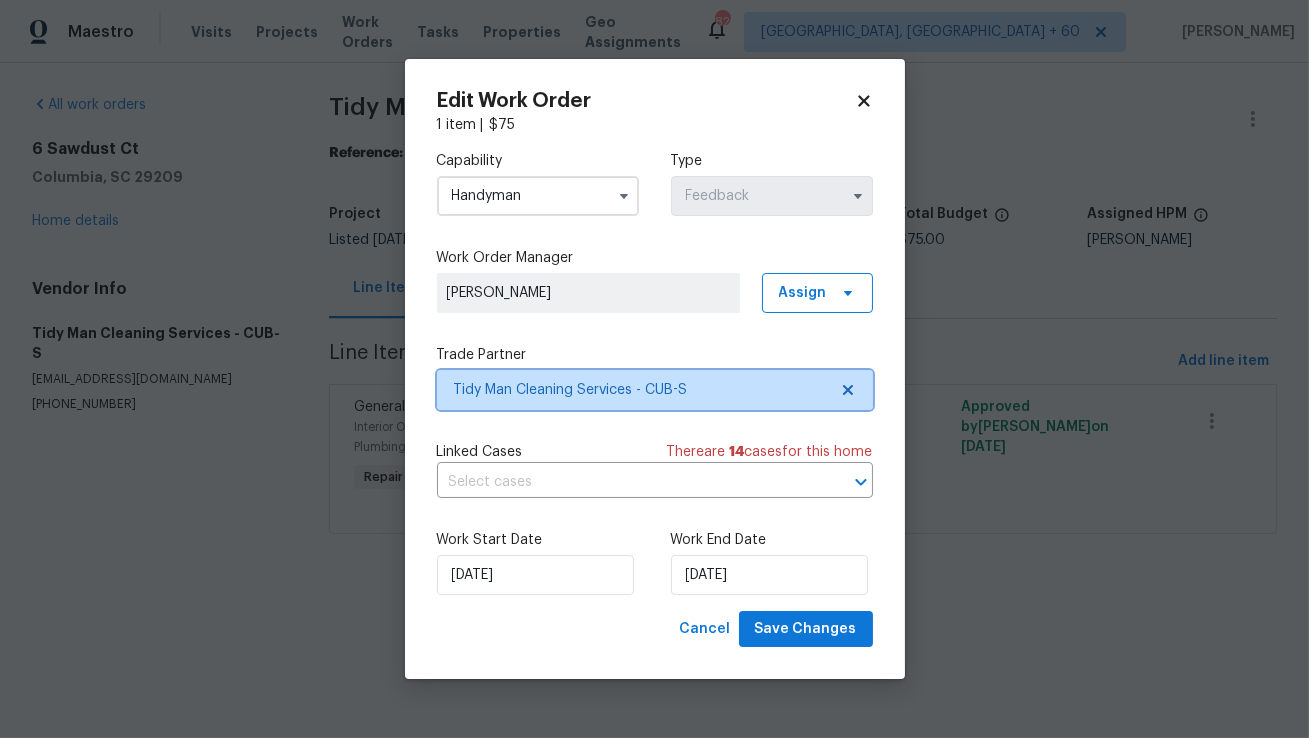click on "Tidy Man Cleaning Services - CUB-S" at bounding box center [640, 390] 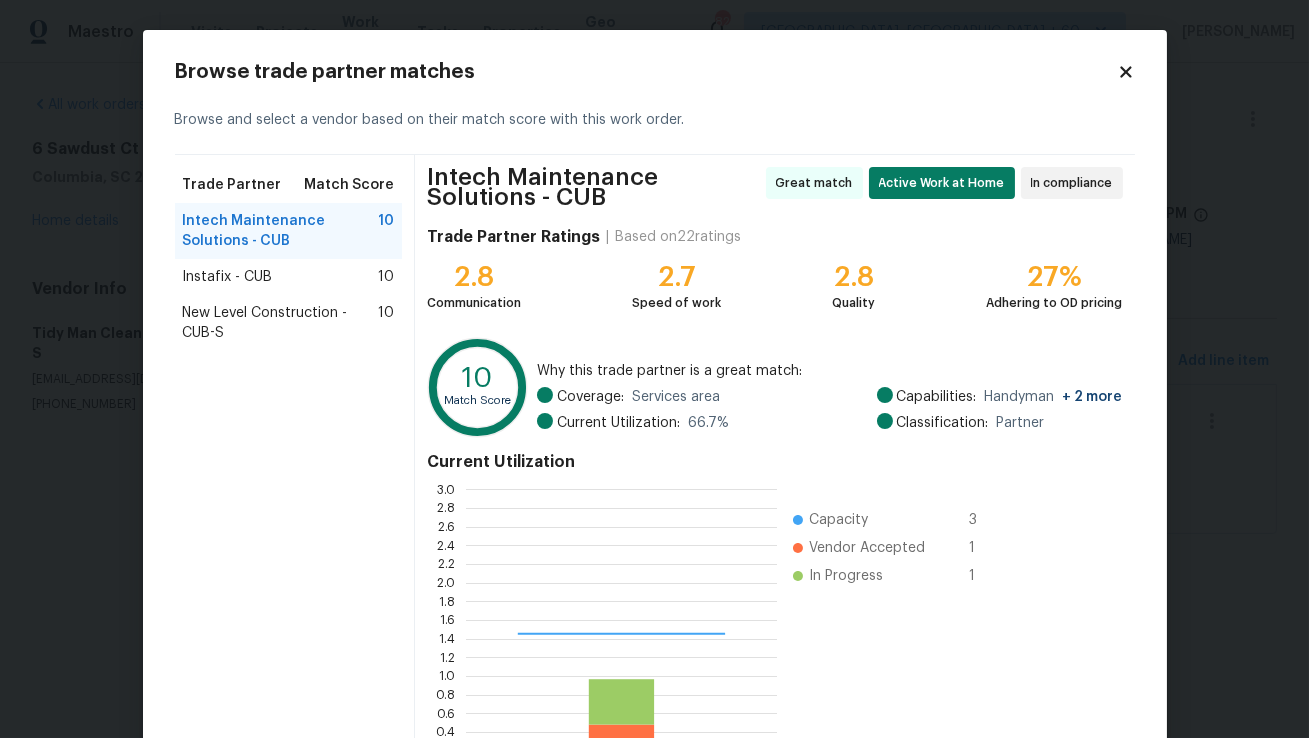 scroll, scrollTop: 1, scrollLeft: 1, axis: both 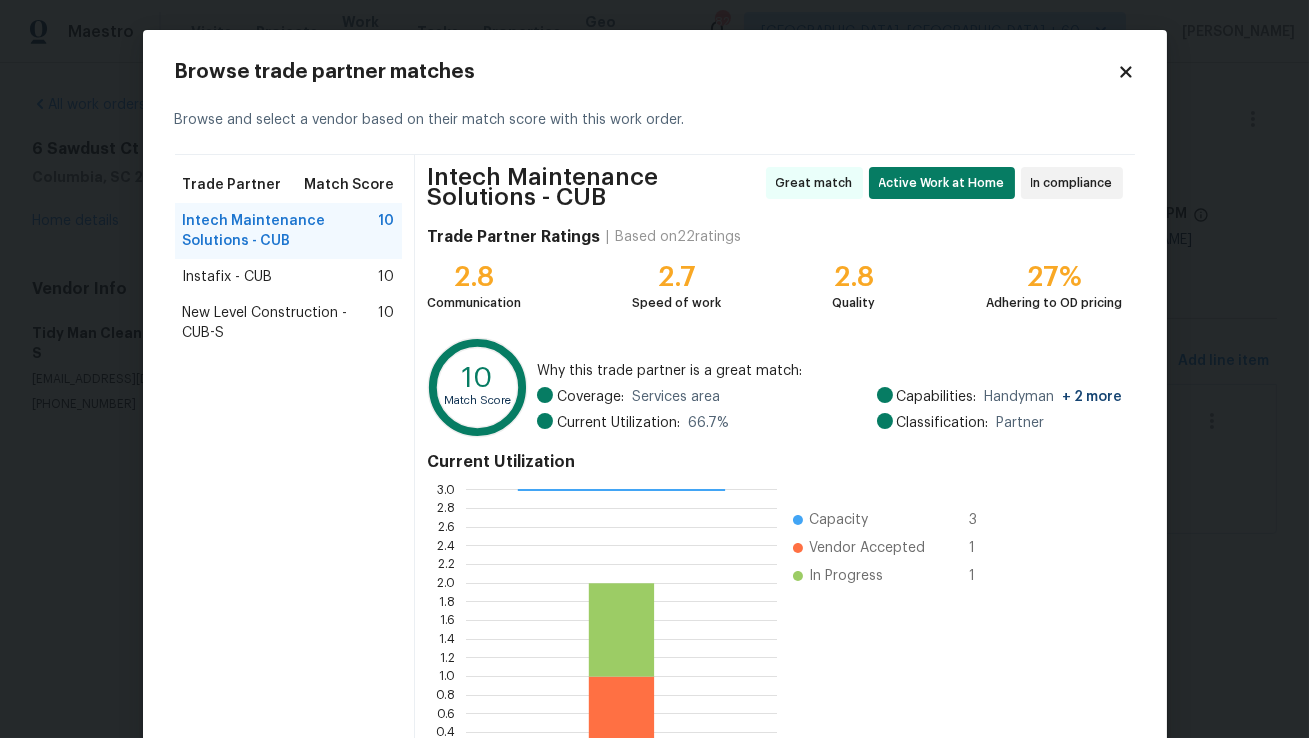 click on "Instafix - CUB" at bounding box center (228, 277) 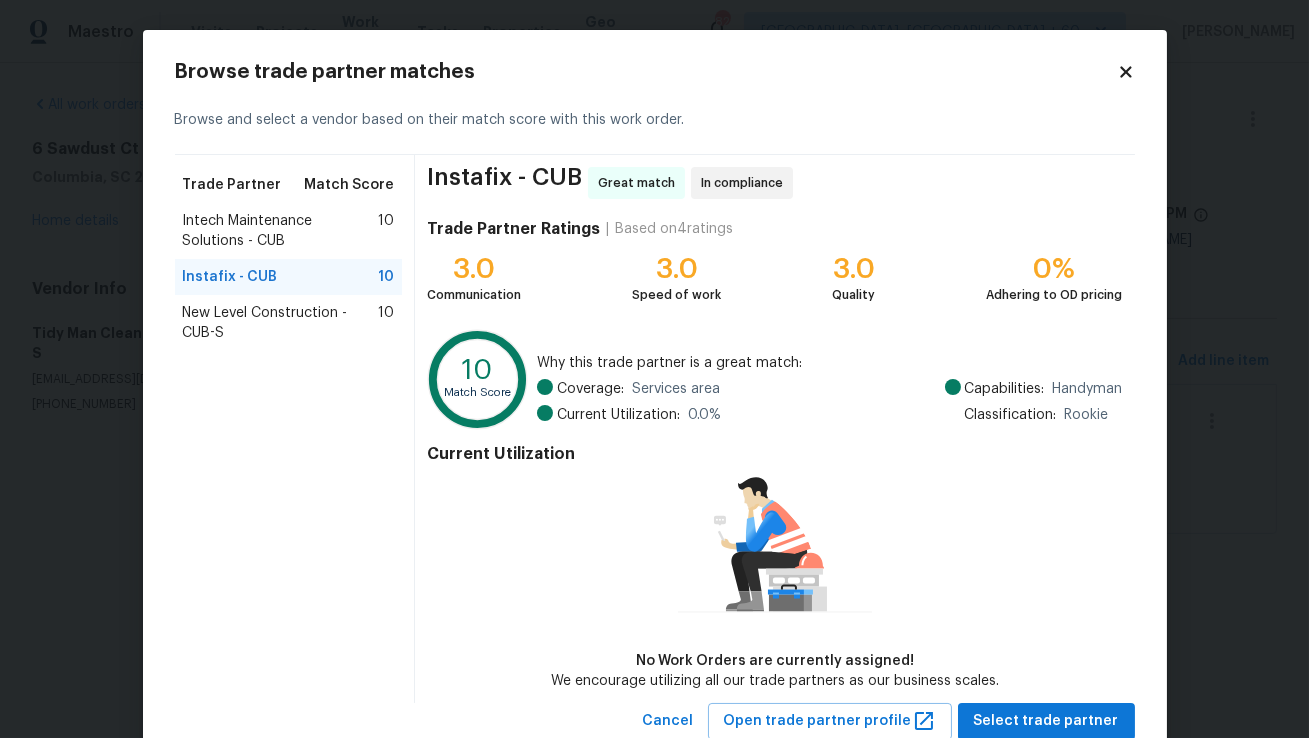 click on "Intech Maintenance Solutions - CUB" at bounding box center [281, 231] 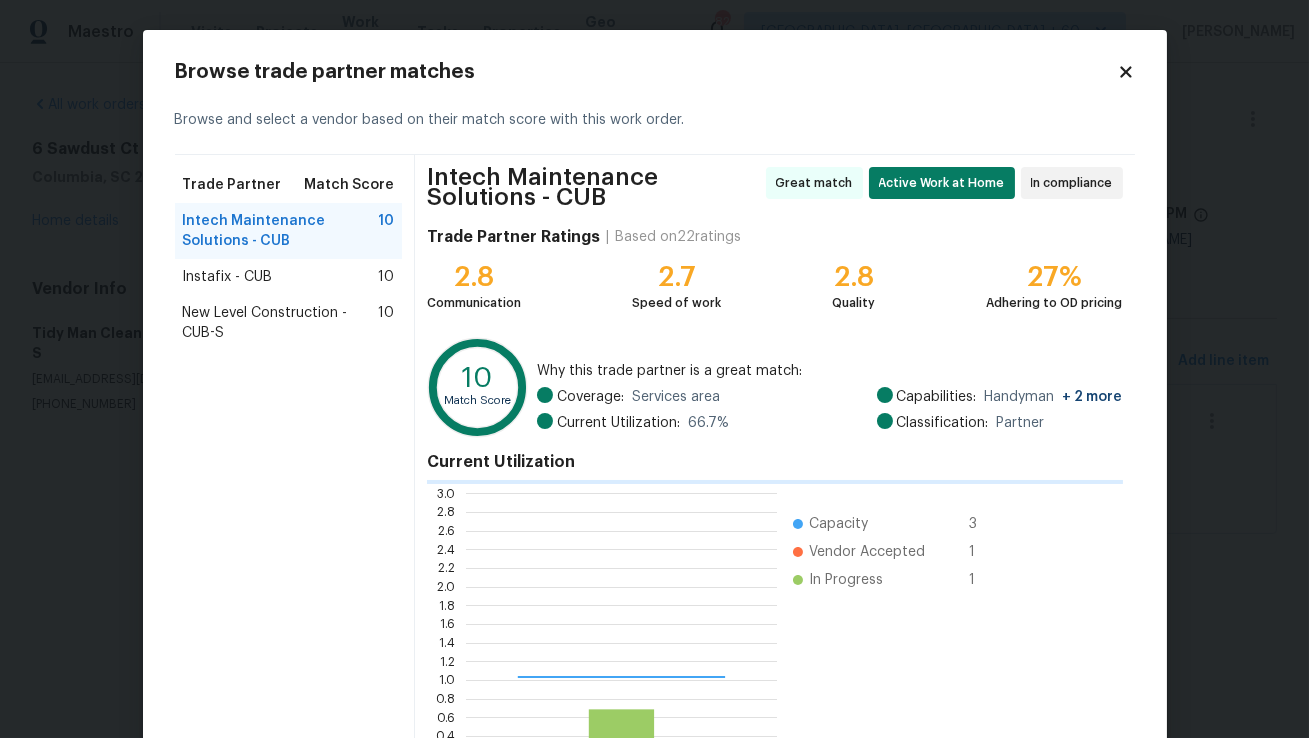 scroll, scrollTop: 1, scrollLeft: 1, axis: both 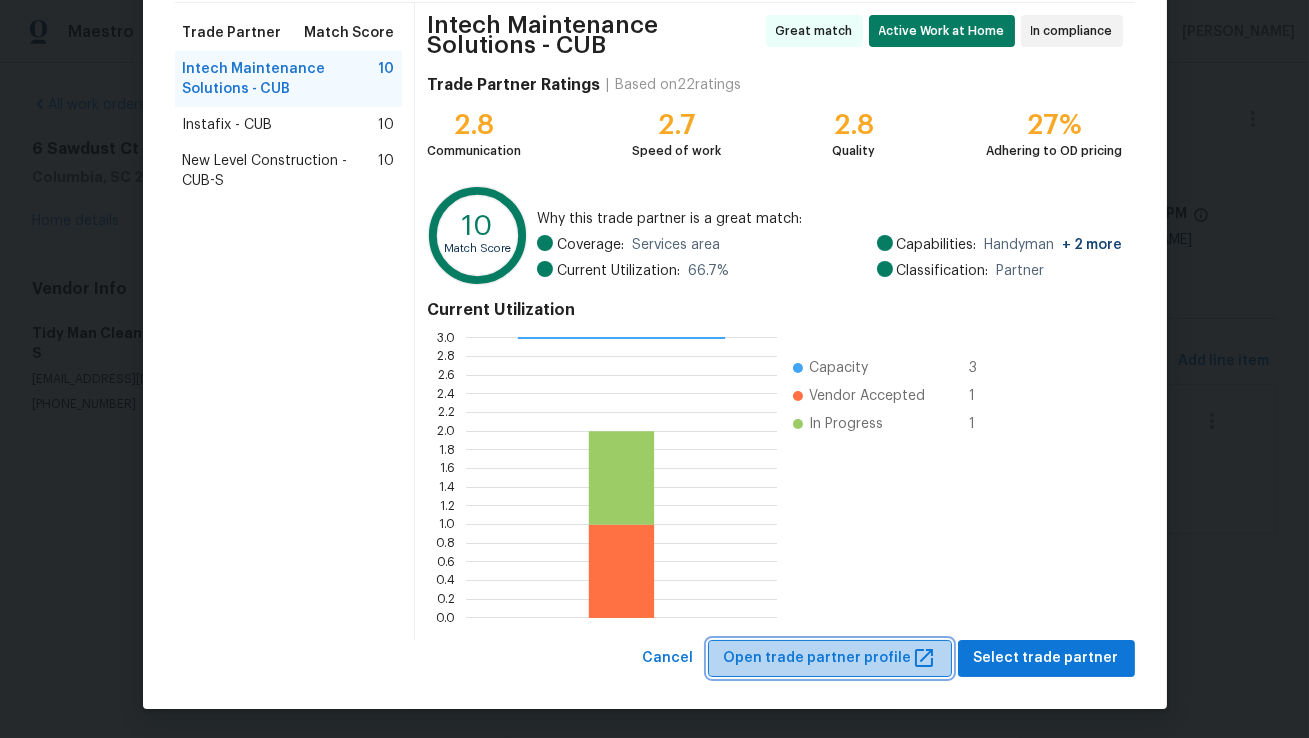 click on "Open trade partner profile" at bounding box center (830, 658) 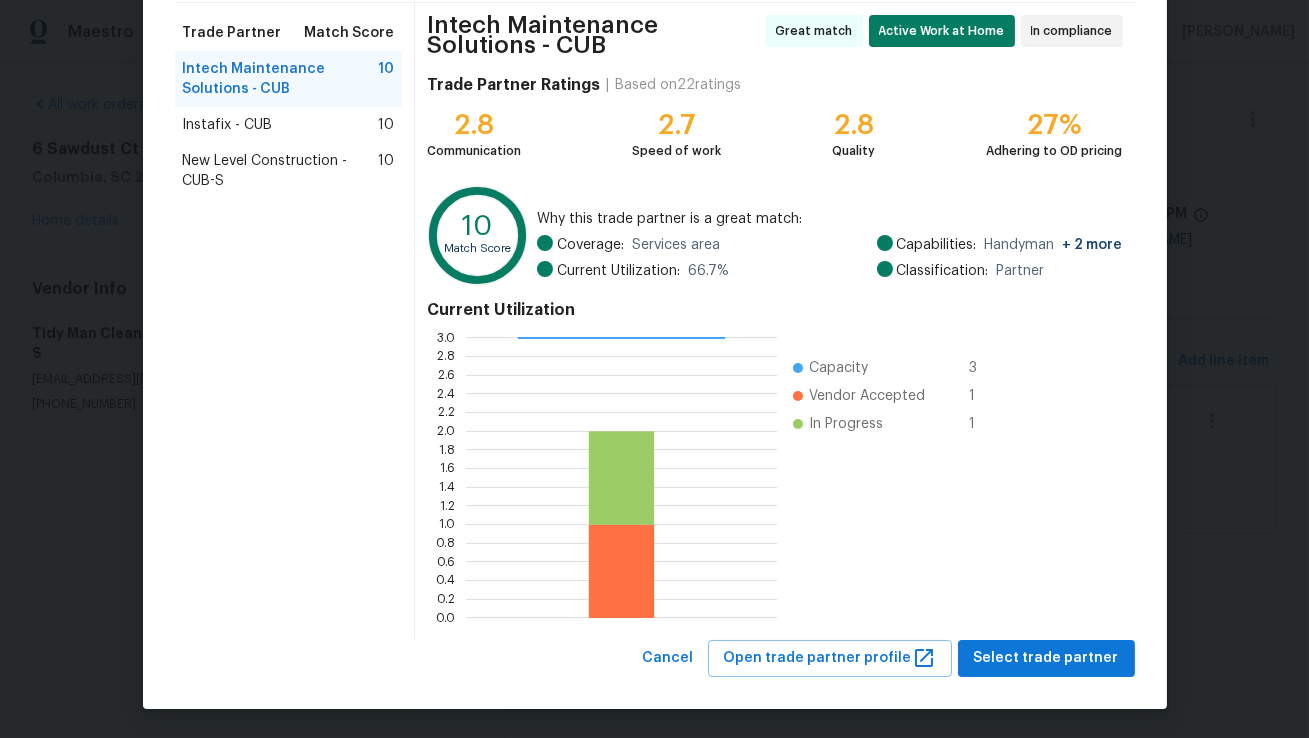 click on "Instafix - CUB 10" at bounding box center (289, 125) 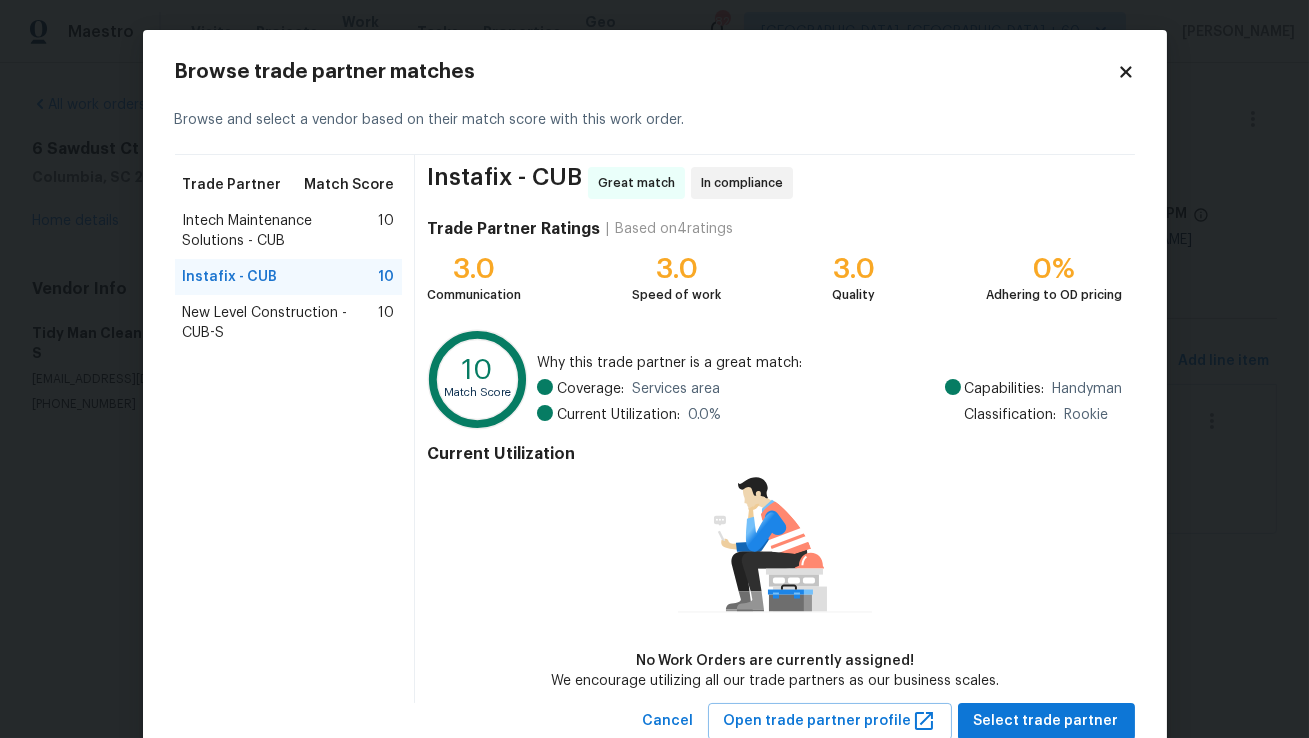 scroll, scrollTop: 9, scrollLeft: 0, axis: vertical 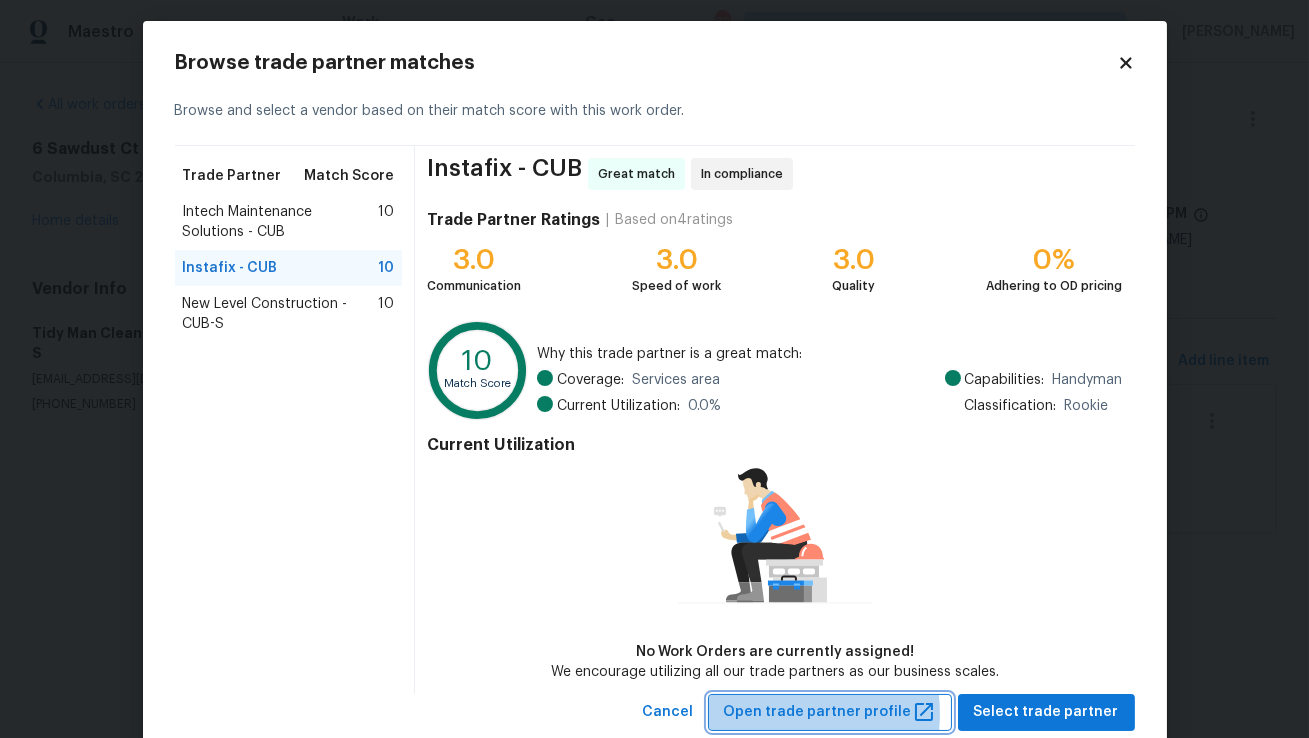 click on "Open trade partner profile" at bounding box center [830, 712] 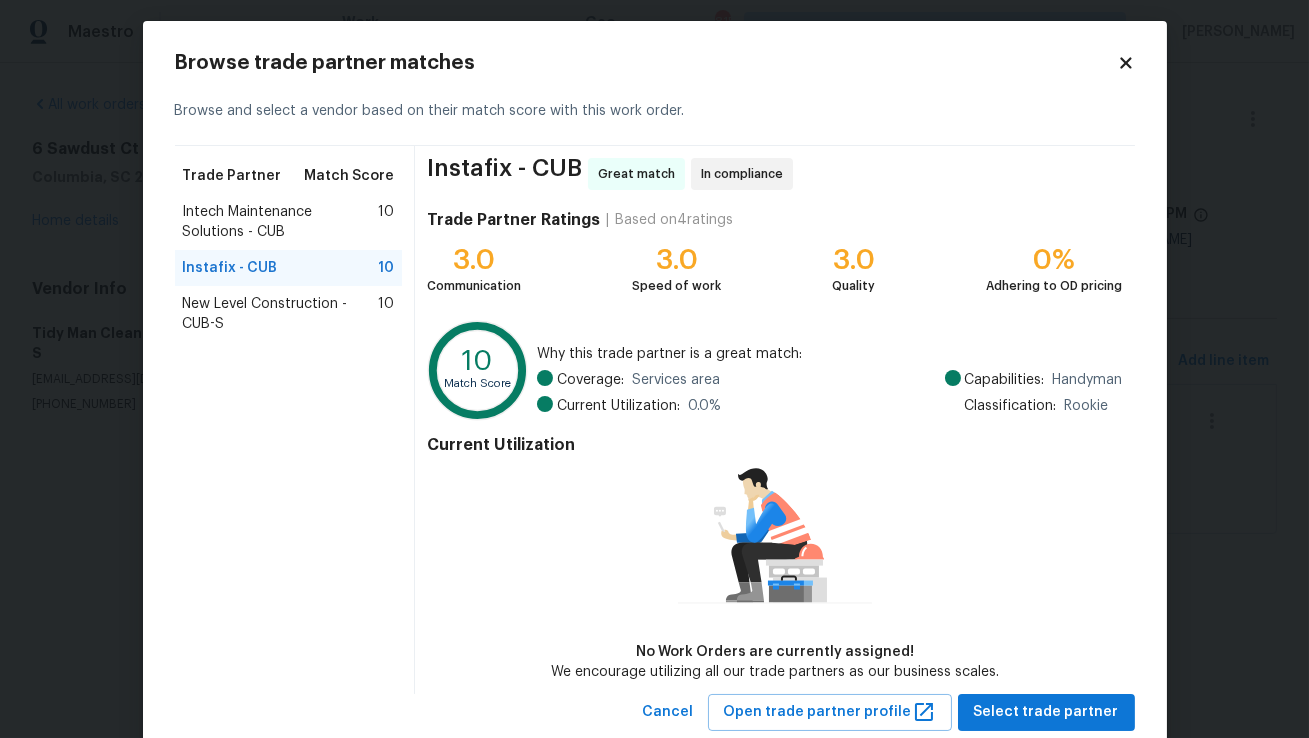 click 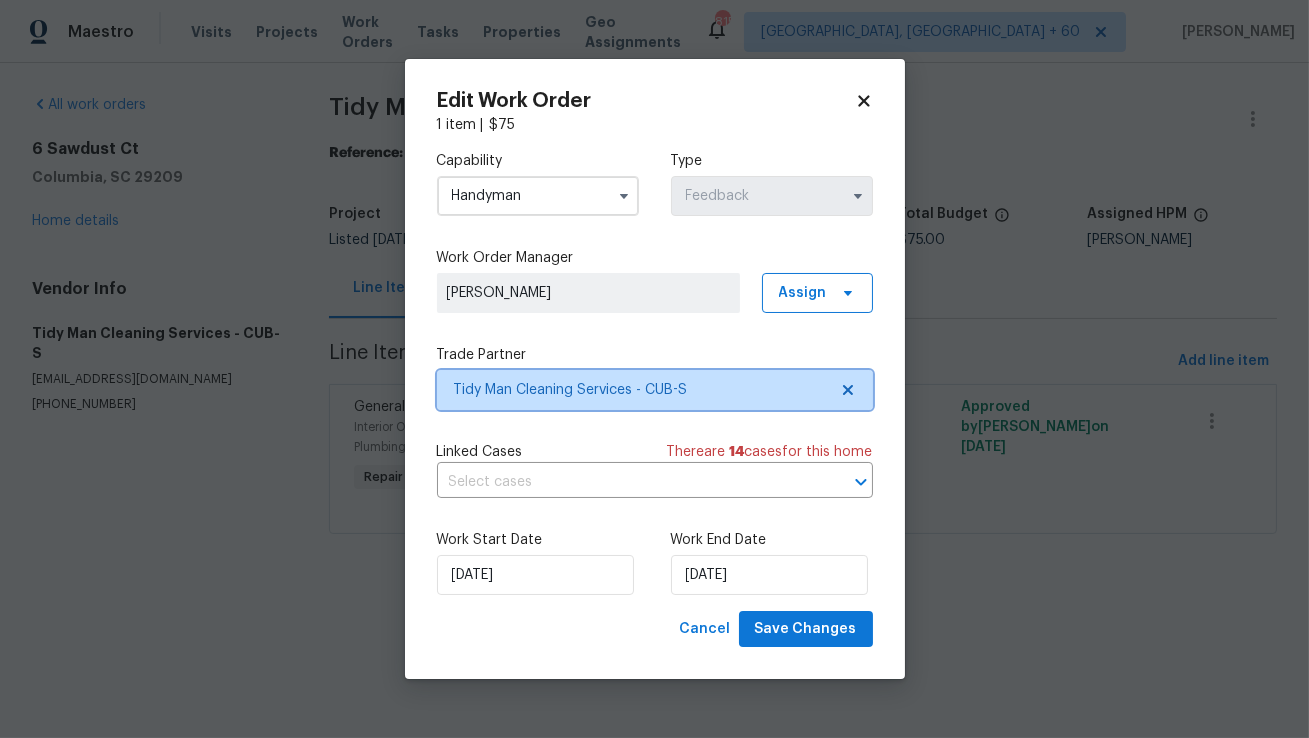 scroll, scrollTop: 0, scrollLeft: 0, axis: both 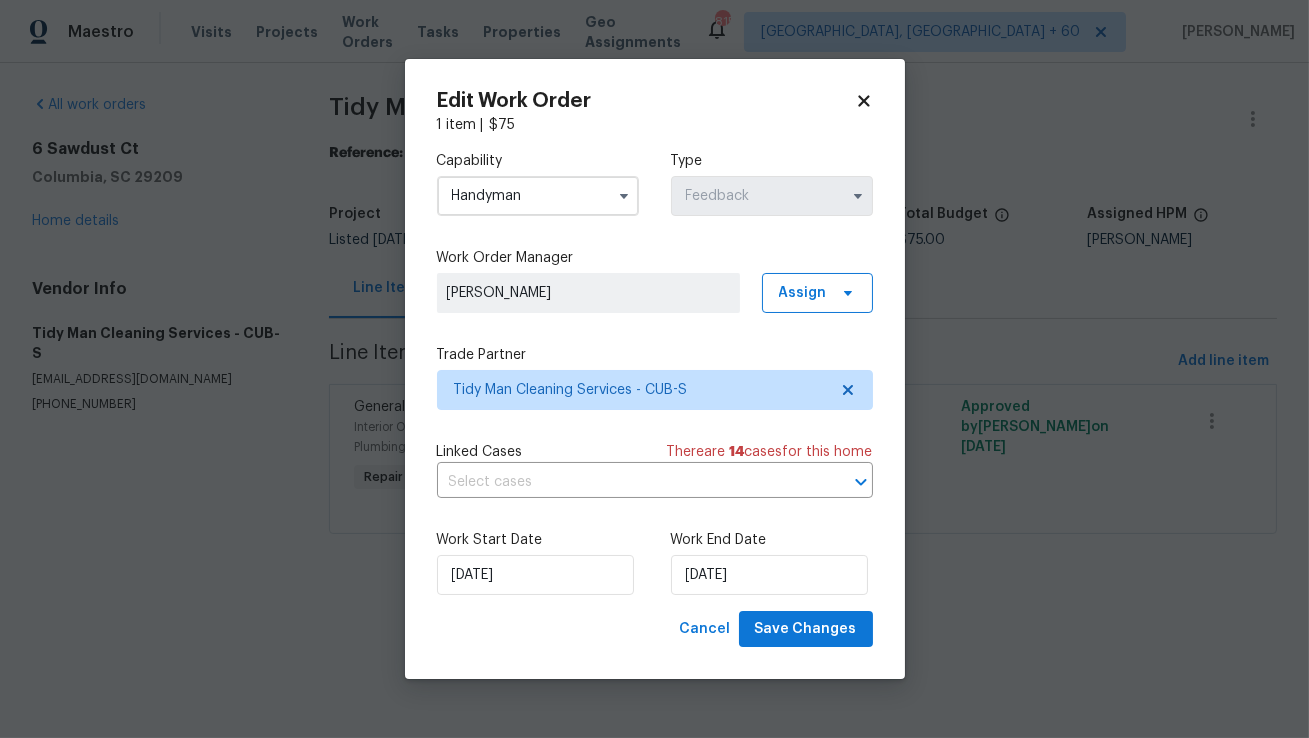 click 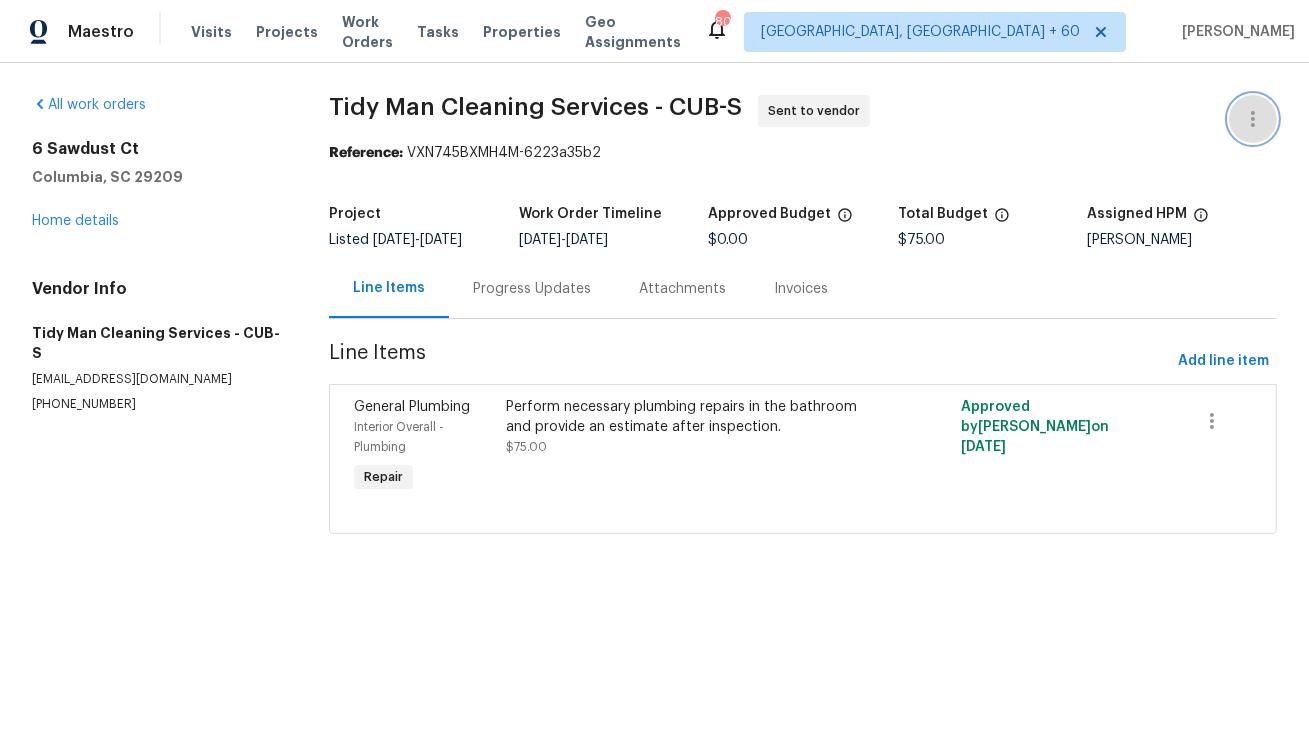 click at bounding box center [1253, 119] 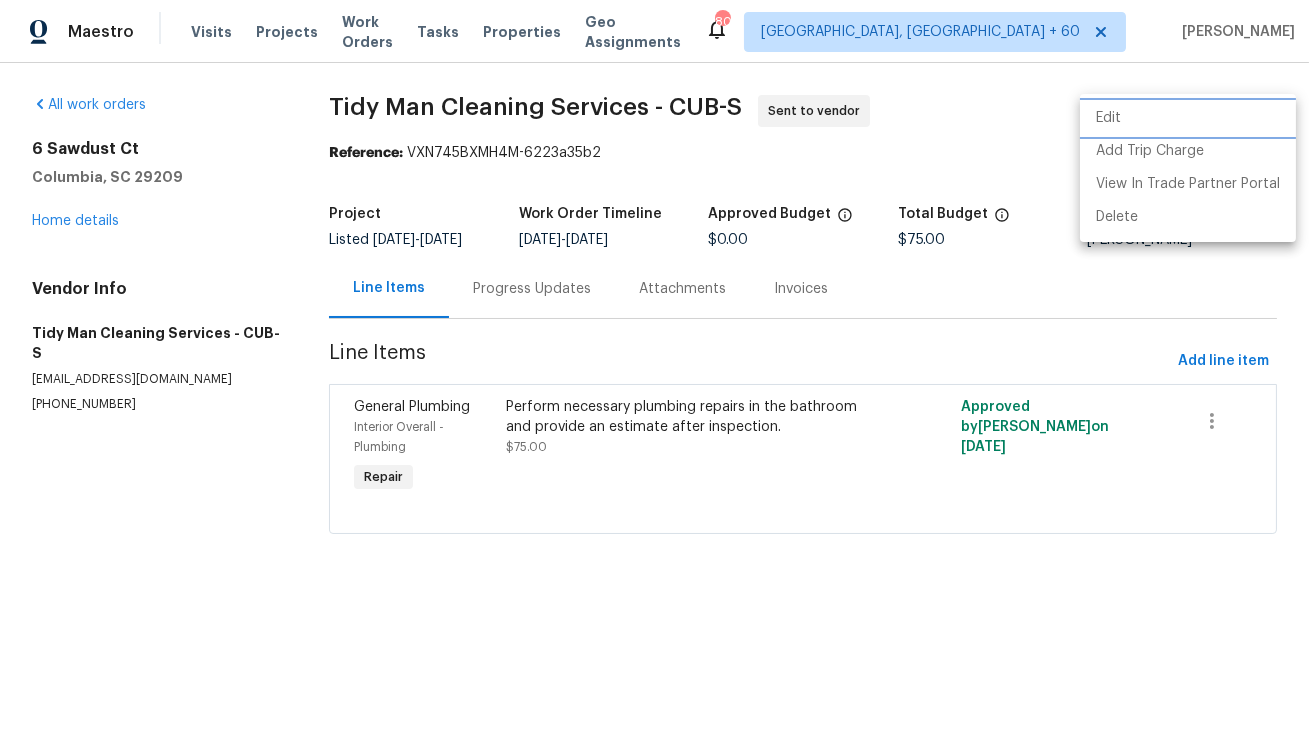 click on "Edit" at bounding box center (1188, 118) 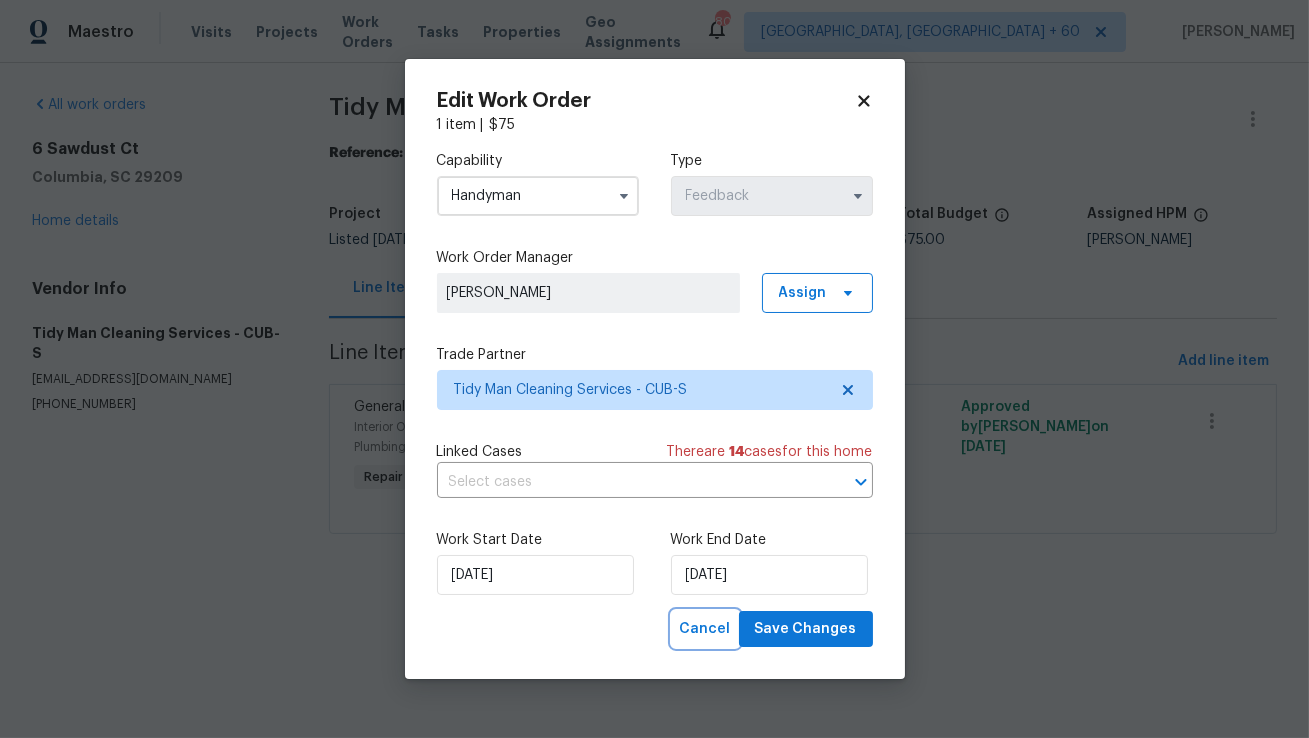 click on "Cancel" at bounding box center (705, 629) 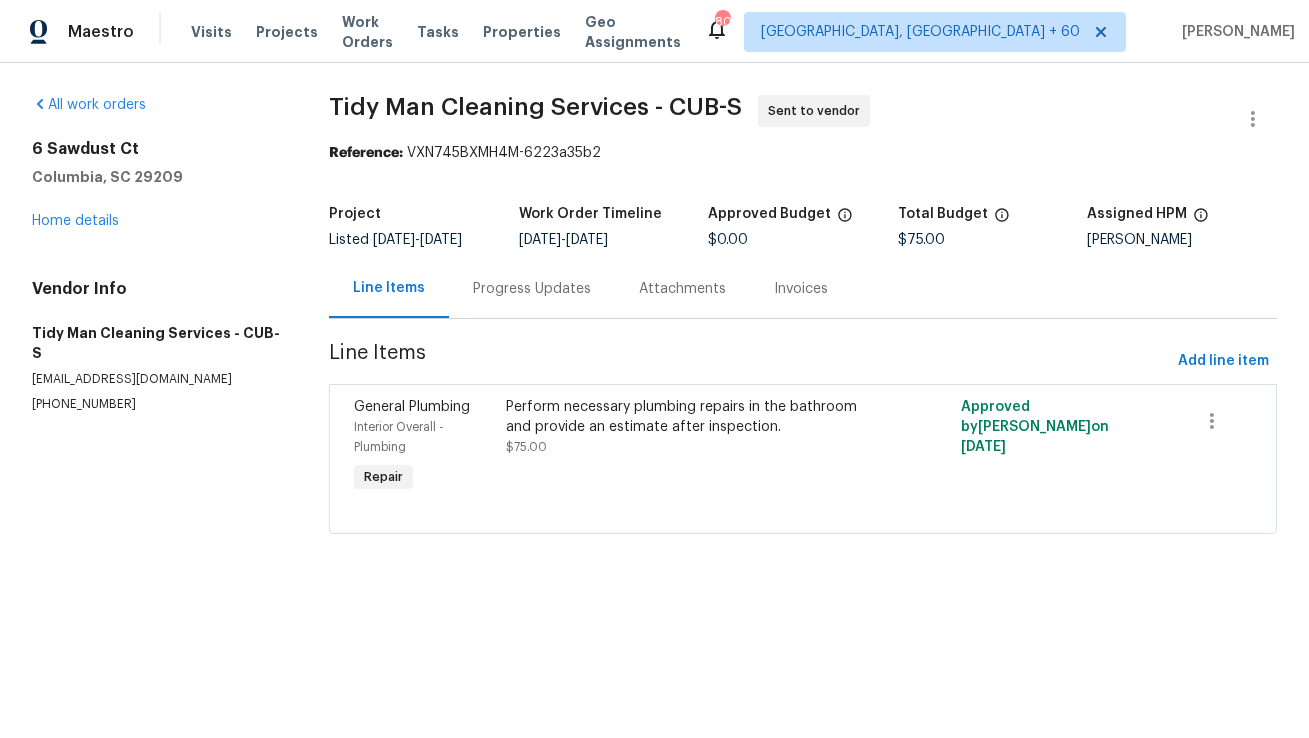 click on "Line Items" at bounding box center [749, 361] 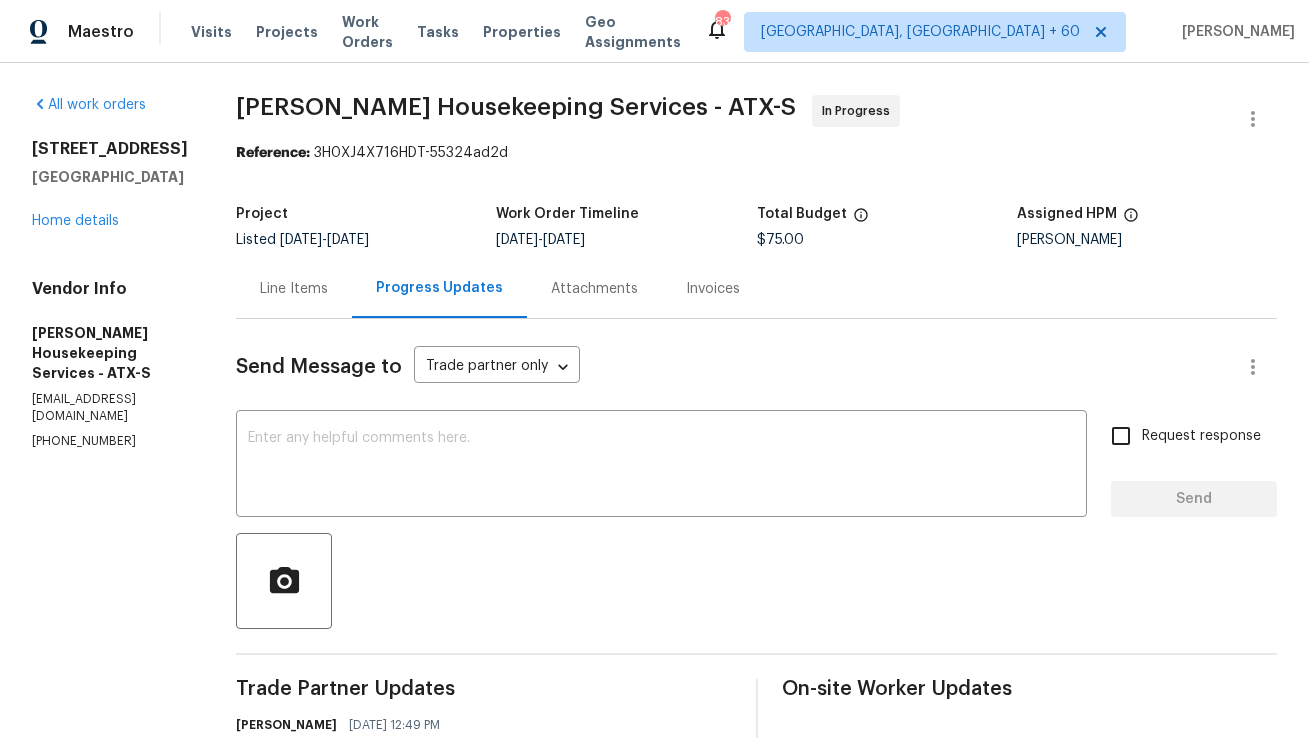 scroll, scrollTop: 0, scrollLeft: 0, axis: both 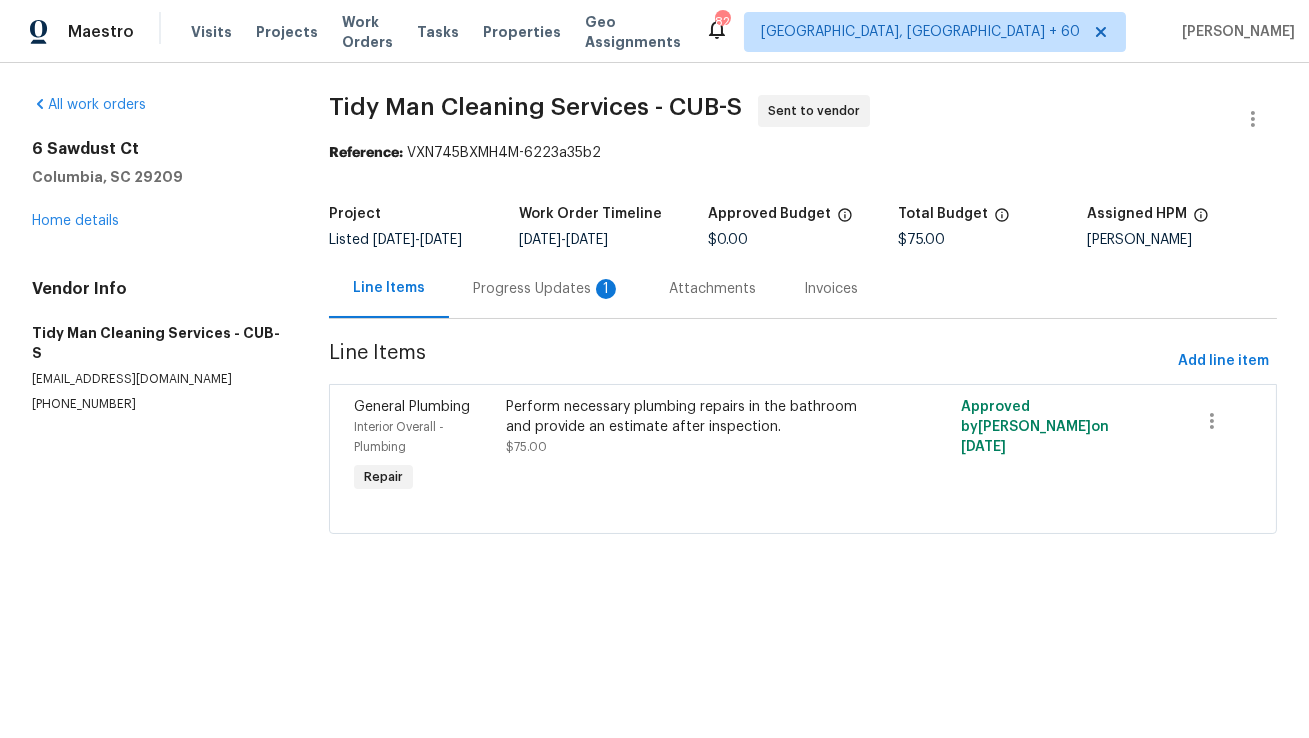 click on "Progress Updates 1" at bounding box center [547, 288] 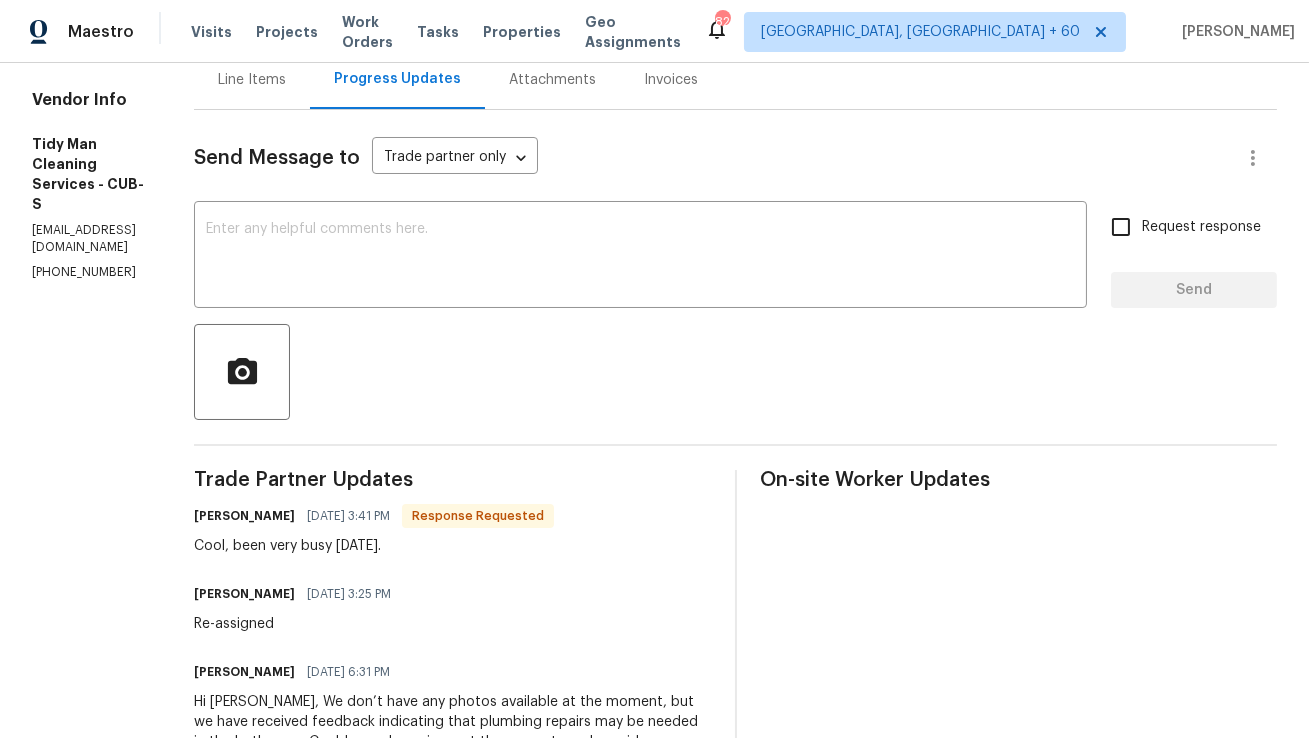 scroll, scrollTop: 286, scrollLeft: 0, axis: vertical 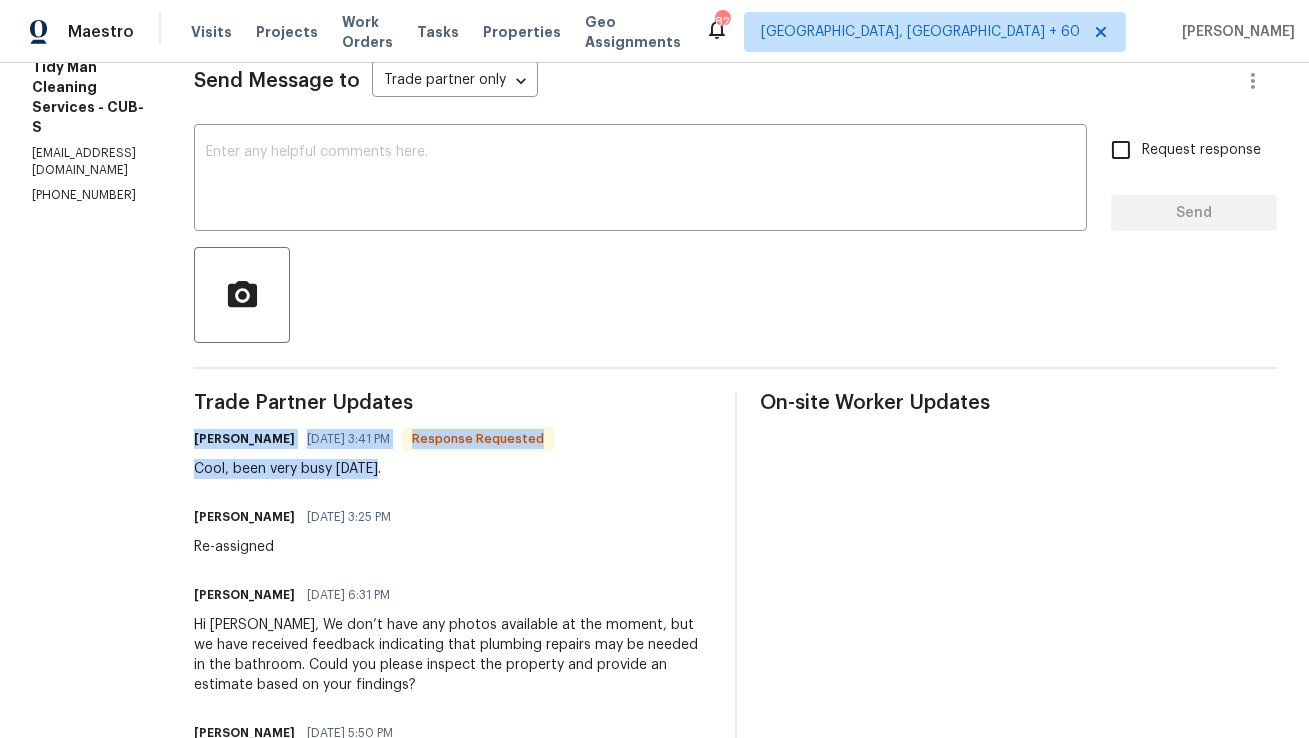 drag, startPoint x: 415, startPoint y: 474, endPoint x: 202, endPoint y: 433, distance: 216.91013 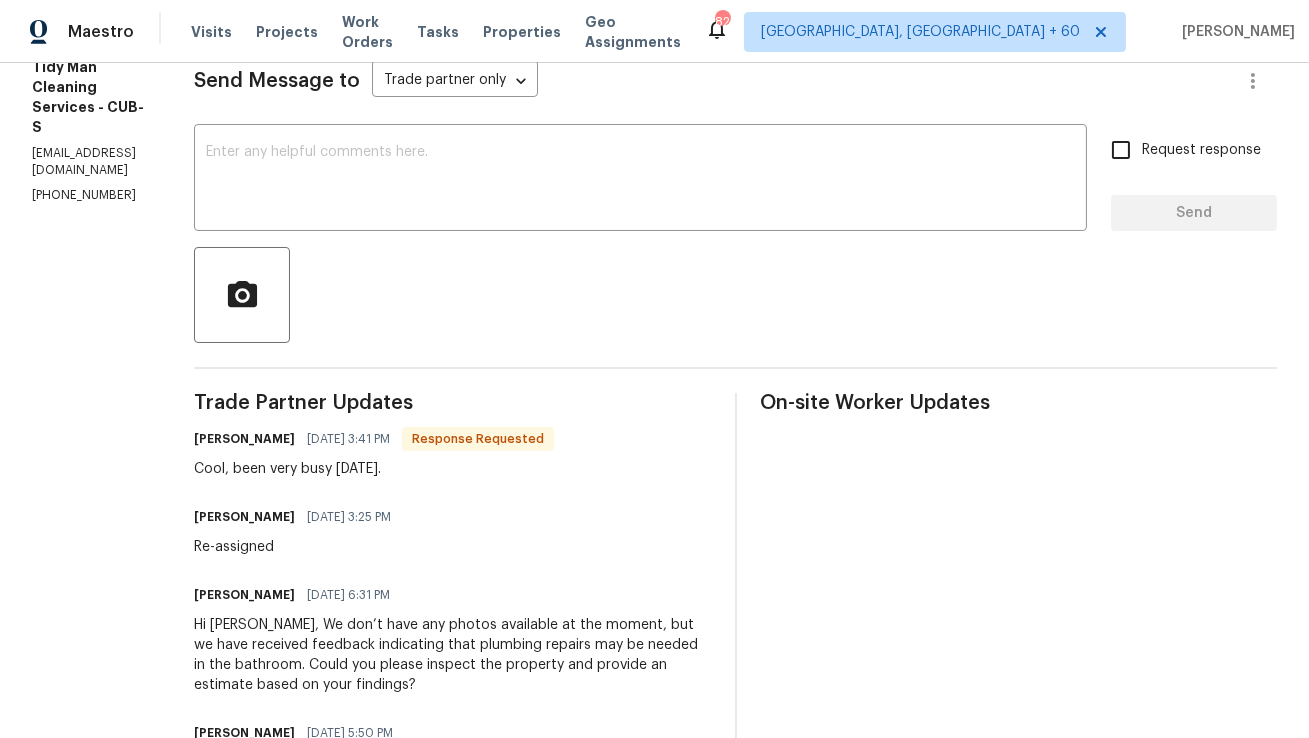 click on "Trade Partner Updates Carl Palmgren 07/16/2025 3:41 PM Response Requested Cool, been very busy today. Anthony Mascarenhas 07/16/2025 3:25 PM Re-assigned Anthony Mascarenhas 07/15/2025 6:31 PM Hi Carl,
We don’t have any photos available at the moment, but we have received feedback indicating that plumbing repairs may be needed in the bathroom.
Could you please inspect the property and provide an estimate based on your findings? Carl Palmgren 07/15/2025 5:50 PM What is the issue, any pics? Anthony Mascarenhas 07/15/2025 5:46 PM Hi, this is Anthony with Opendoor. I’m confirming you received the WO for the property at (6 Sawdust Ct, Columbia, SC 29209). Please review and accept the WO within 24 hours and provide a schedule date. Please disregard the contact information for the HPM included in the WO. Our Centralised LWO Team is responsible for Listed WOs. The team can be reached through the portal or by phone at (480) 478-0155." at bounding box center (452, 684) 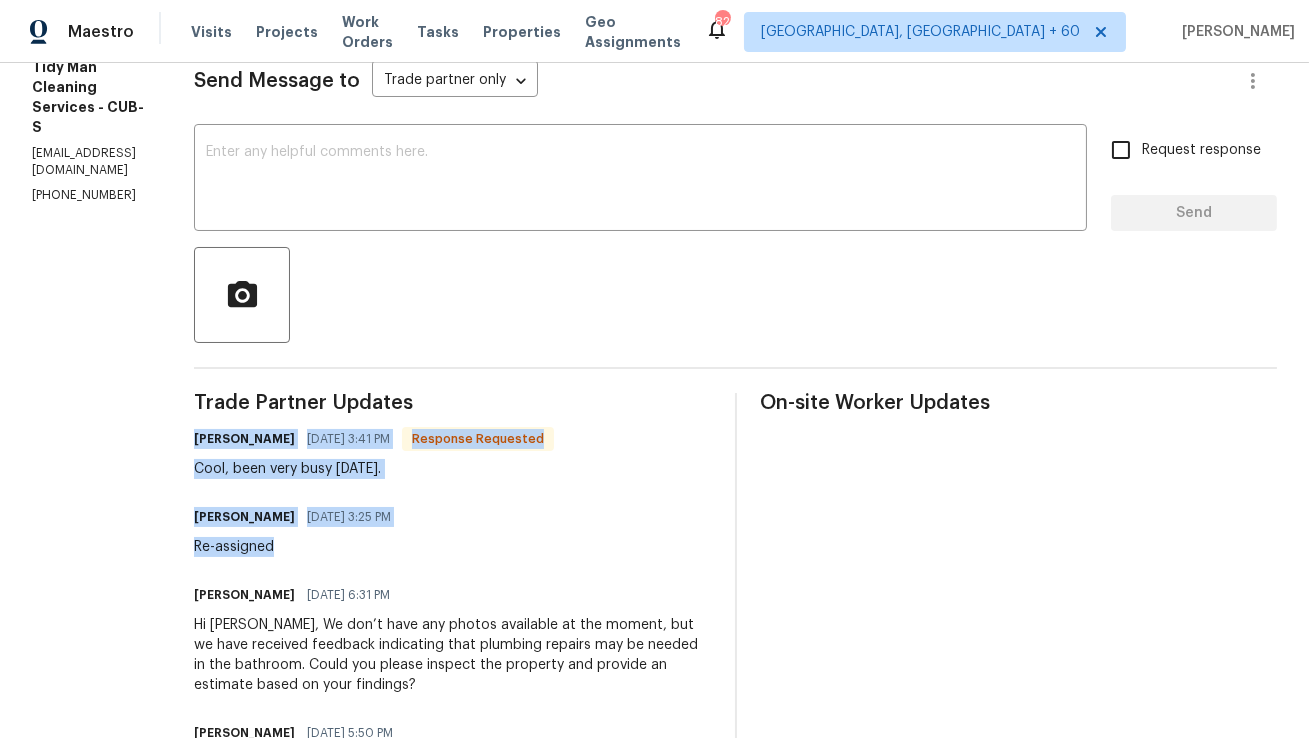 drag, startPoint x: 306, startPoint y: 552, endPoint x: 206, endPoint y: 433, distance: 155.4381 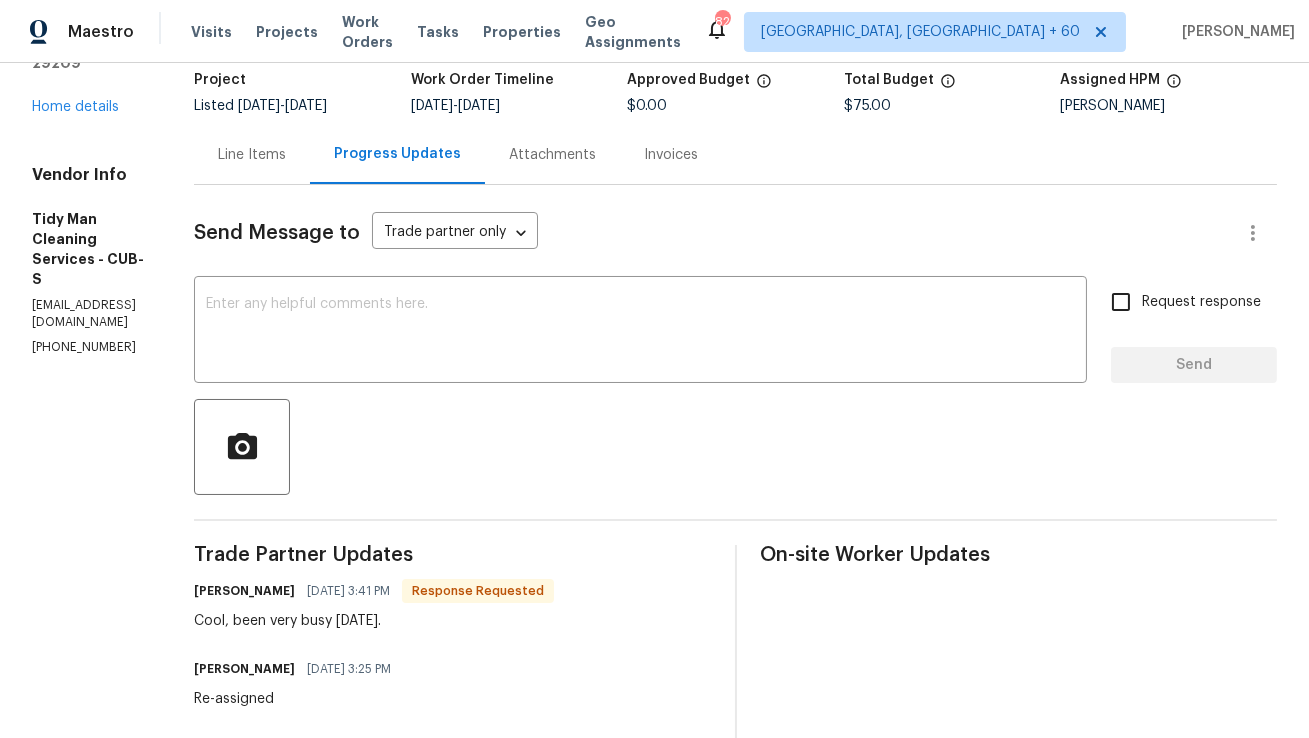 scroll, scrollTop: 0, scrollLeft: 0, axis: both 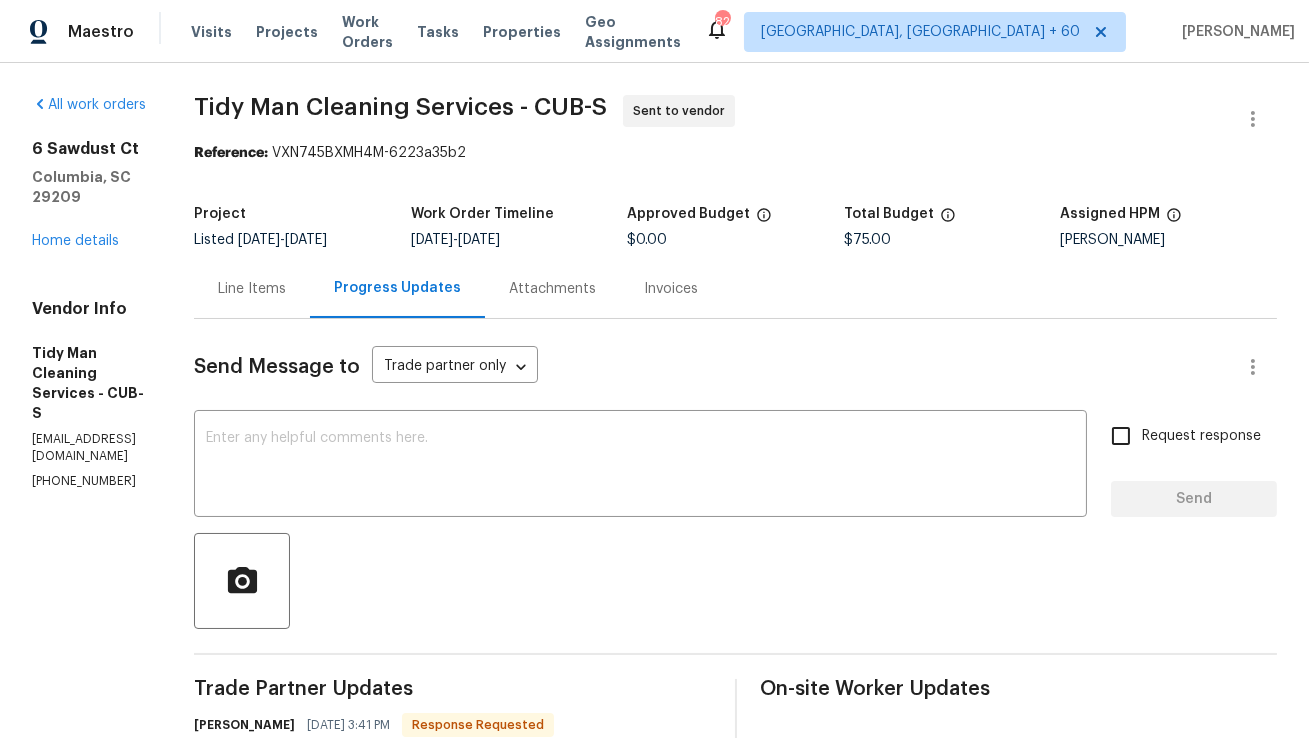 click on "Line Items" at bounding box center (252, 289) 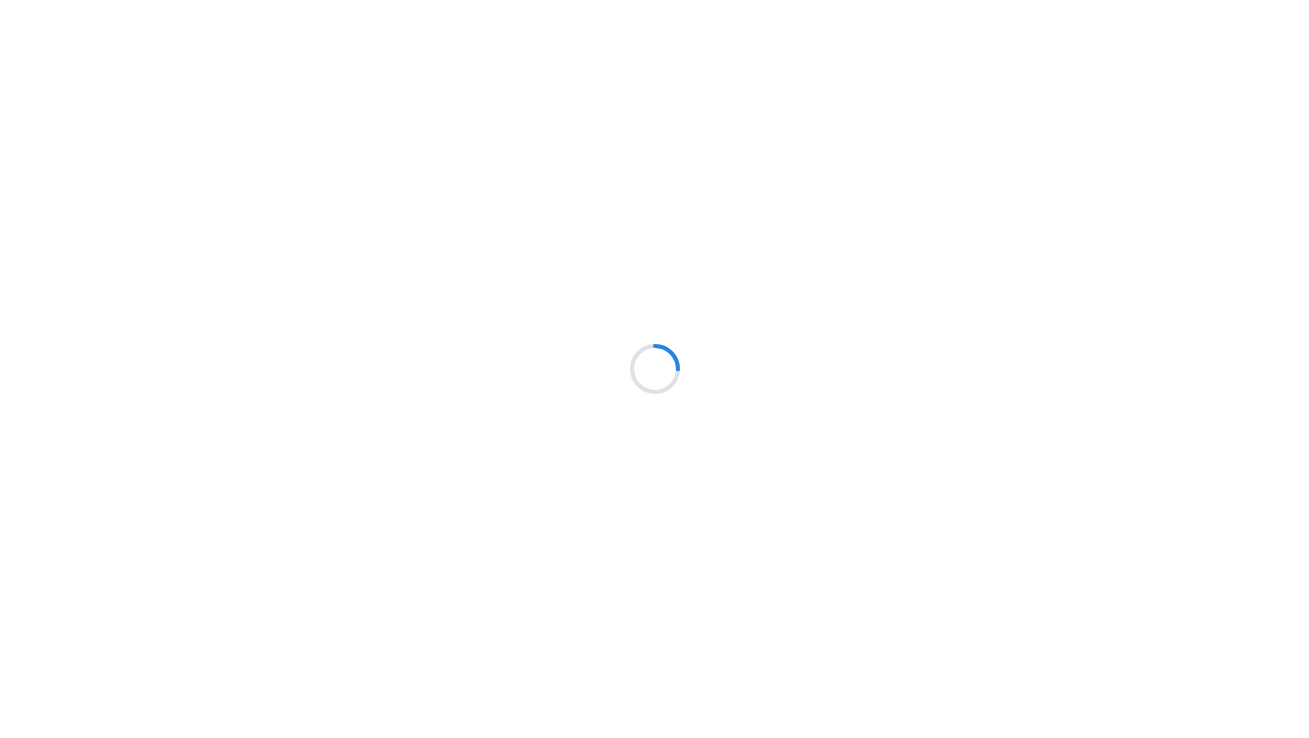 scroll, scrollTop: 0, scrollLeft: 0, axis: both 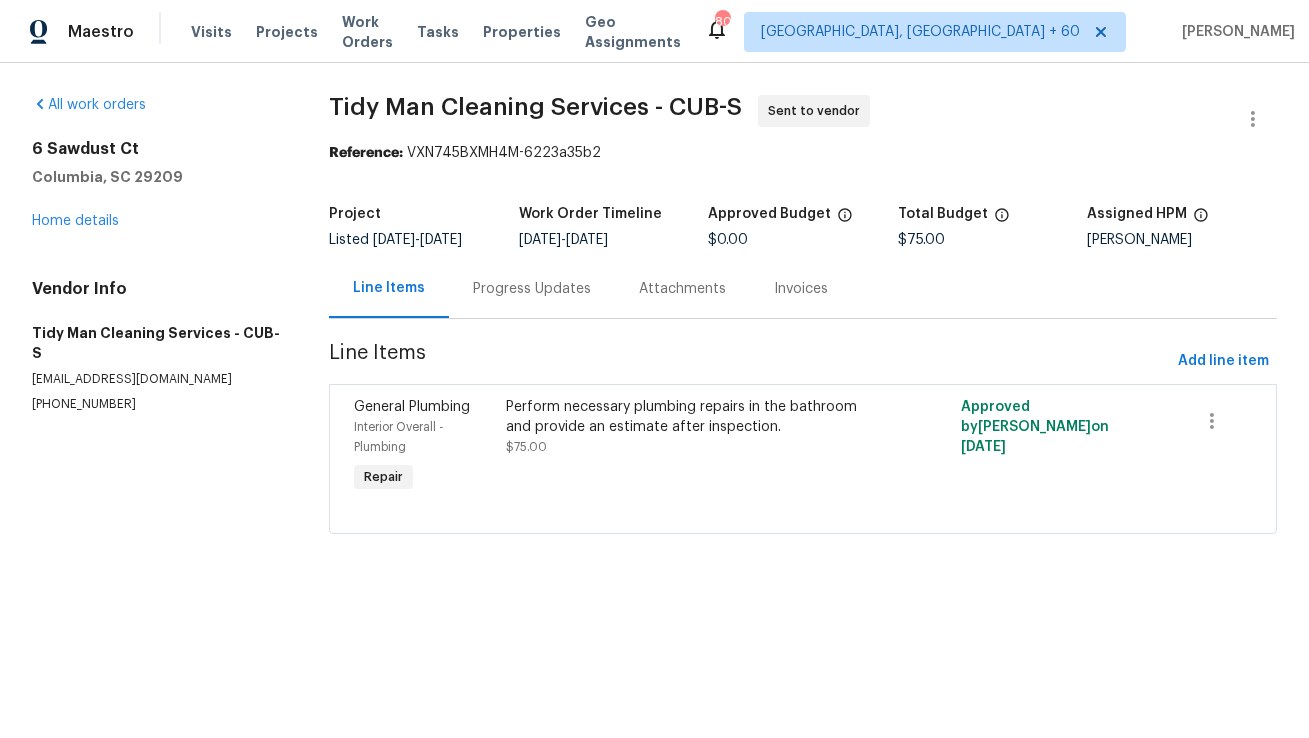 click on "Progress Updates" at bounding box center (532, 289) 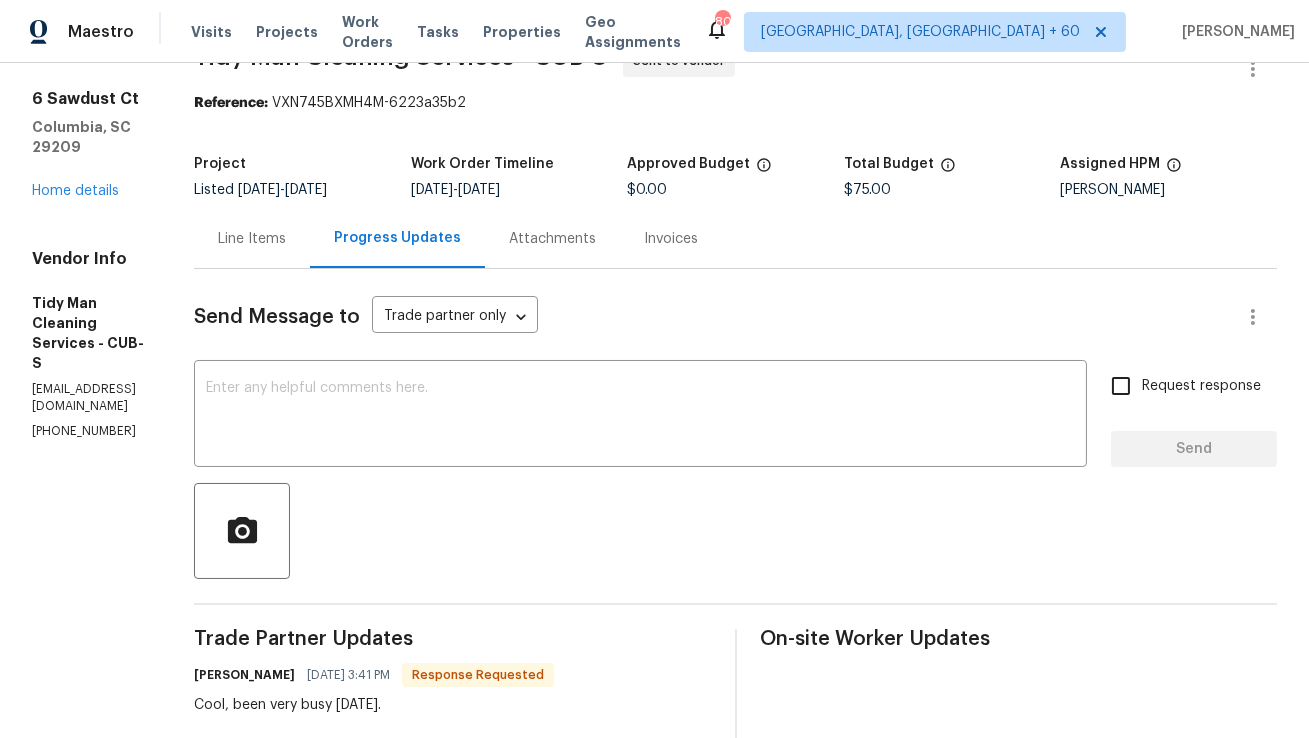 scroll, scrollTop: 0, scrollLeft: 0, axis: both 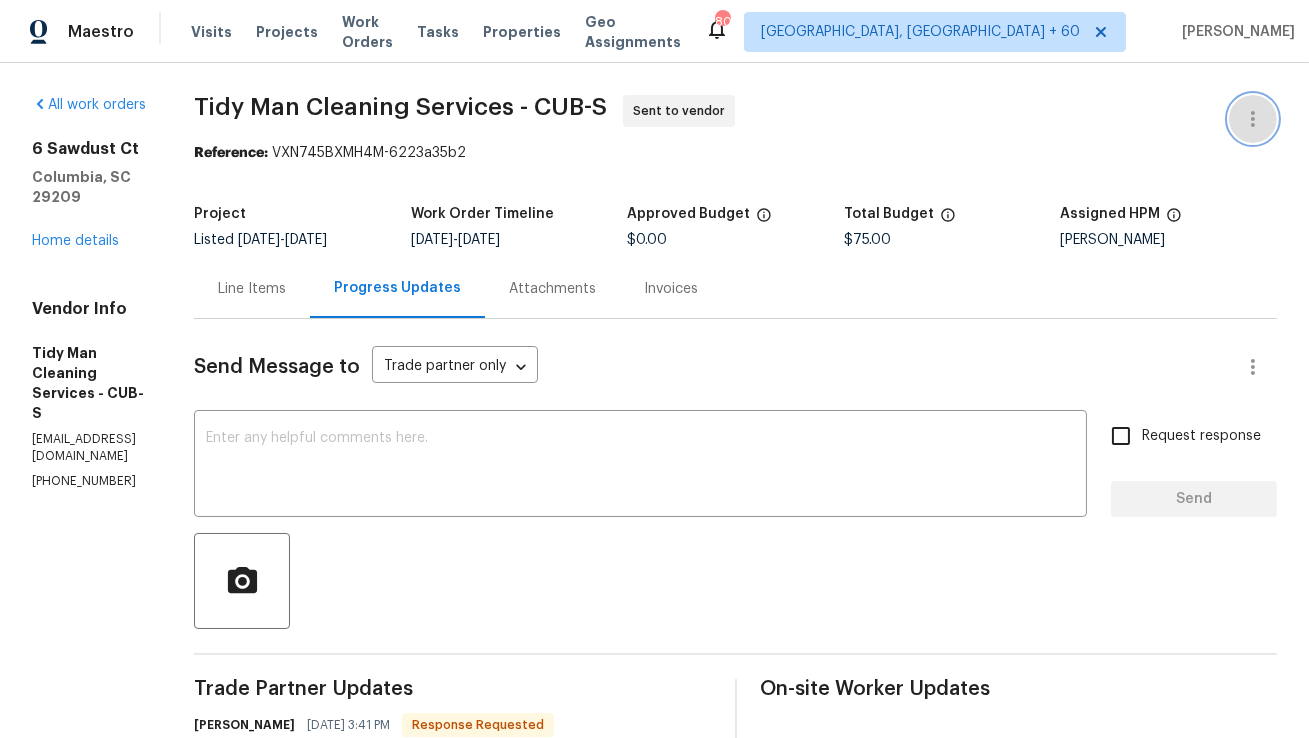 click 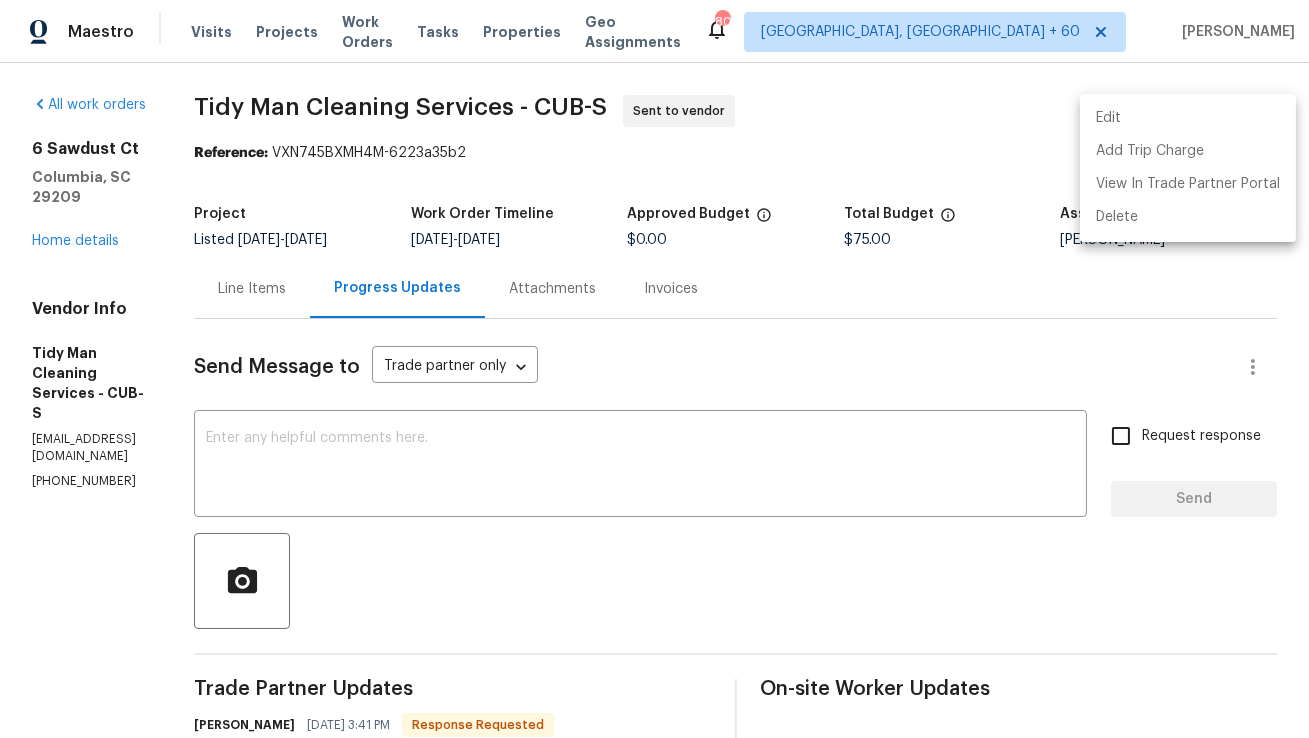 click on "Edit" at bounding box center (1188, 118) 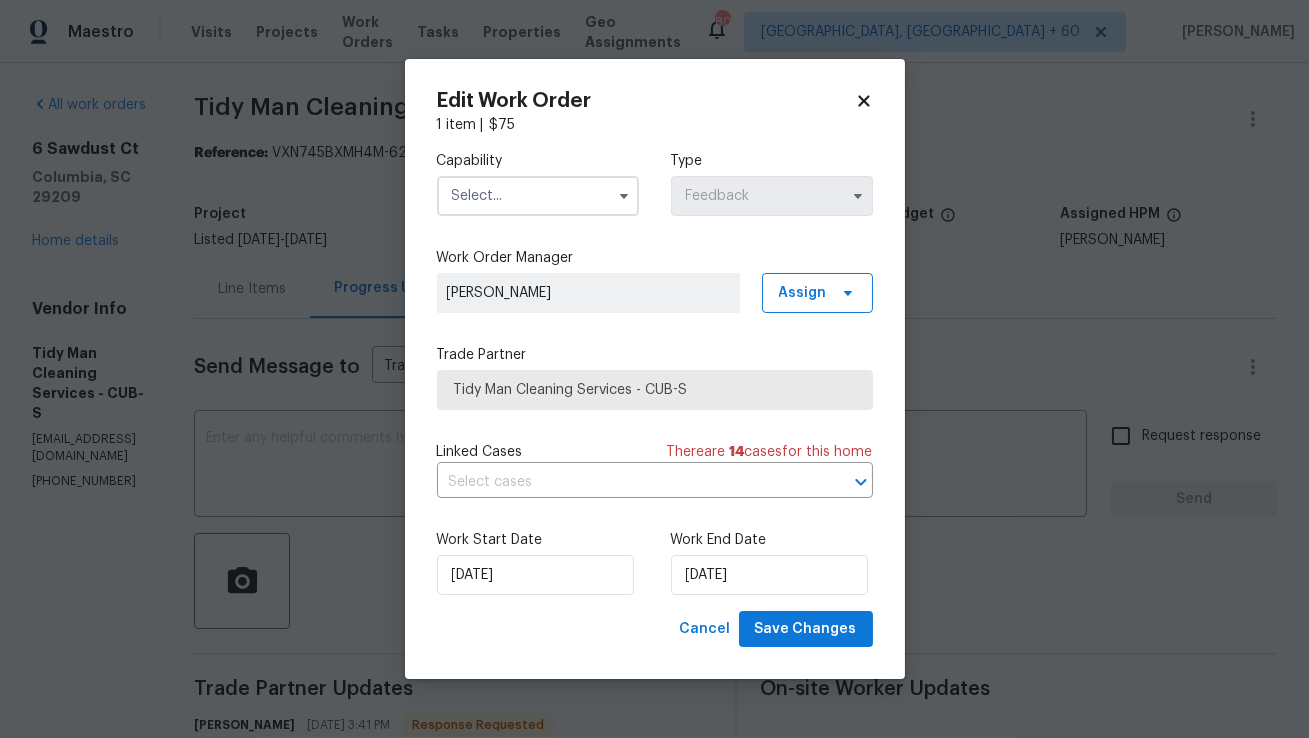 click at bounding box center [624, 196] 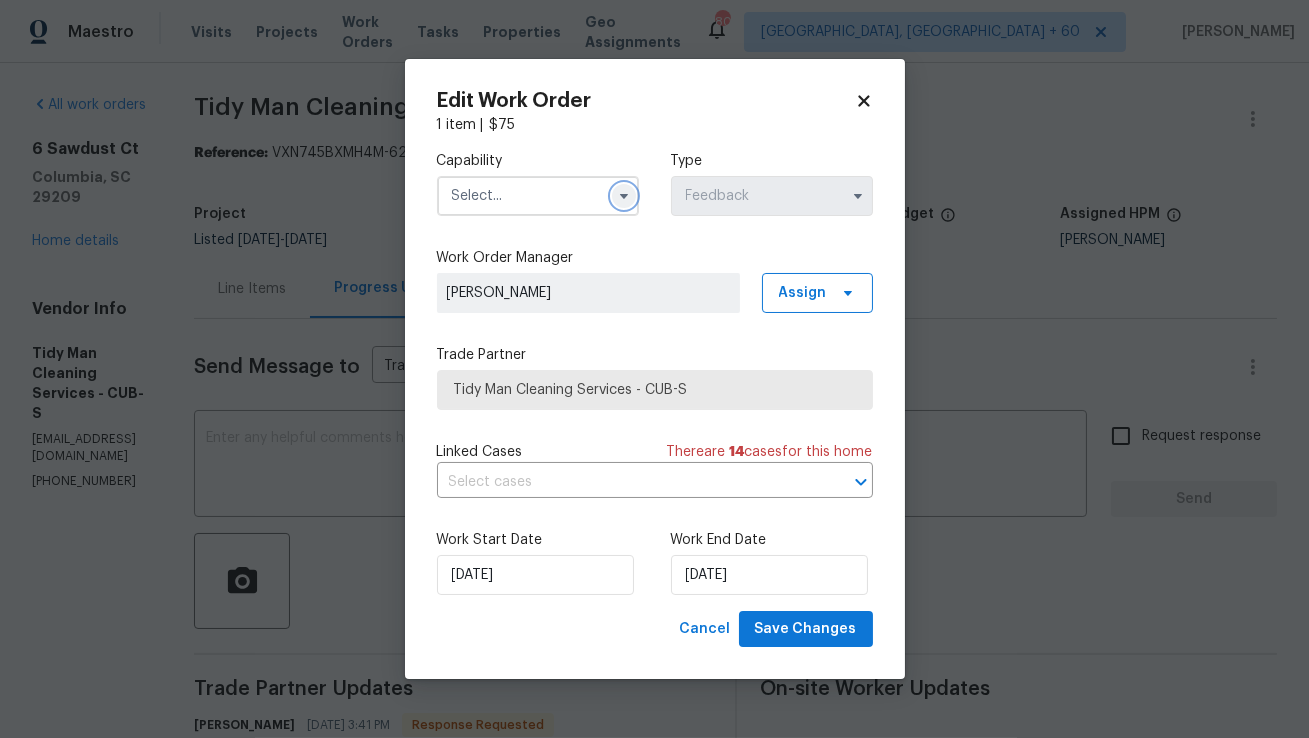 click 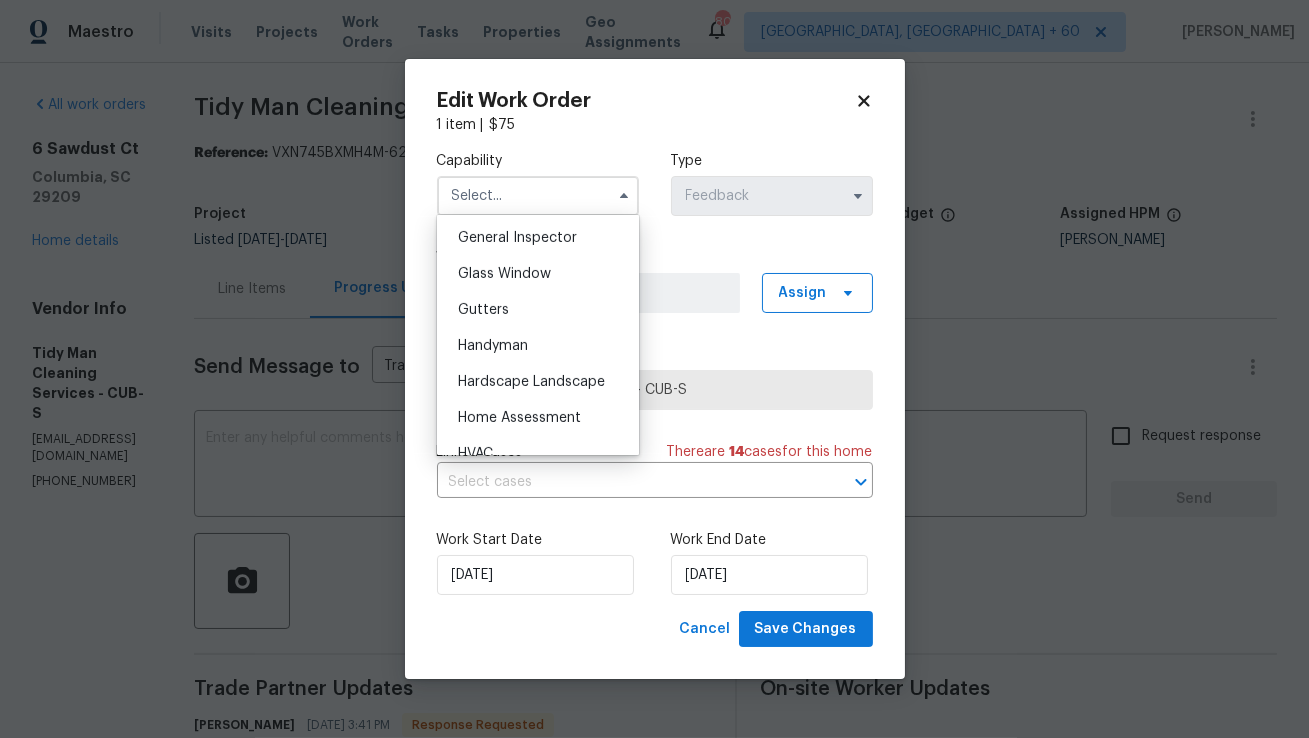scroll, scrollTop: 1057, scrollLeft: 0, axis: vertical 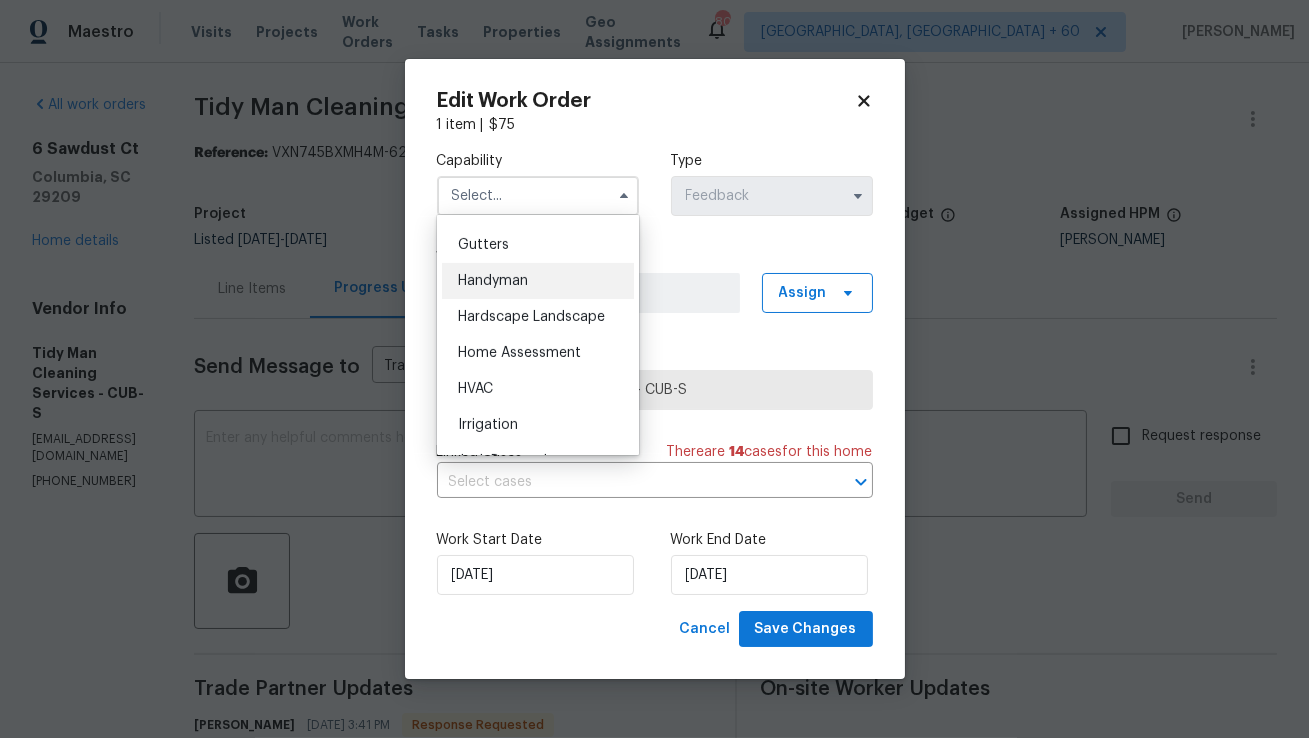 click on "Handyman" at bounding box center (493, 281) 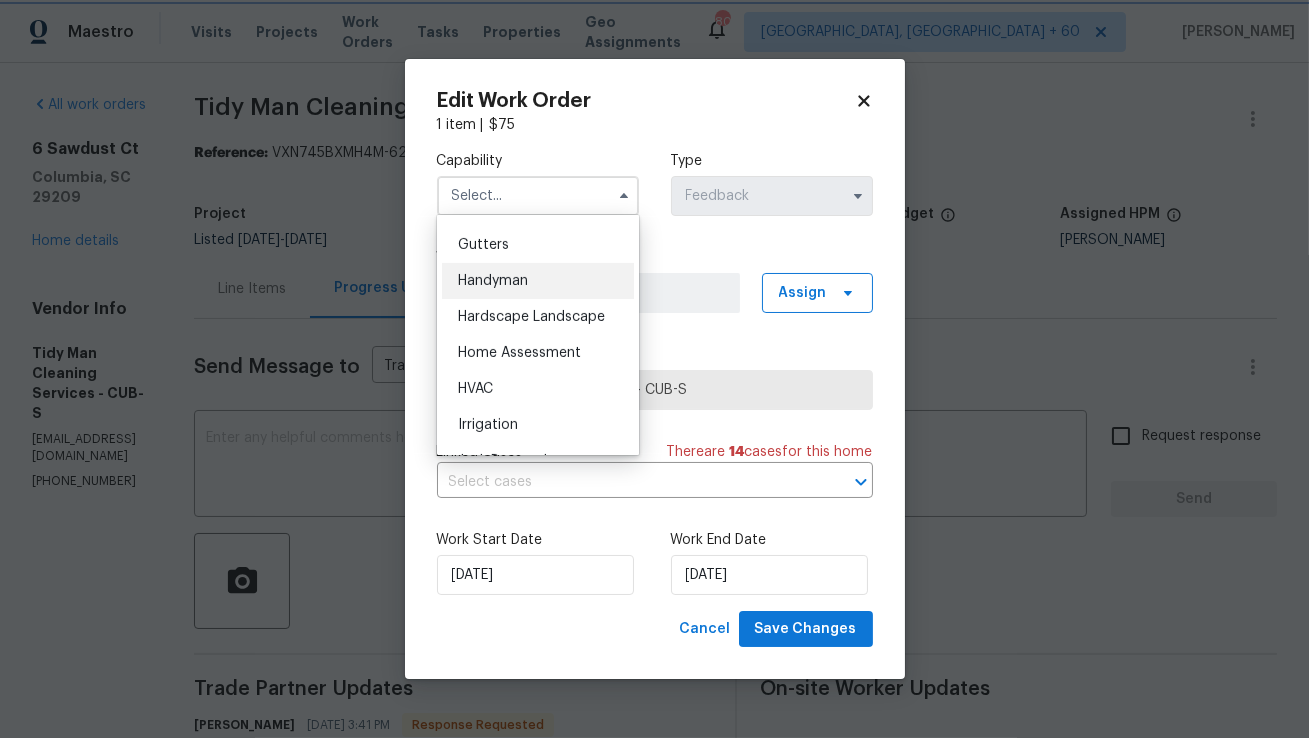 type on "Handyman" 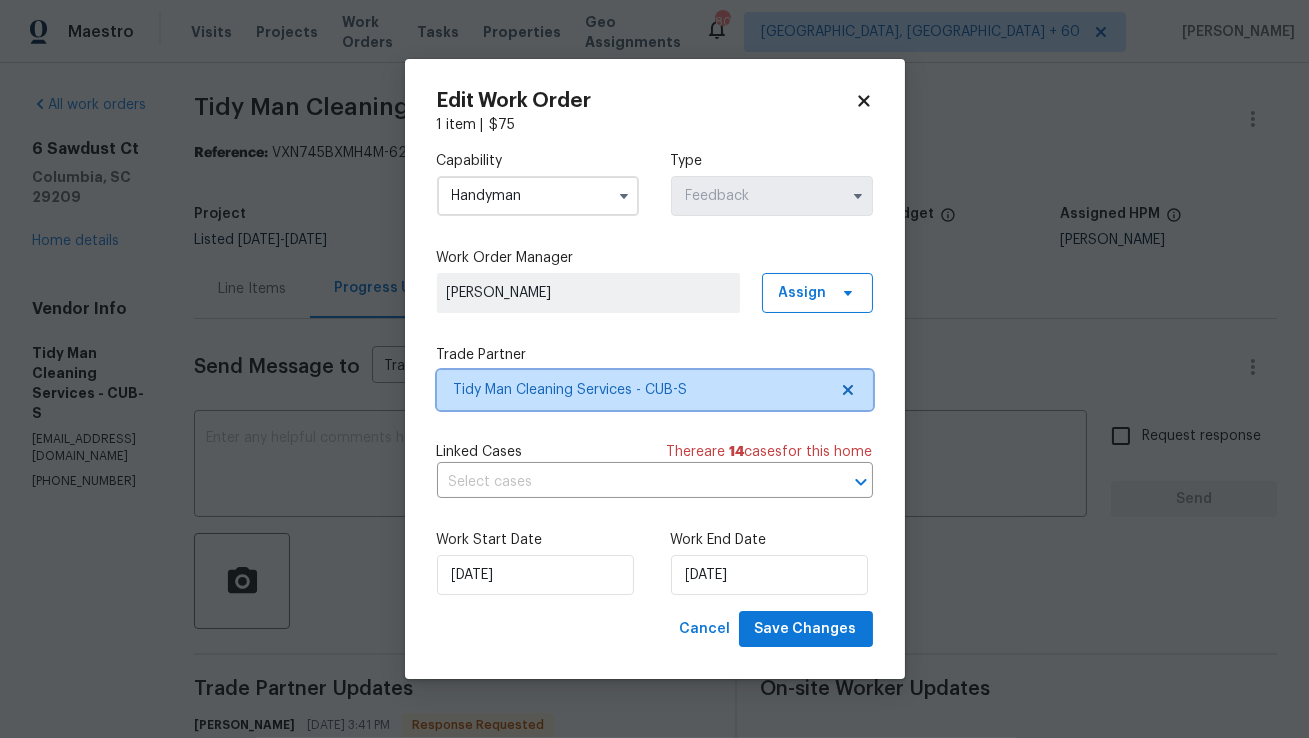 click on "Tidy Man Cleaning Services - CUB-S" at bounding box center (640, 390) 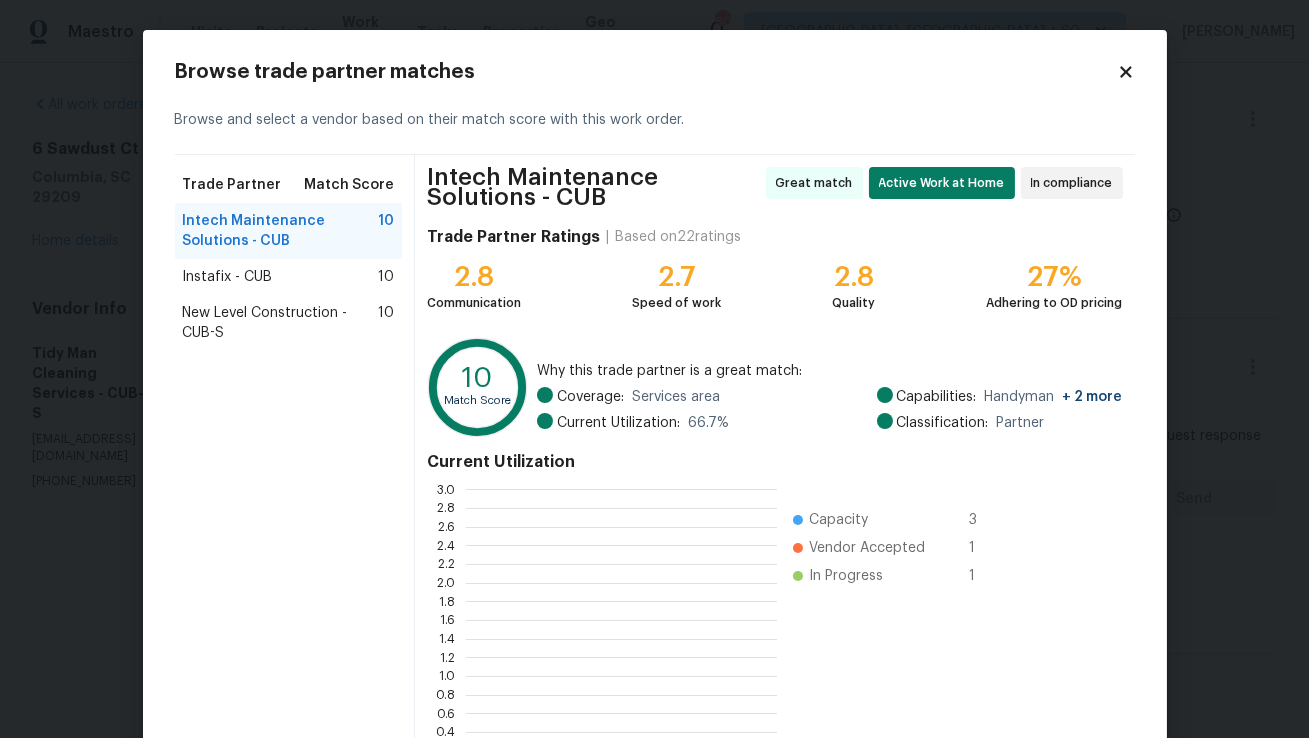 scroll, scrollTop: 1, scrollLeft: 1, axis: both 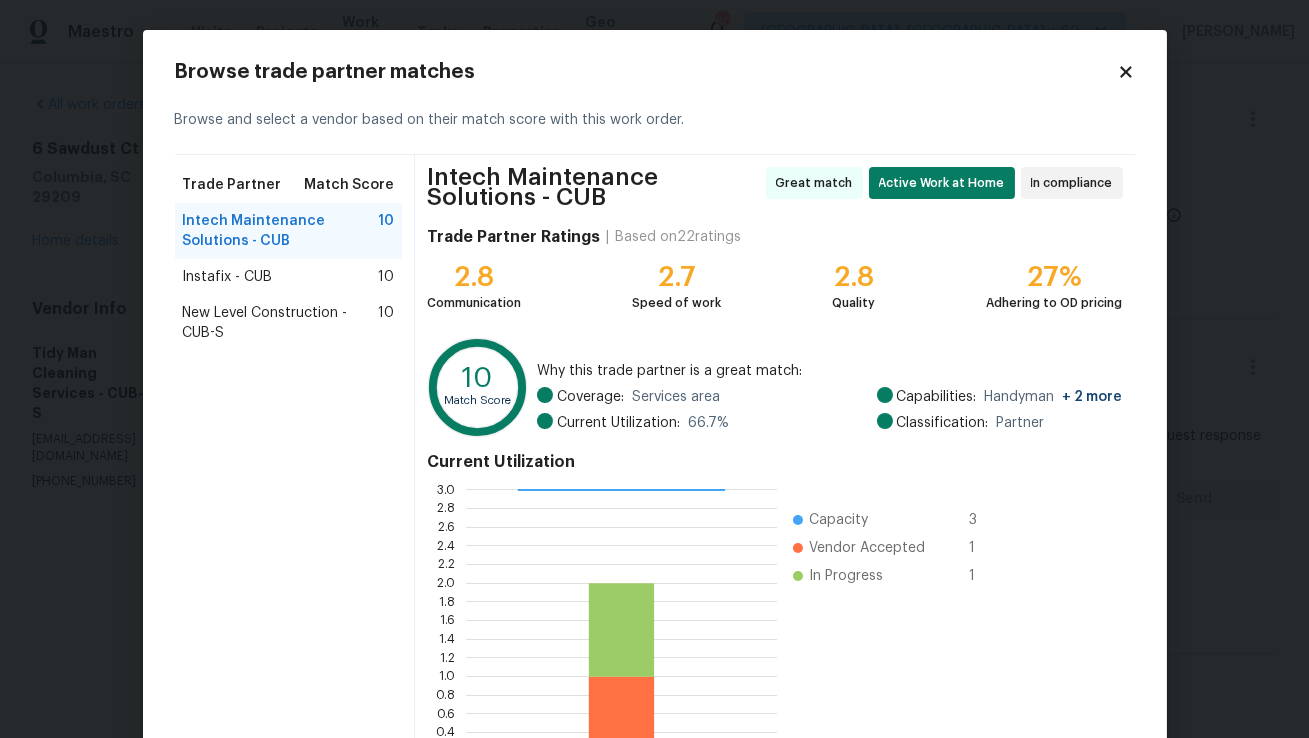 click on "Instafix - CUB 10" at bounding box center [289, 277] 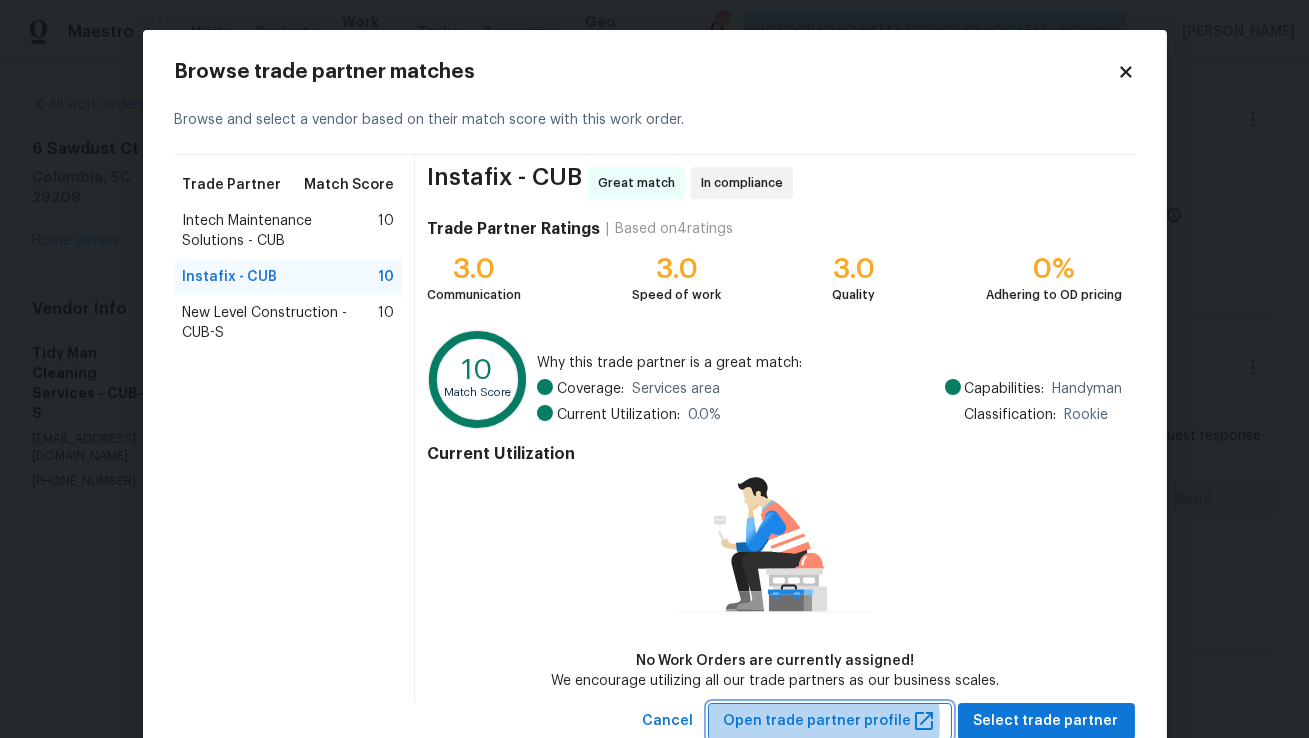 click on "Open trade partner profile" at bounding box center [830, 721] 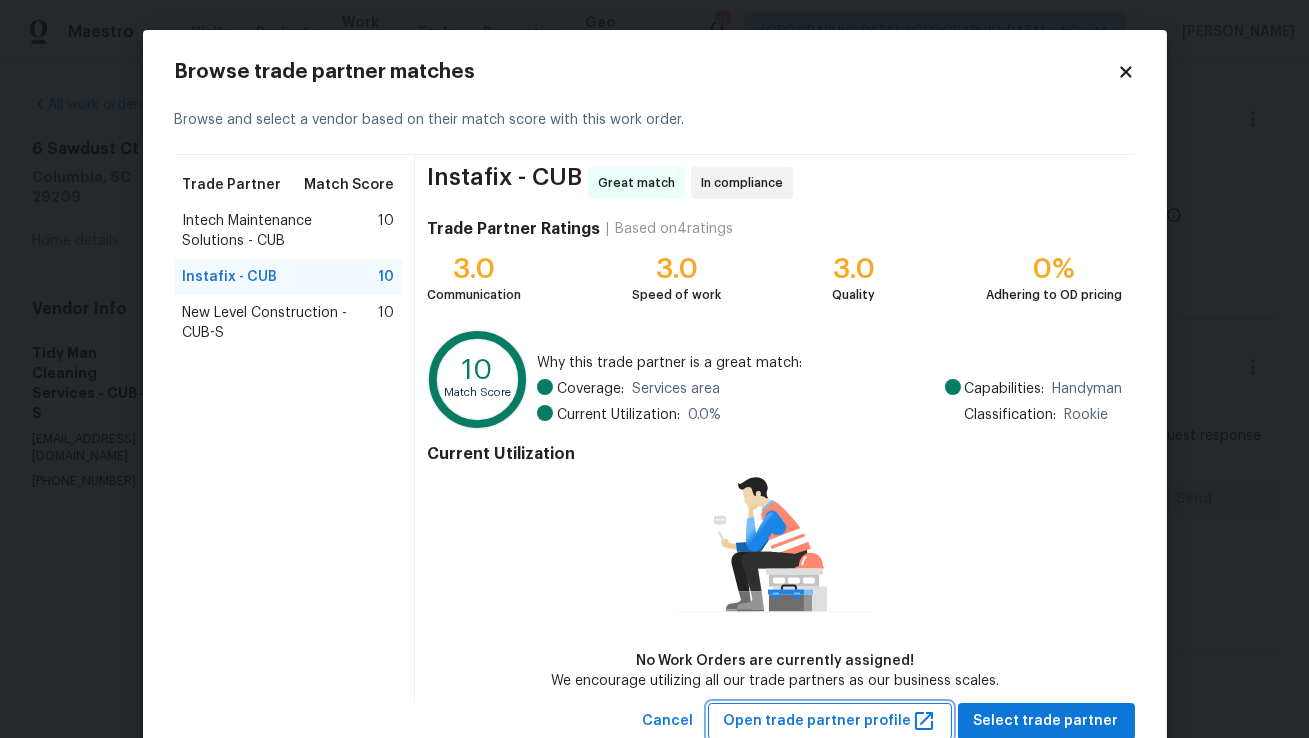 type 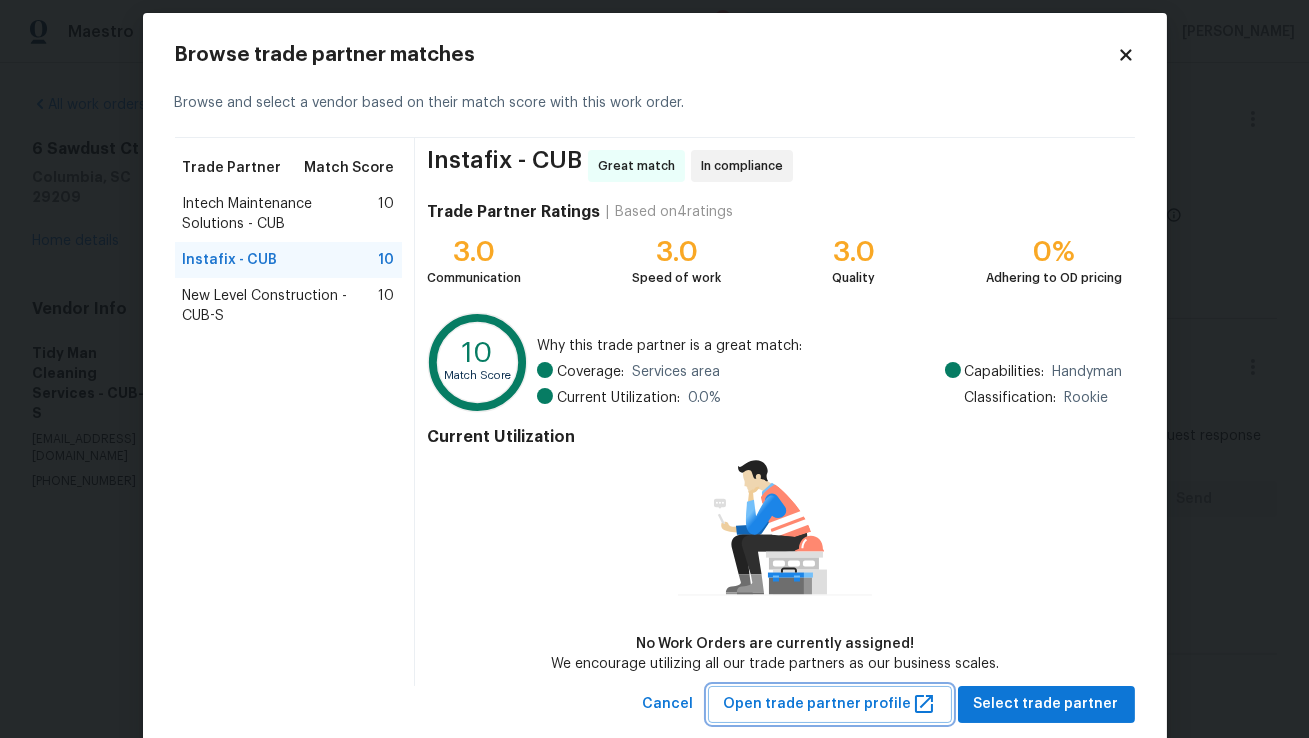 scroll, scrollTop: 63, scrollLeft: 0, axis: vertical 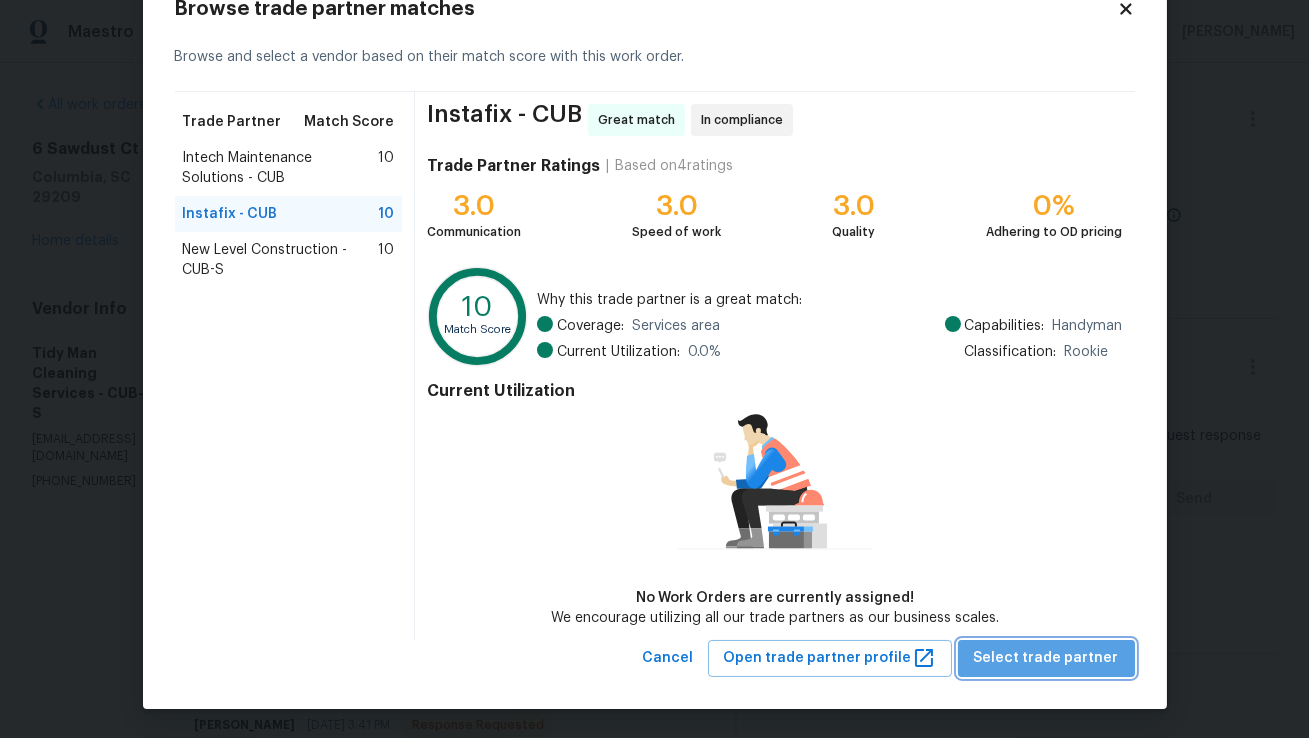 click on "Select trade partner" at bounding box center [1046, 658] 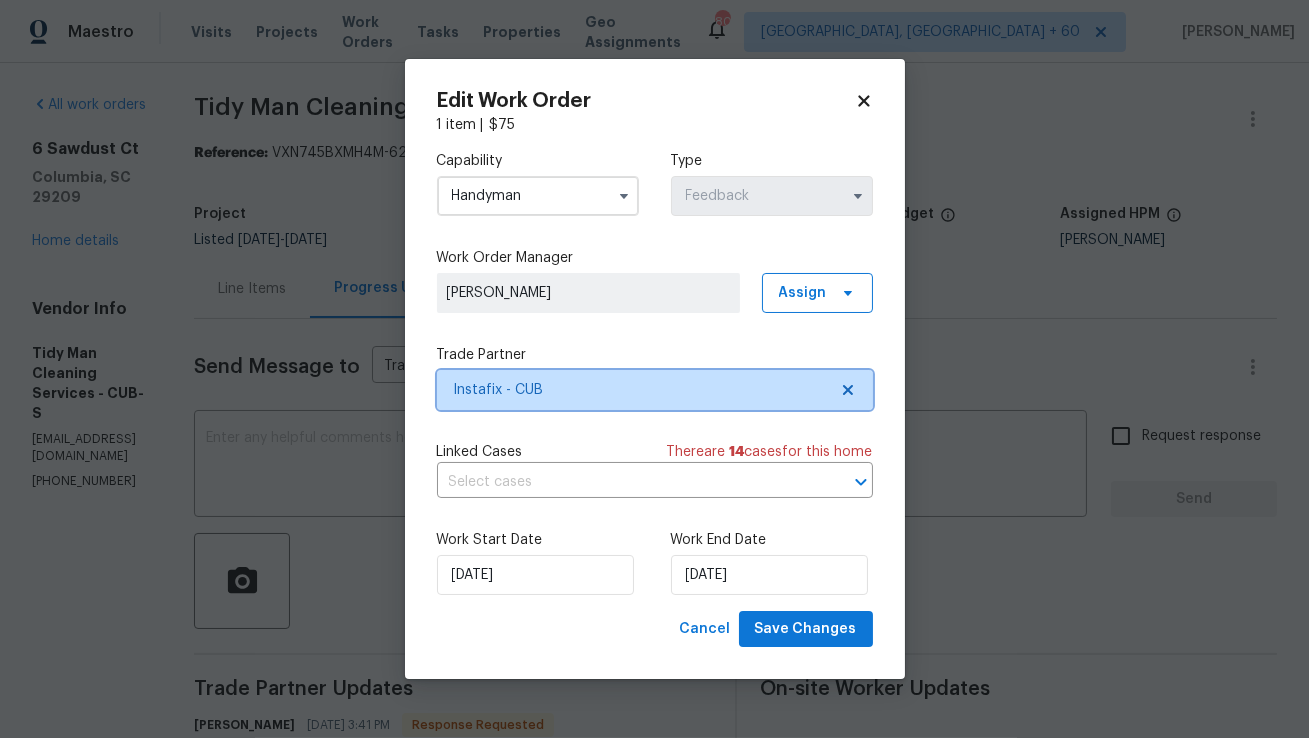 scroll, scrollTop: 0, scrollLeft: 0, axis: both 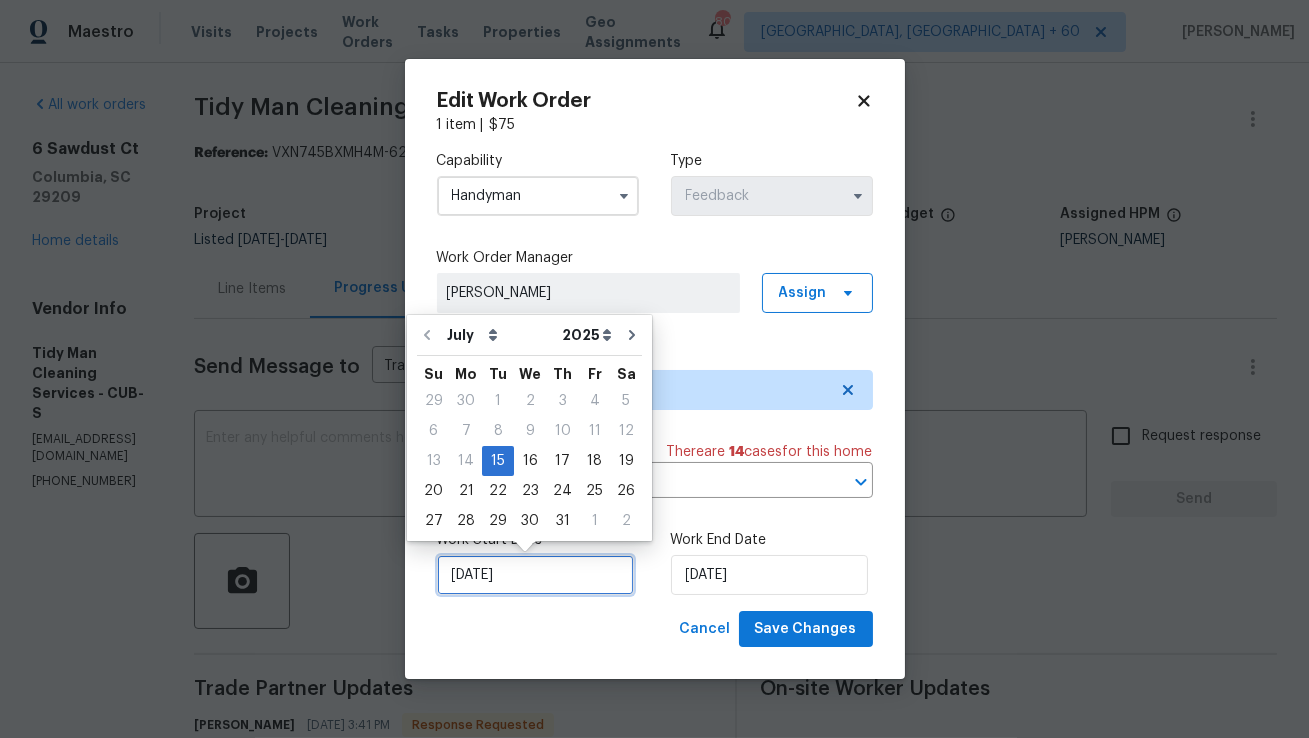 click on "15/07/2025" at bounding box center [535, 575] 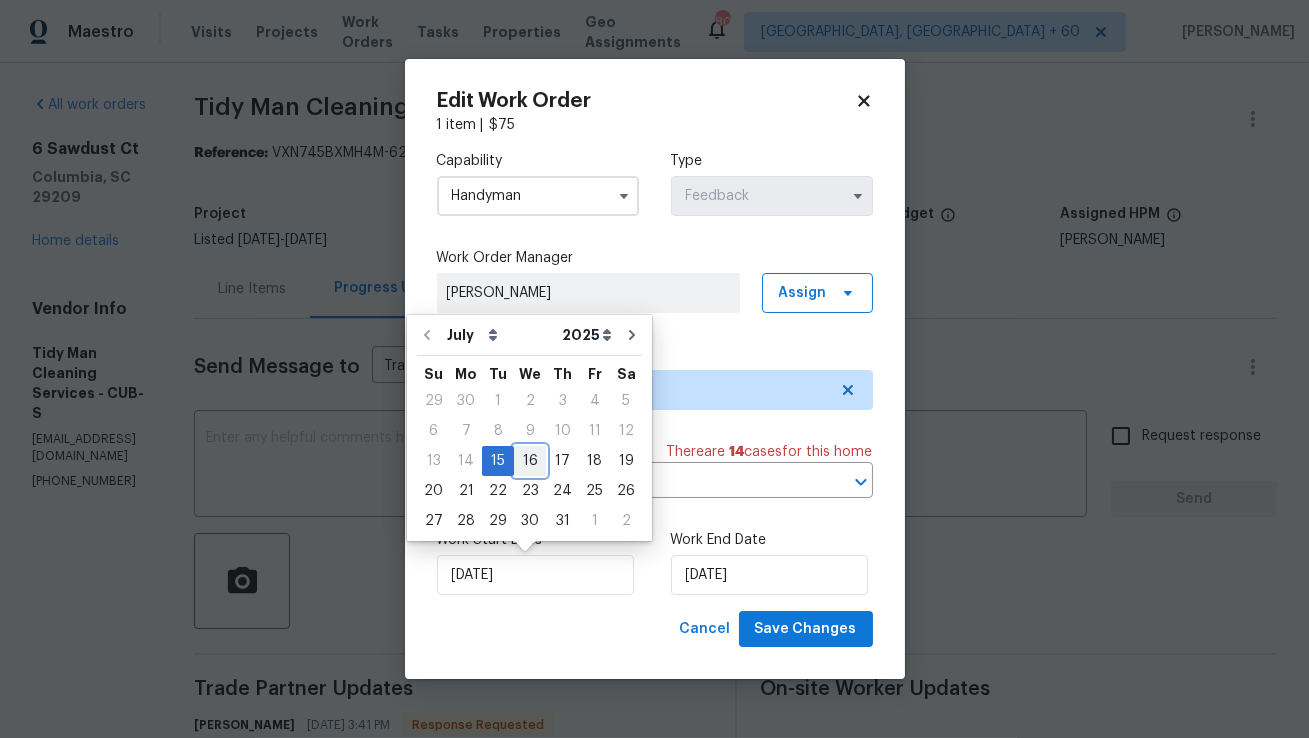 click on "16" at bounding box center (530, 461) 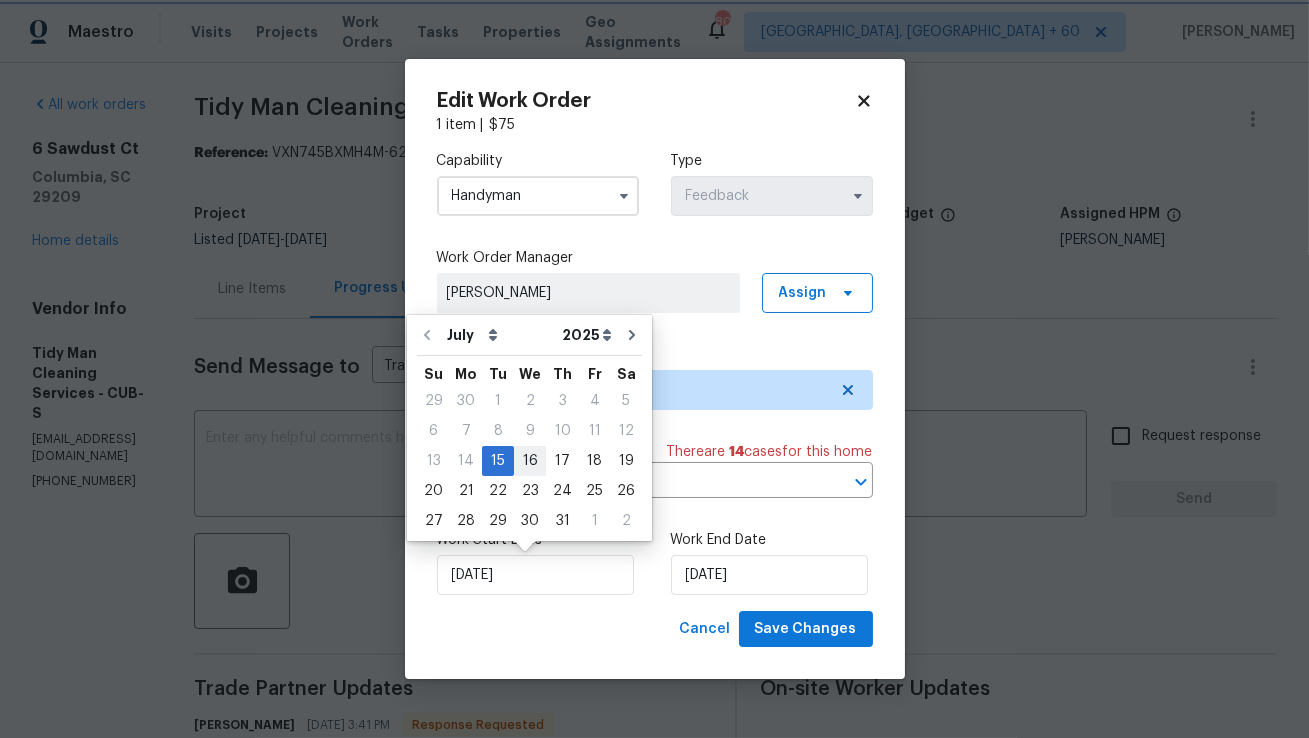 type on "16/07/2025" 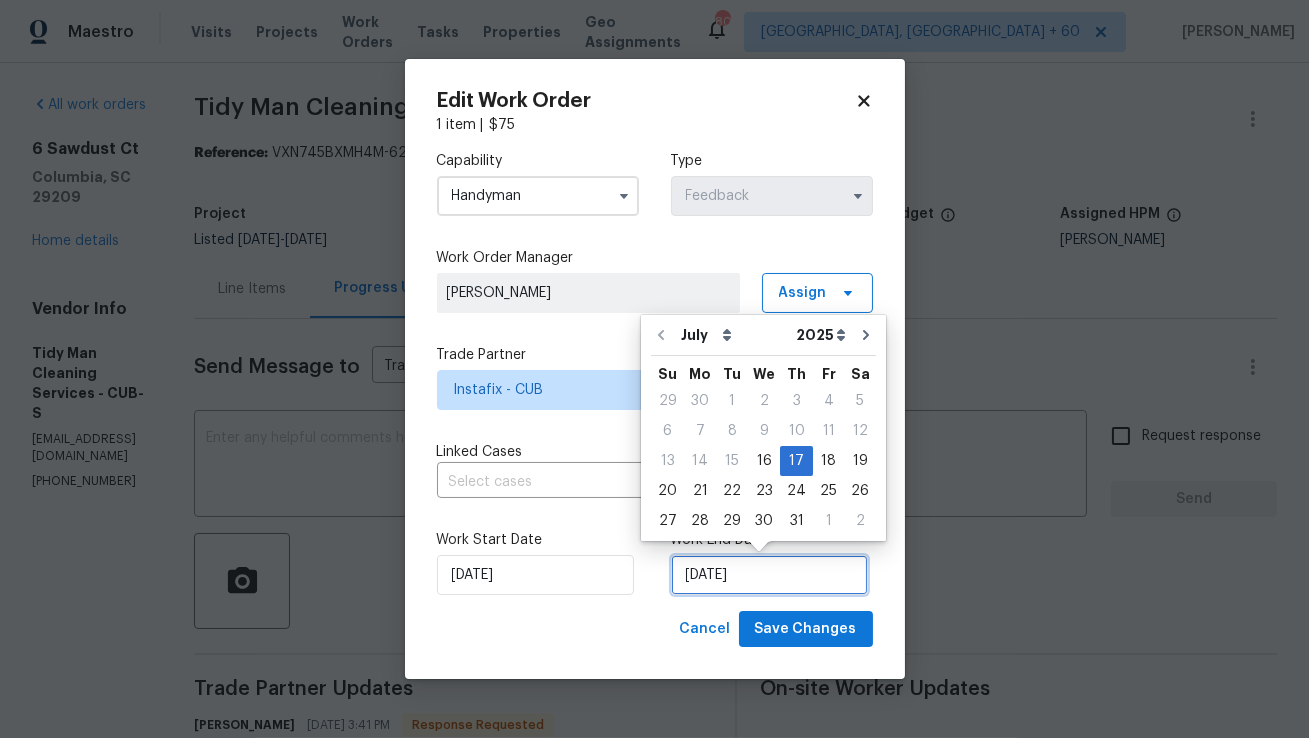 click on "17/07/2025" at bounding box center [769, 575] 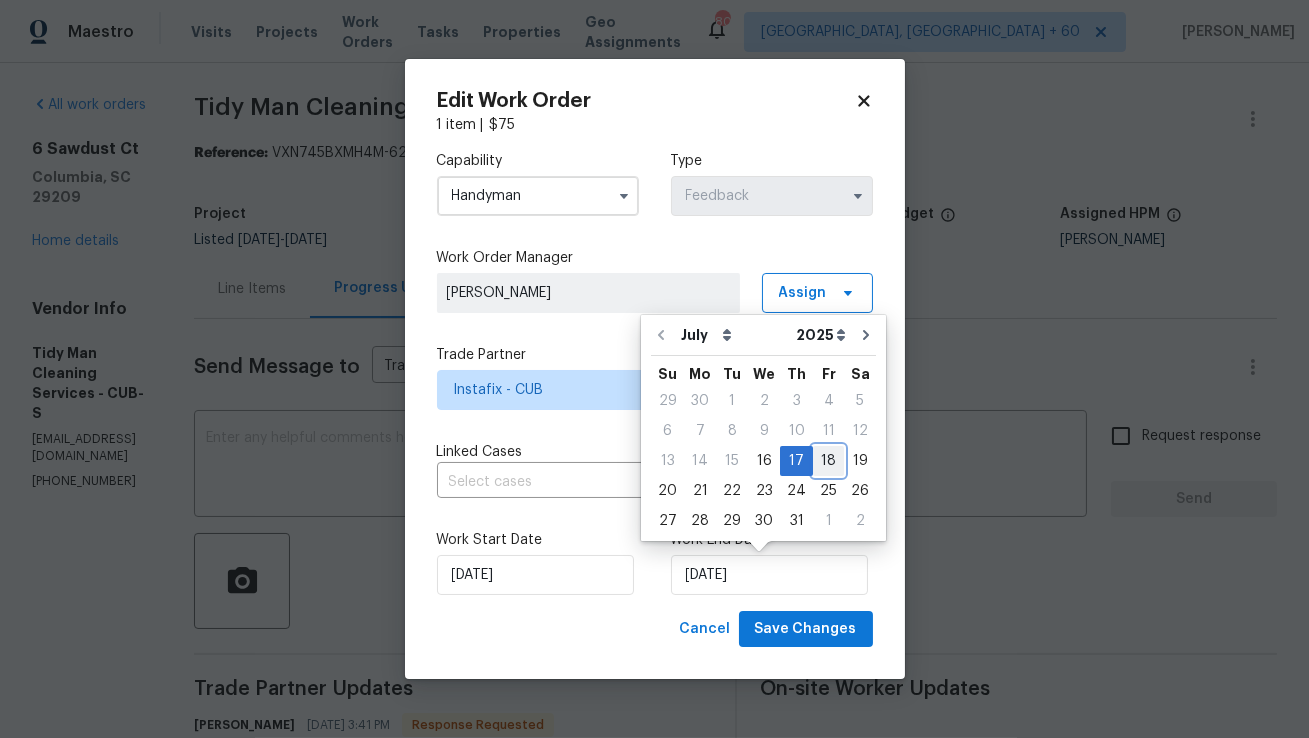 click on "18" at bounding box center [828, 461] 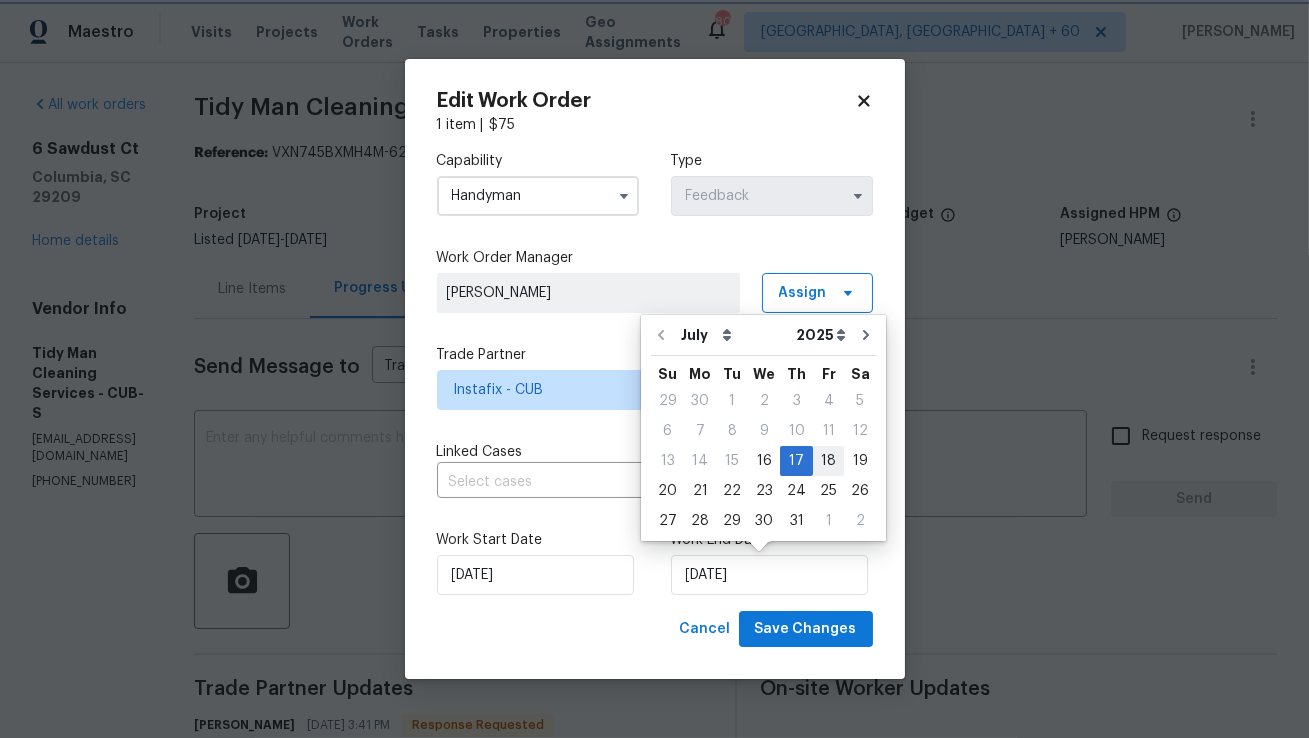 type on "18/07/2025" 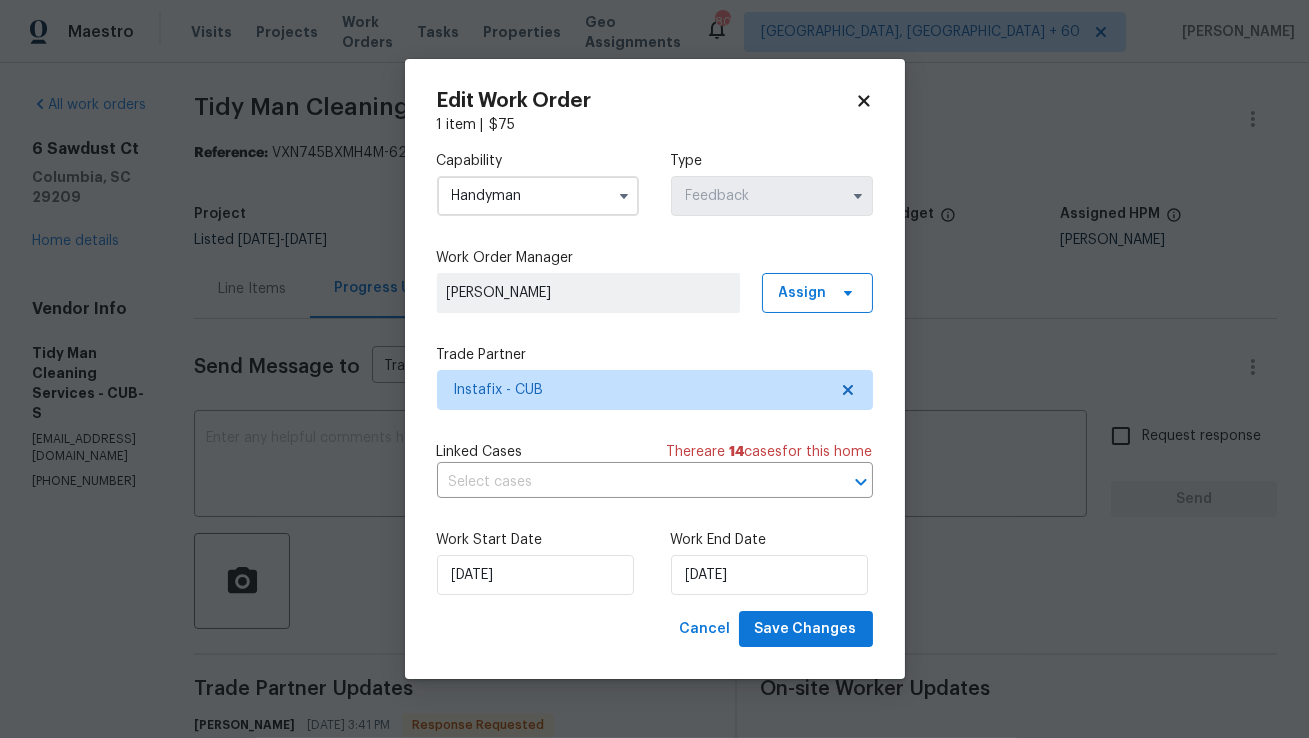 click on "Work End Date" at bounding box center (772, 540) 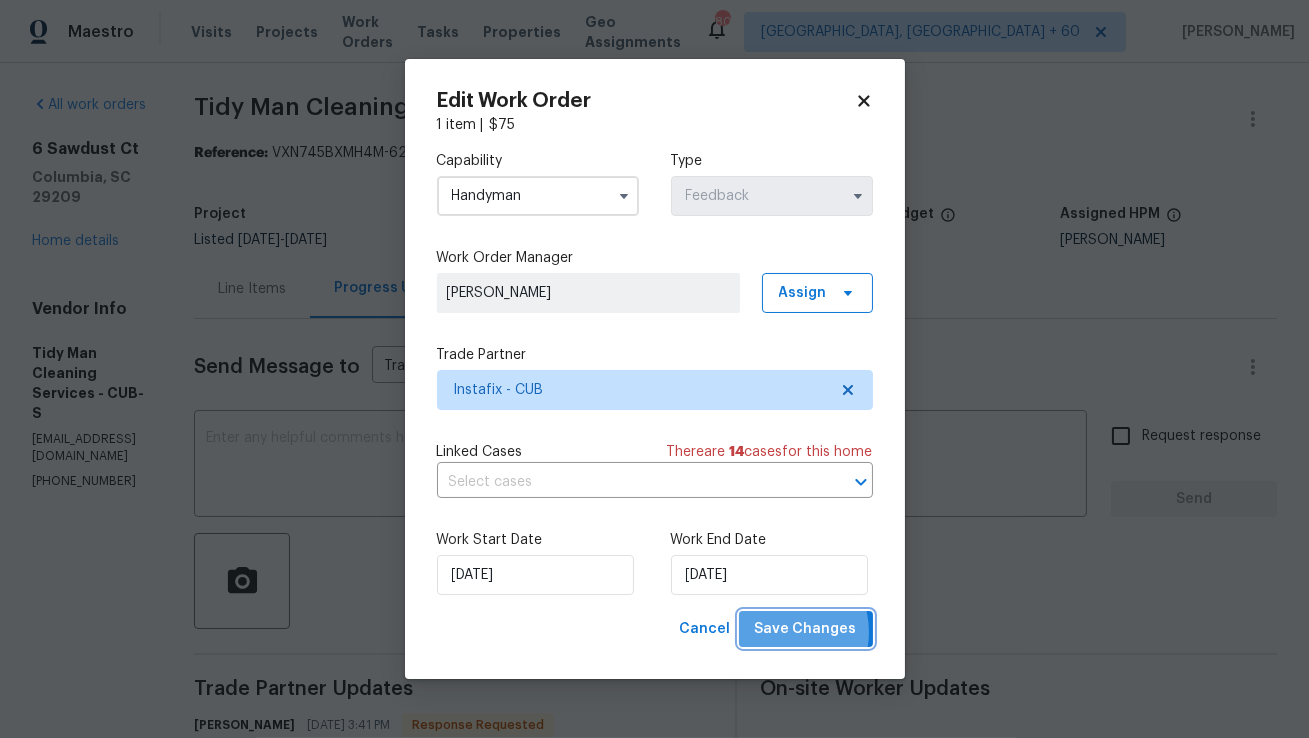 click on "Save Changes" at bounding box center [806, 629] 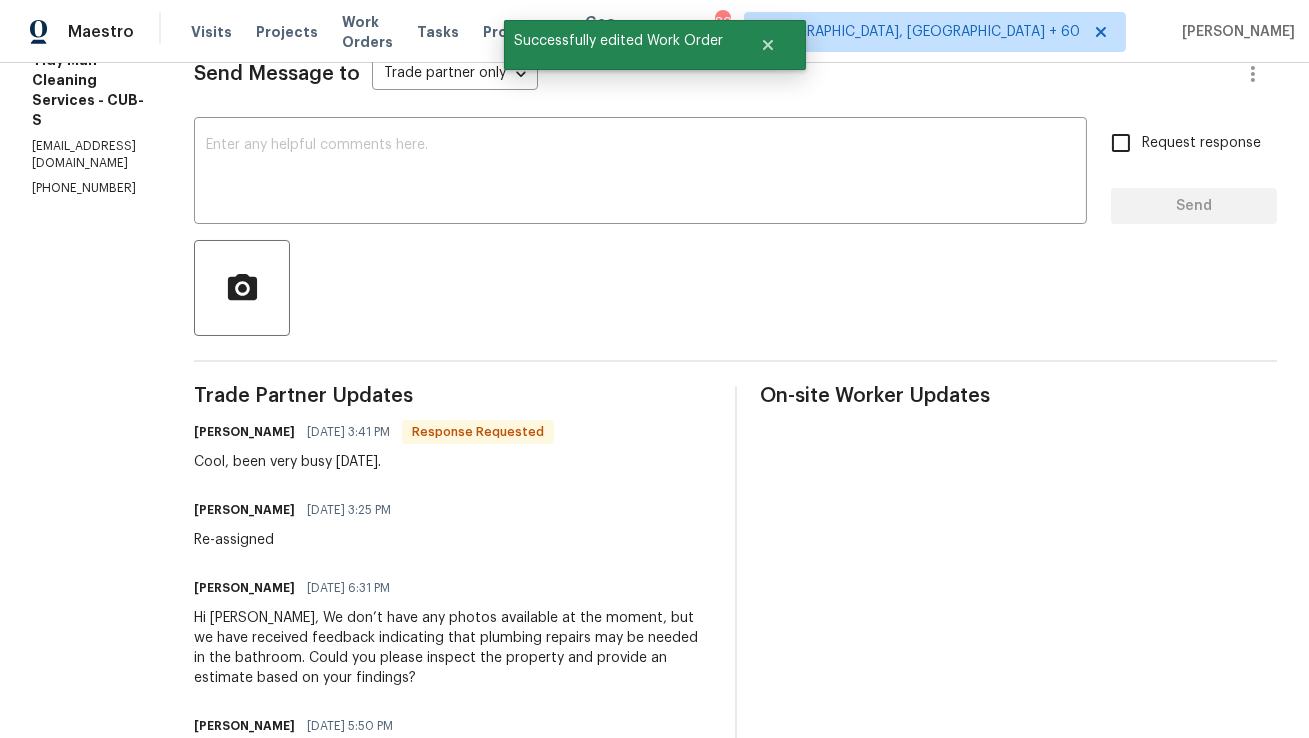 scroll, scrollTop: 0, scrollLeft: 0, axis: both 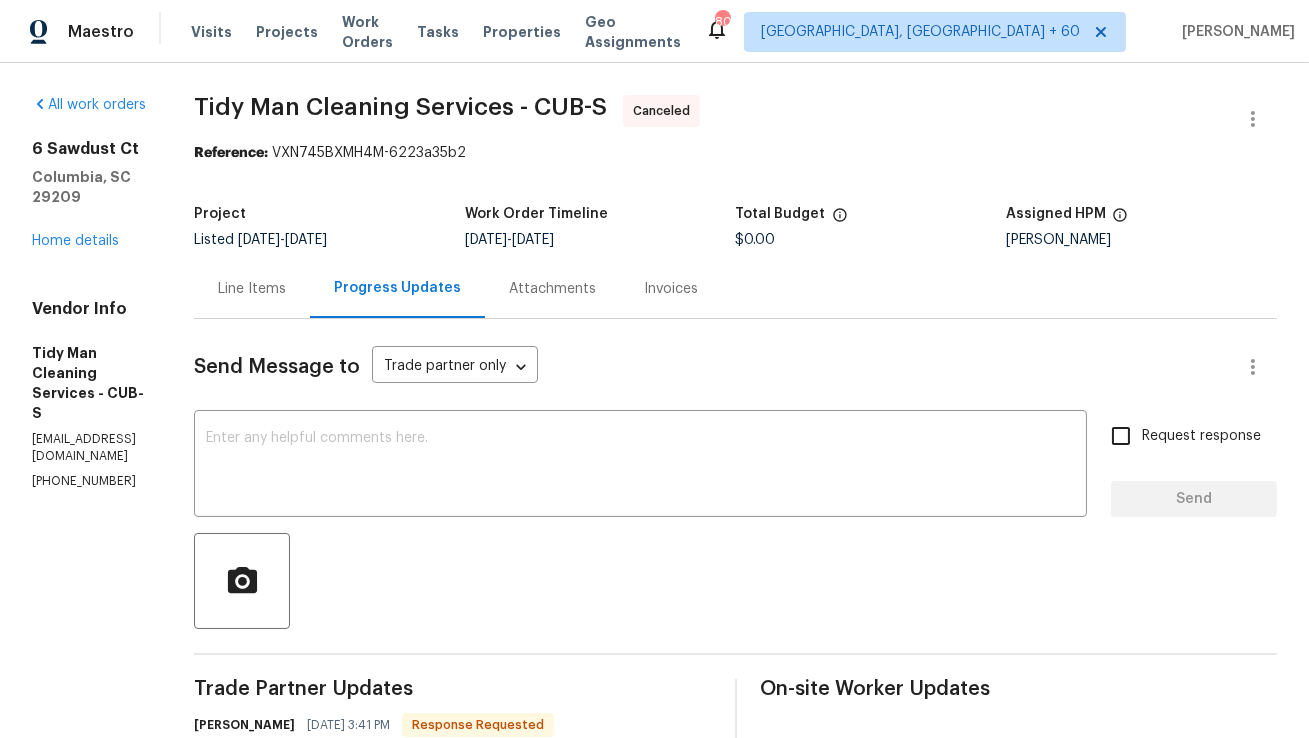 click on "Line Items" at bounding box center [252, 289] 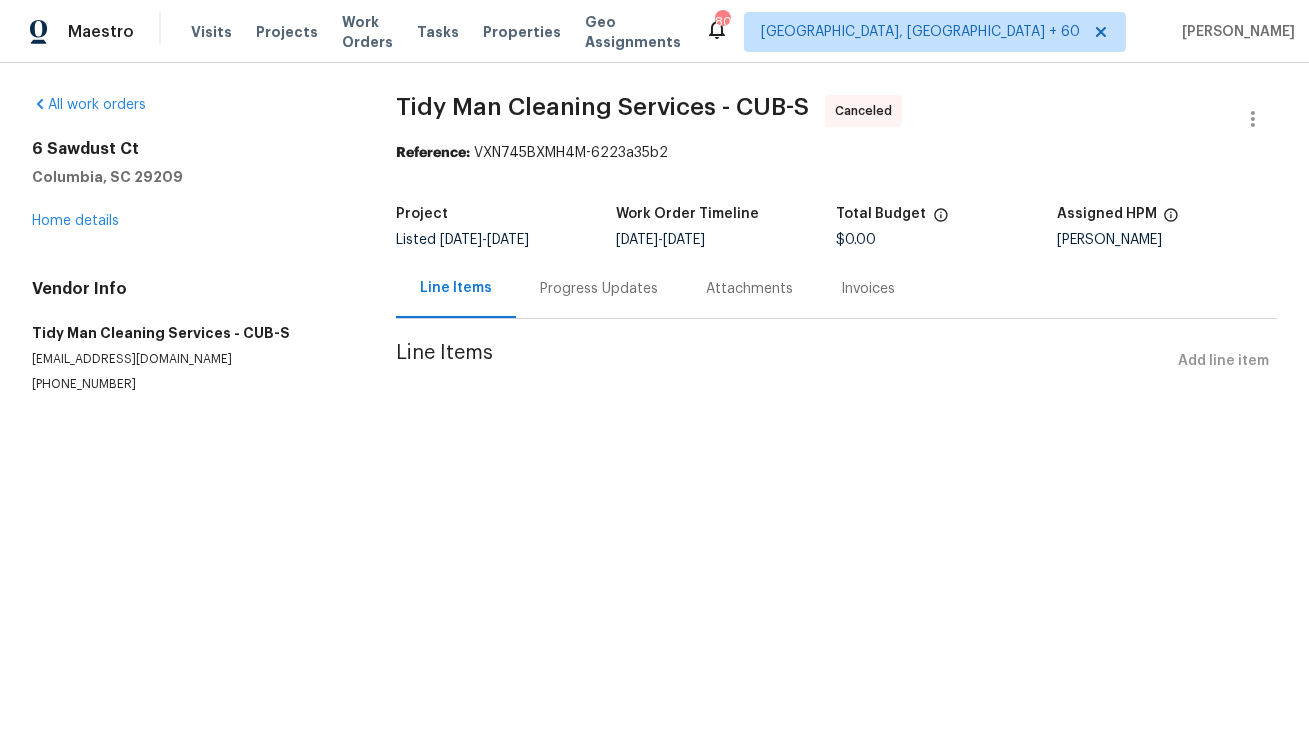click on "Progress Updates" at bounding box center [599, 288] 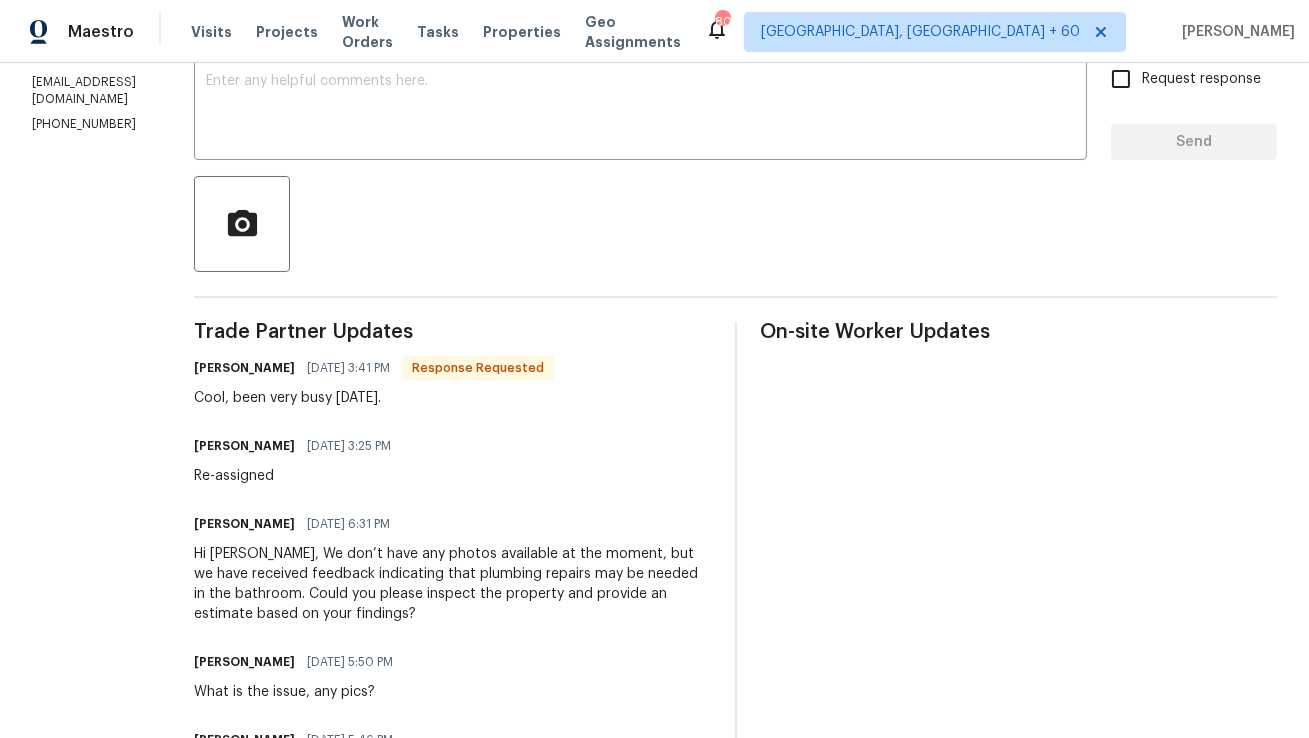 scroll, scrollTop: 555, scrollLeft: 0, axis: vertical 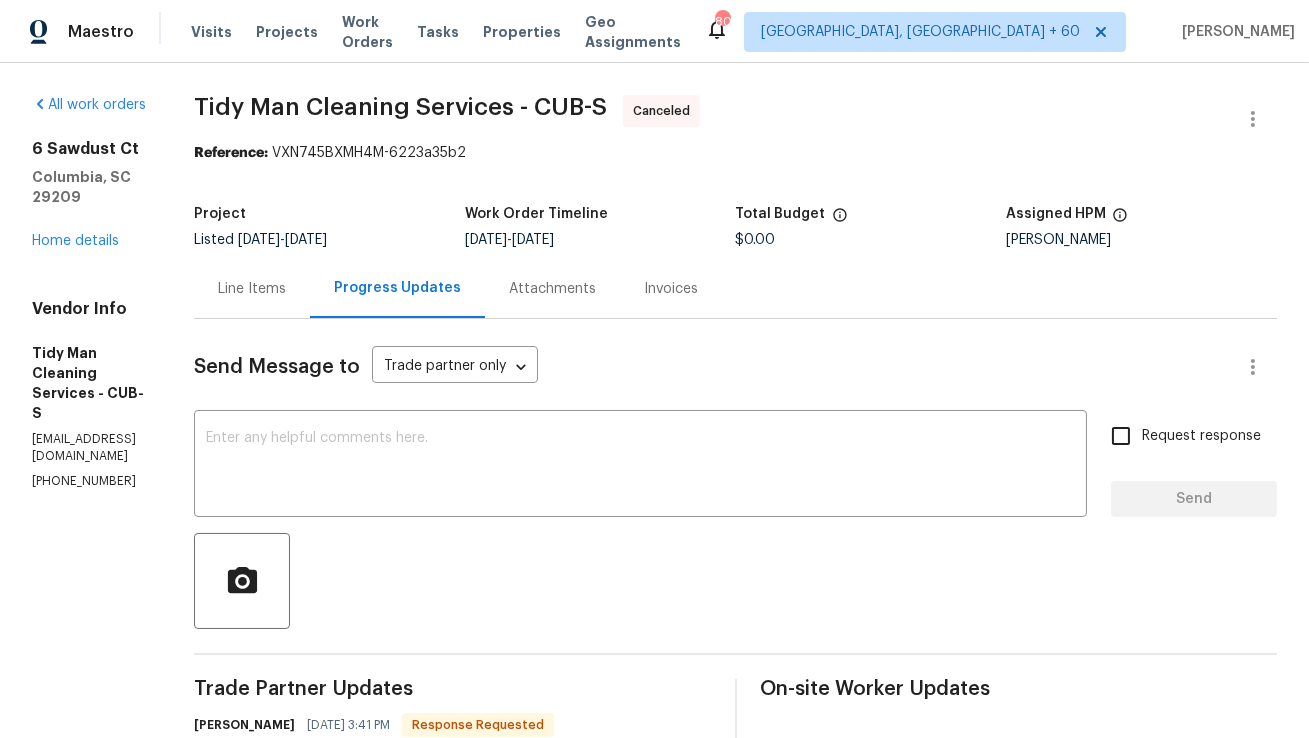 click on "Reference:   VXN745BXMH4M-6223a35b2" at bounding box center [735, 153] 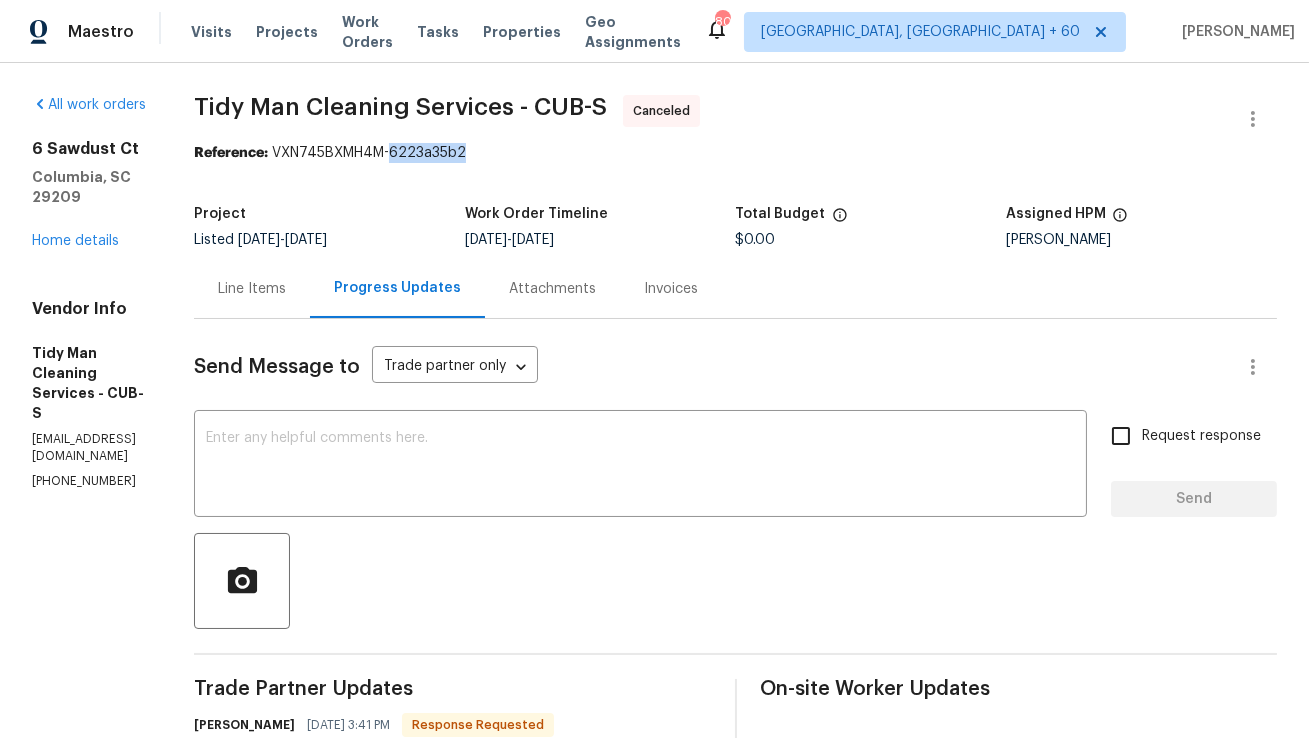click on "Reference:   VXN745BXMH4M-6223a35b2" at bounding box center [735, 153] 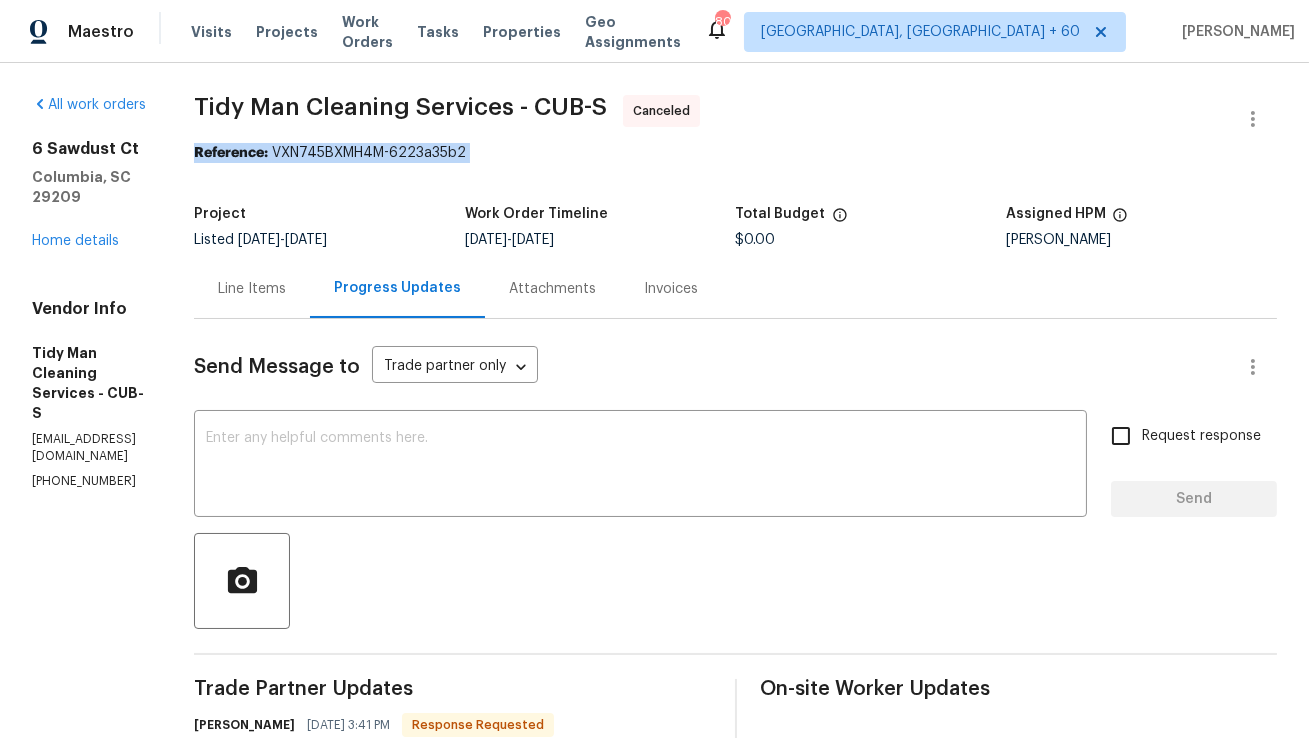 click on "Reference:   VXN745BXMH4M-6223a35b2" at bounding box center [735, 153] 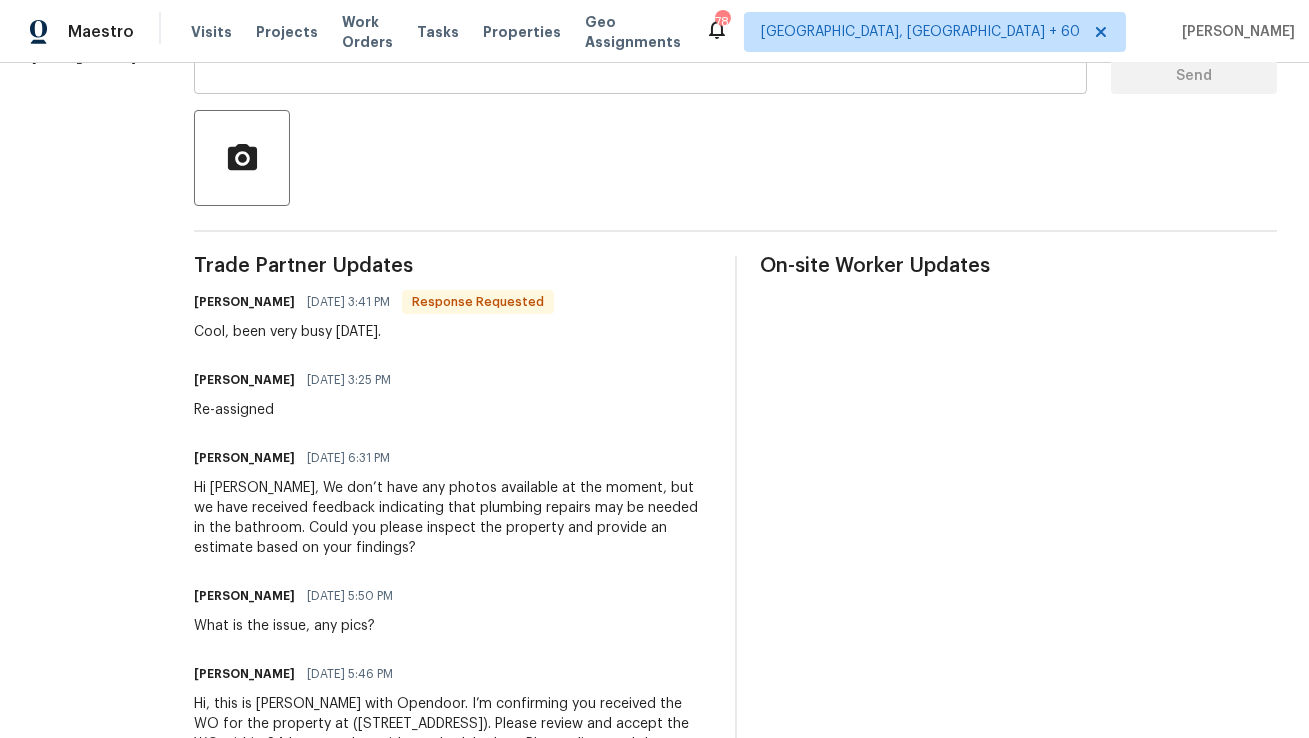 scroll, scrollTop: 0, scrollLeft: 0, axis: both 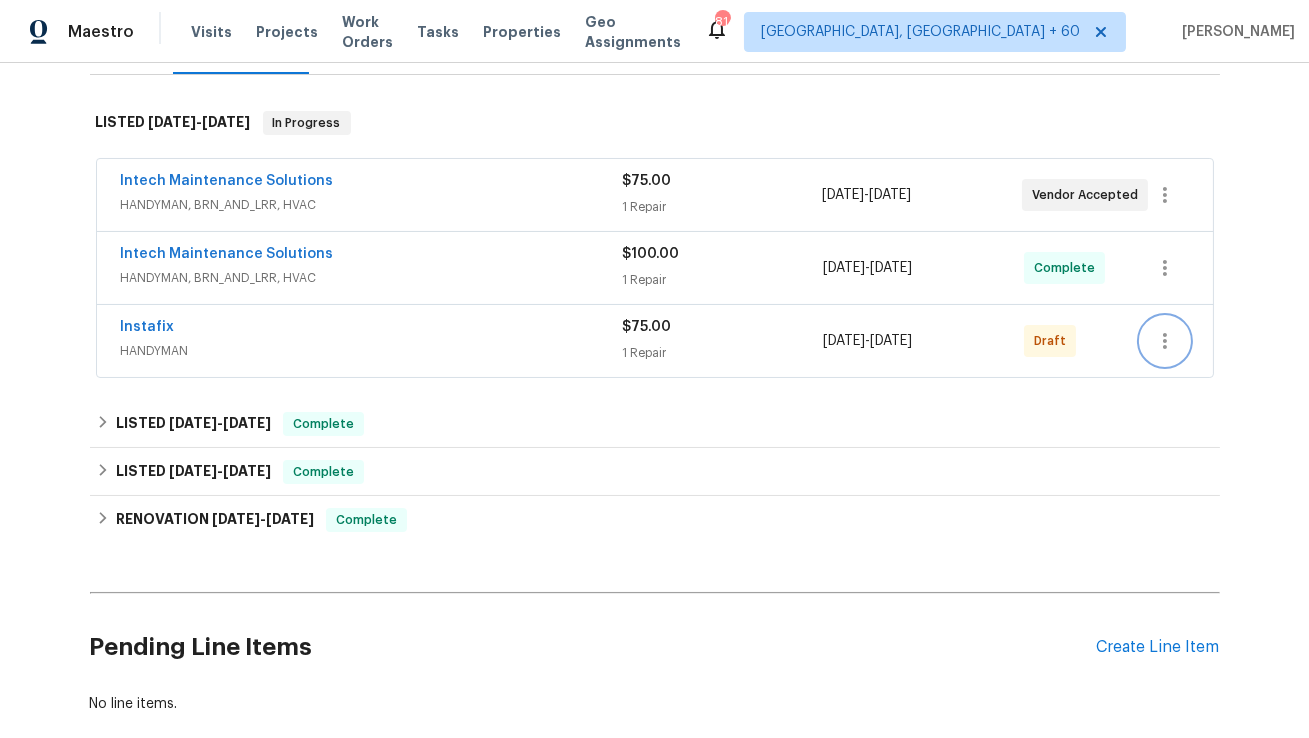 click 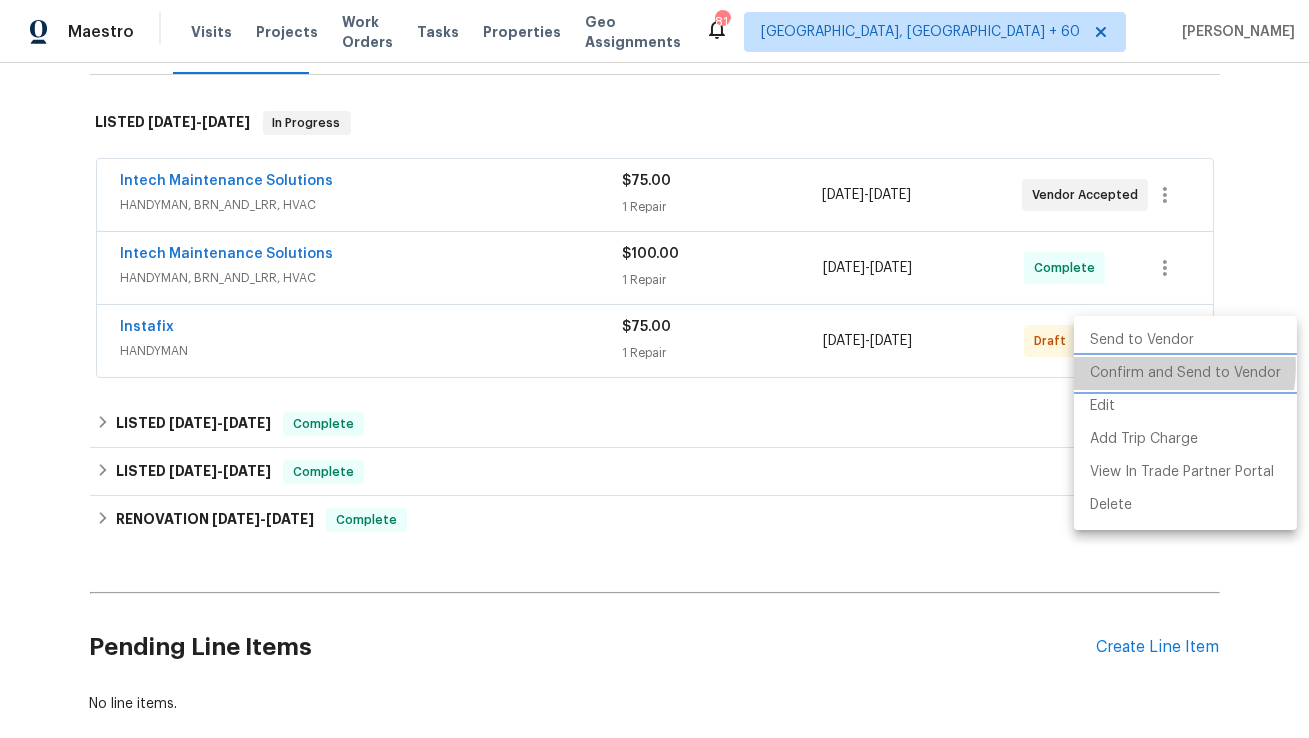 click on "Confirm and Send to Vendor" at bounding box center [1185, 373] 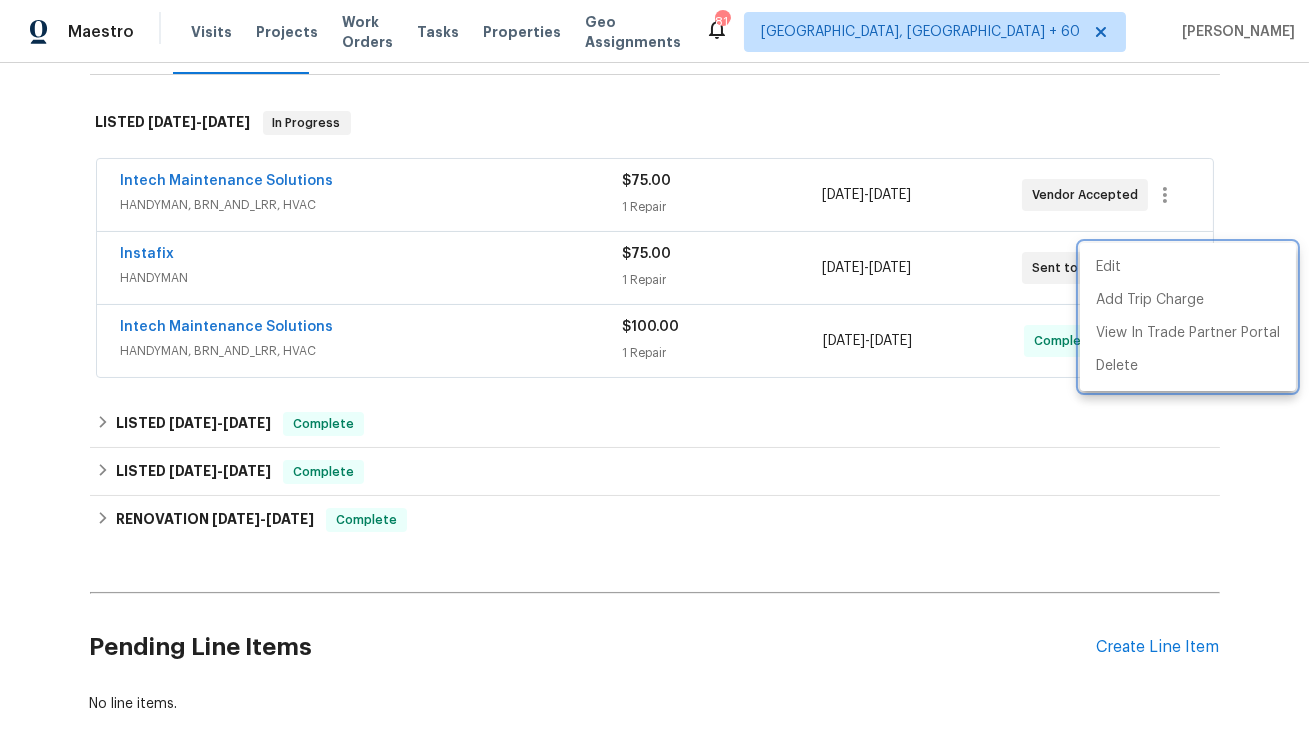 click at bounding box center (654, 369) 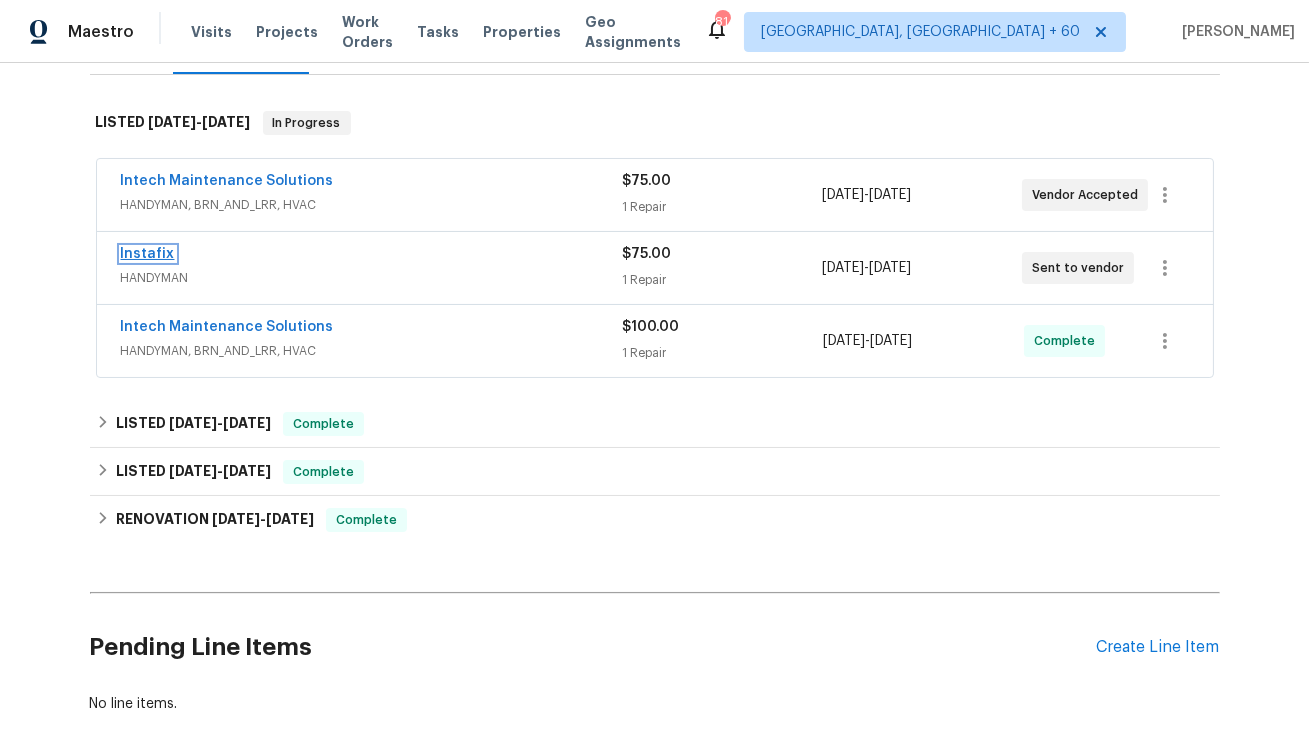 click on "Instafix" at bounding box center (148, 254) 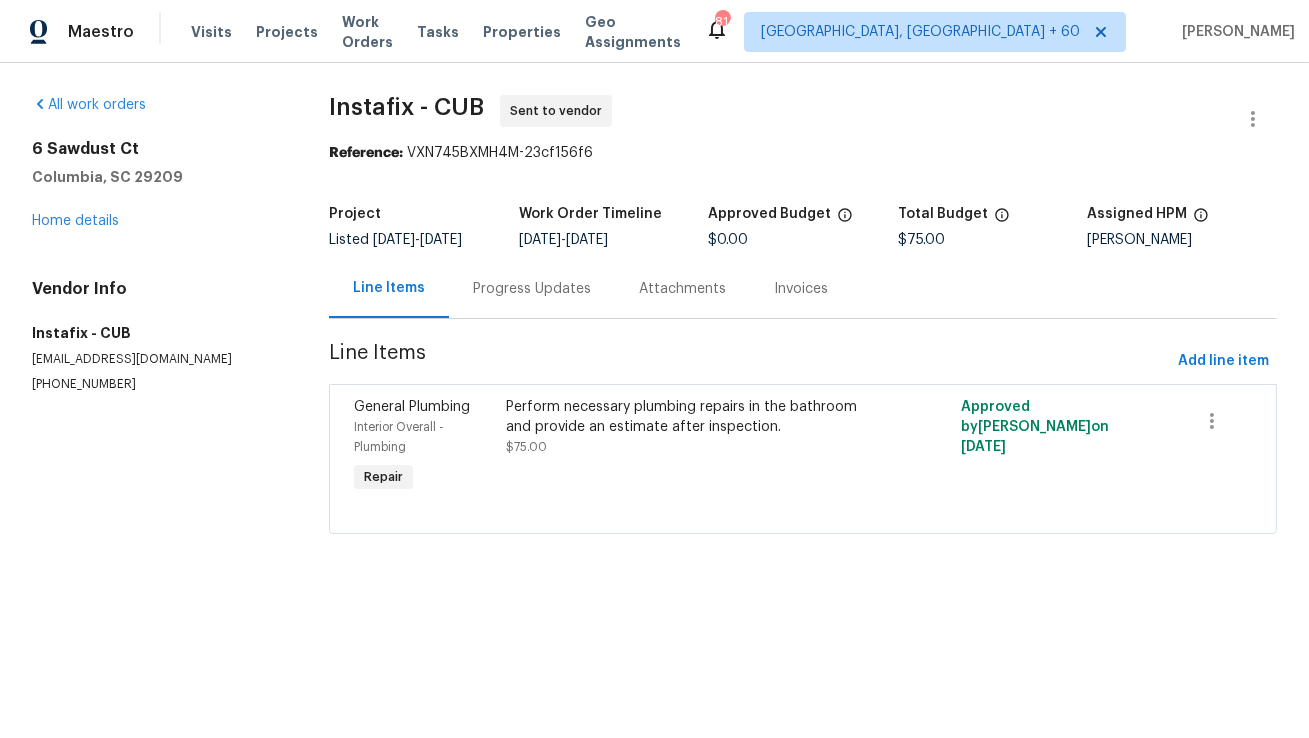 click on "Progress Updates" at bounding box center (532, 288) 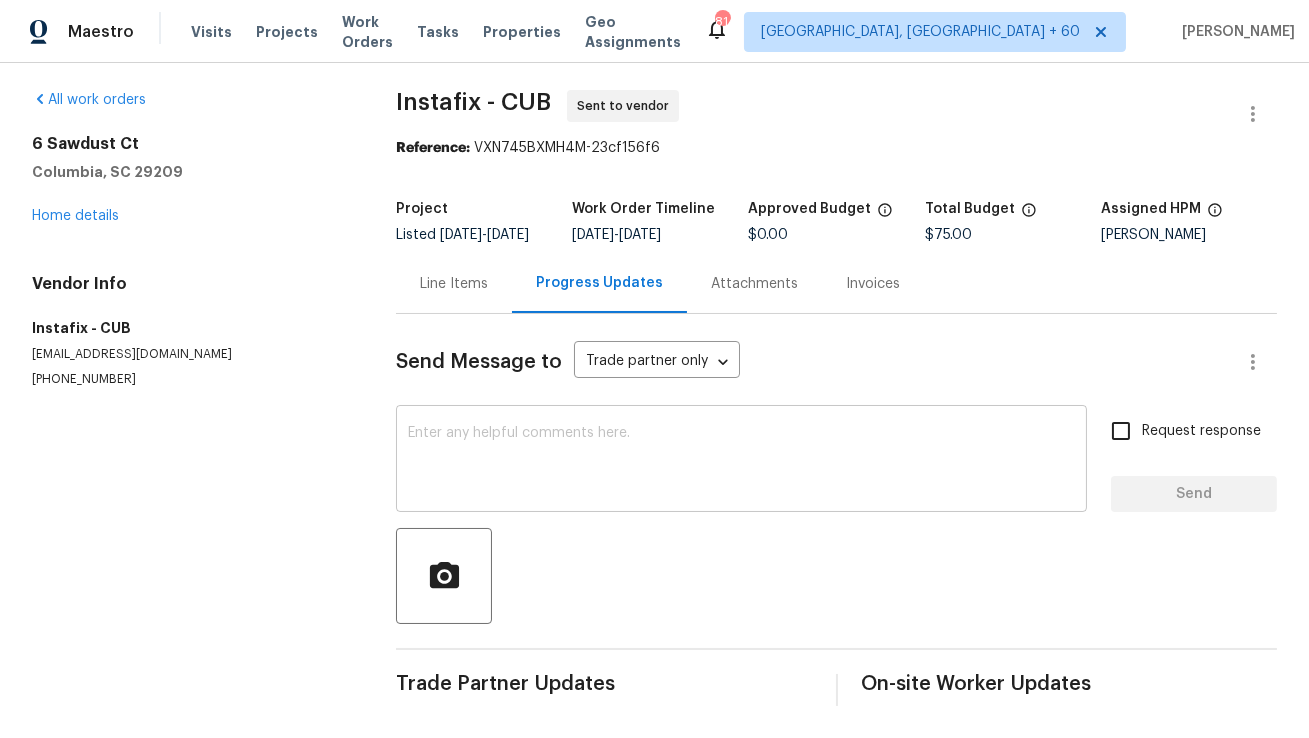 scroll, scrollTop: 0, scrollLeft: 0, axis: both 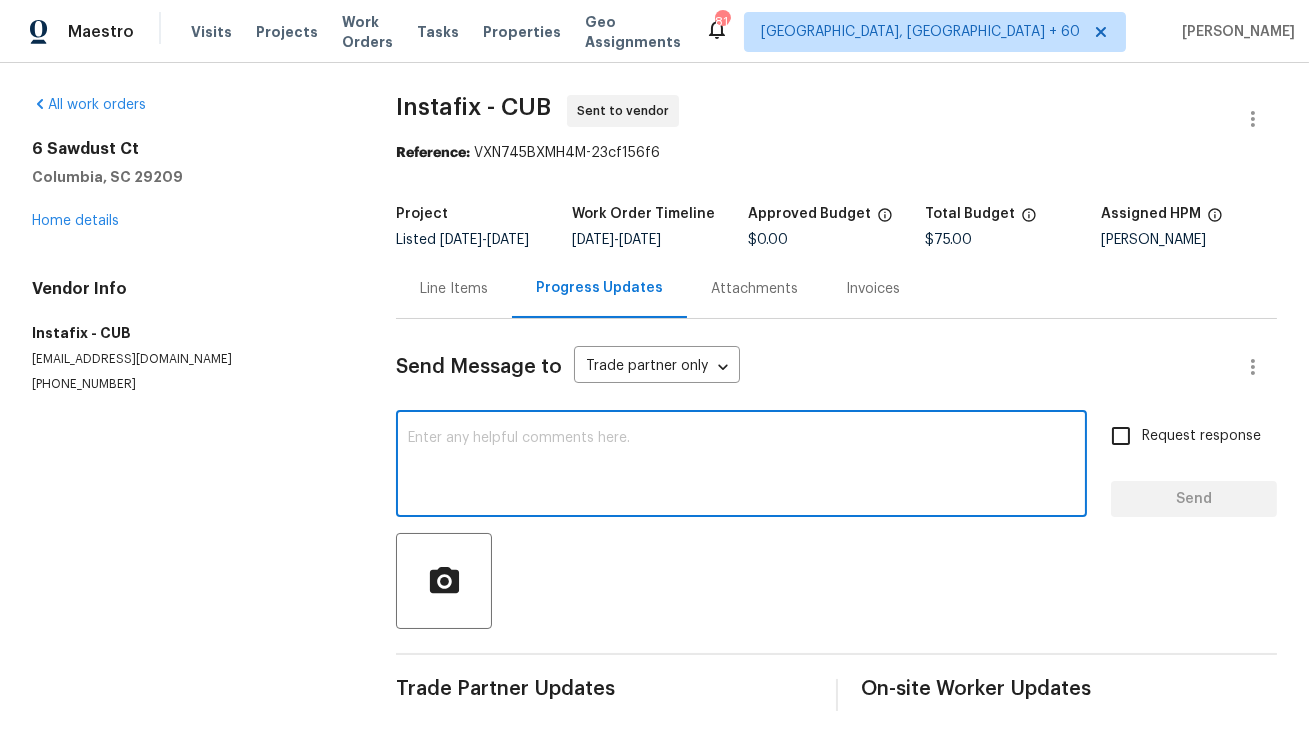 click at bounding box center [741, 466] 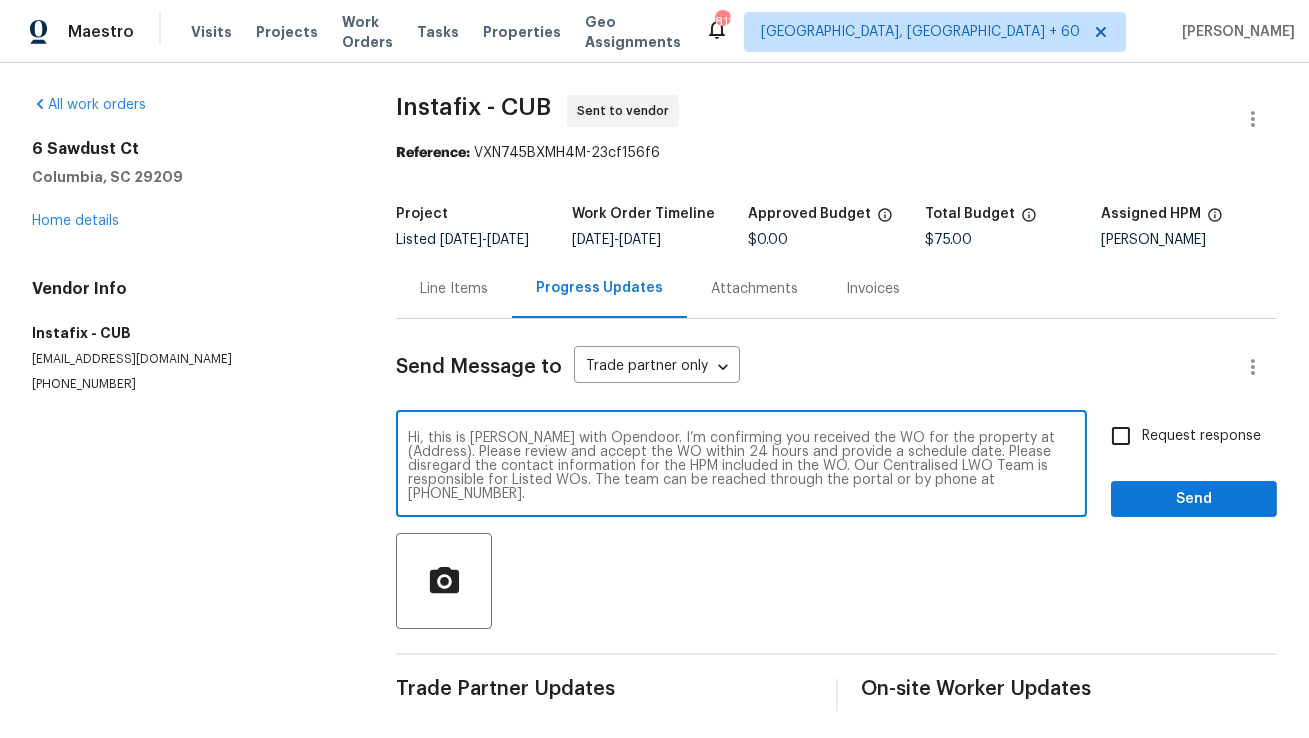 click on "Hi, this is [PERSON_NAME] with Opendoor. I’m confirming you received the WO for the property at (Address). Please review and accept the WO within 24 hours and provide a schedule date. Please disregard the contact information for the HPM included in the WO. Our Centralised LWO Team is responsible for Listed WOs. The team can be reached through the portal or by phone at [PHONE_NUMBER]." at bounding box center [741, 466] 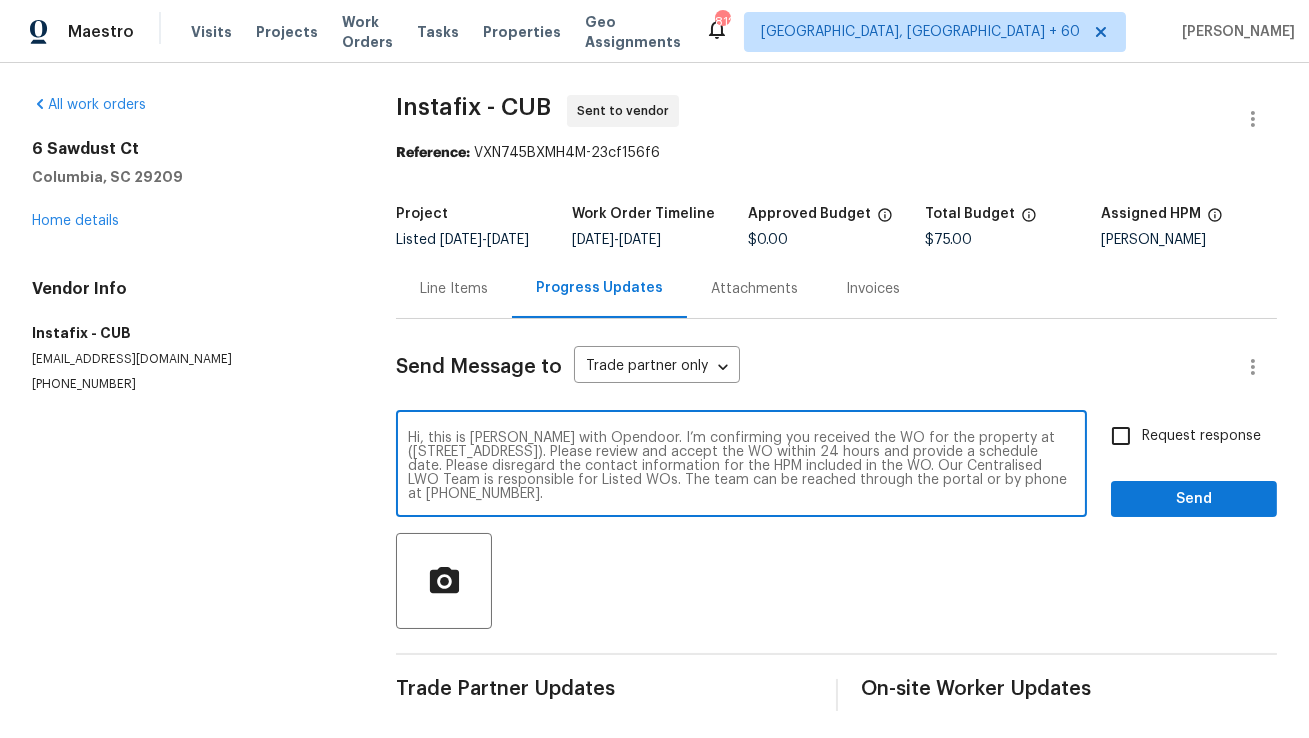 type on "Hi, this is [PERSON_NAME] with Opendoor. I’m confirming you received the WO for the property at ([STREET_ADDRESS]). Please review and accept the WO within 24 hours and provide a schedule date. Please disregard the contact information for the HPM included in the WO. Our Centralised LWO Team is responsible for Listed WOs. The team can be reached through the portal or by phone at [PHONE_NUMBER]." 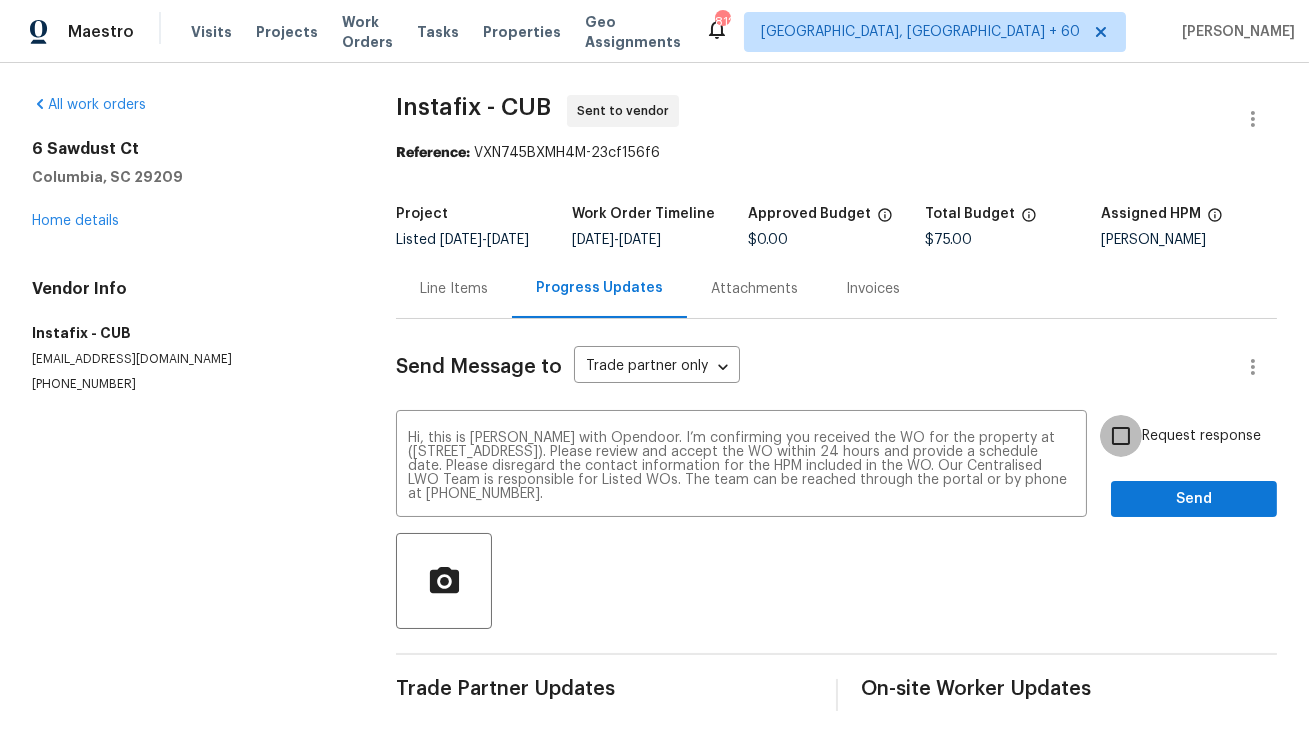 click on "Request response" at bounding box center [1121, 436] 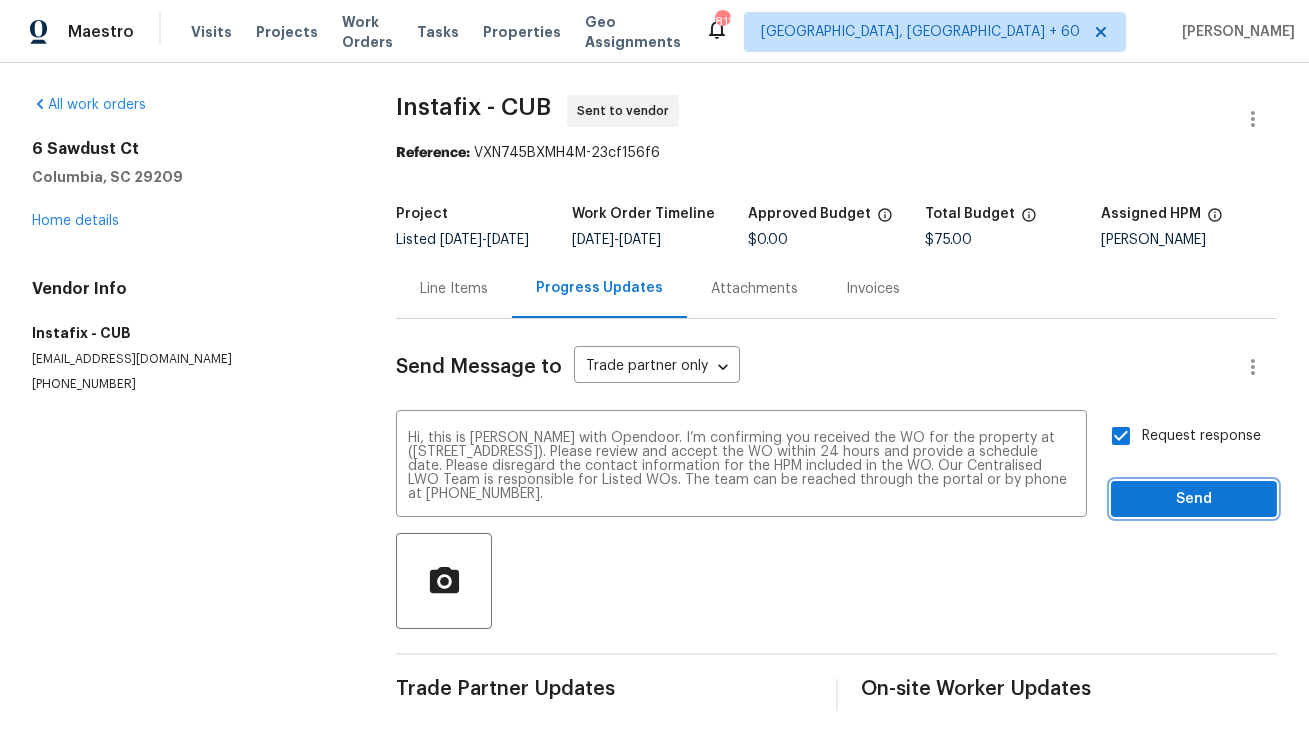 click on "Send" at bounding box center (1194, 499) 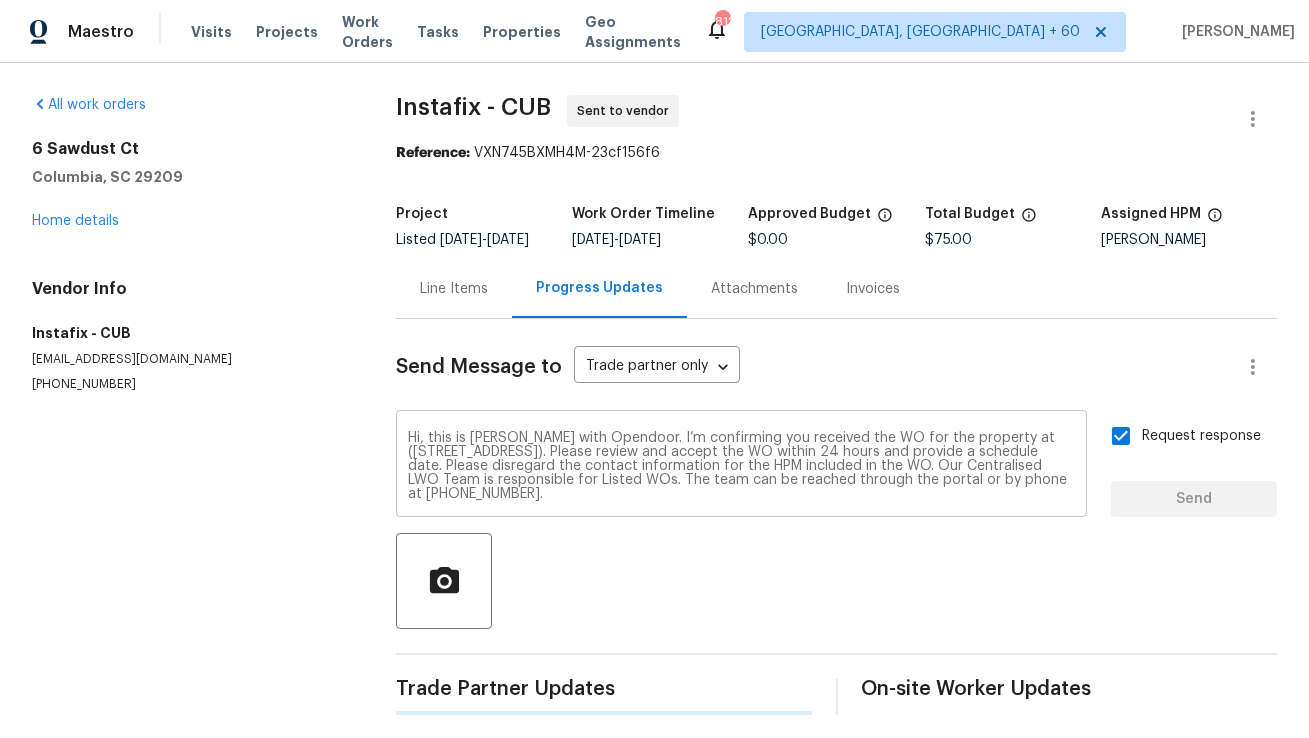type 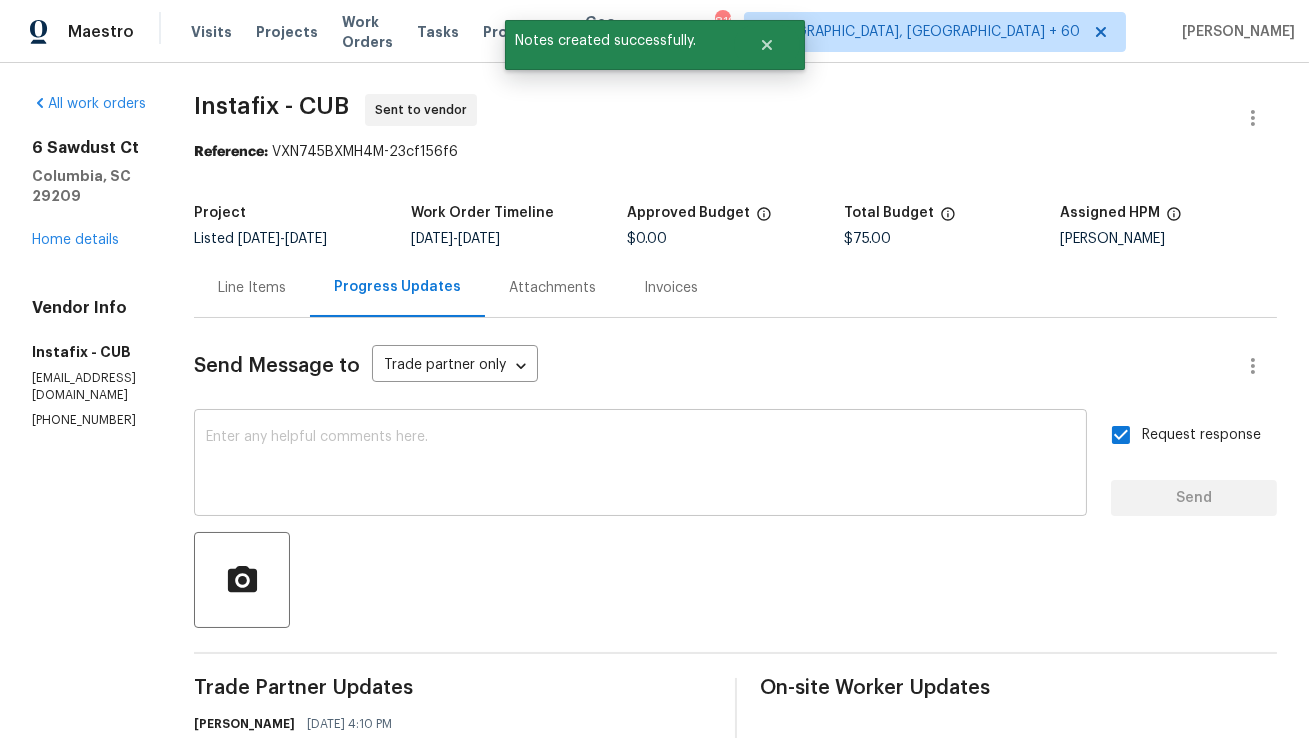 scroll, scrollTop: 0, scrollLeft: 0, axis: both 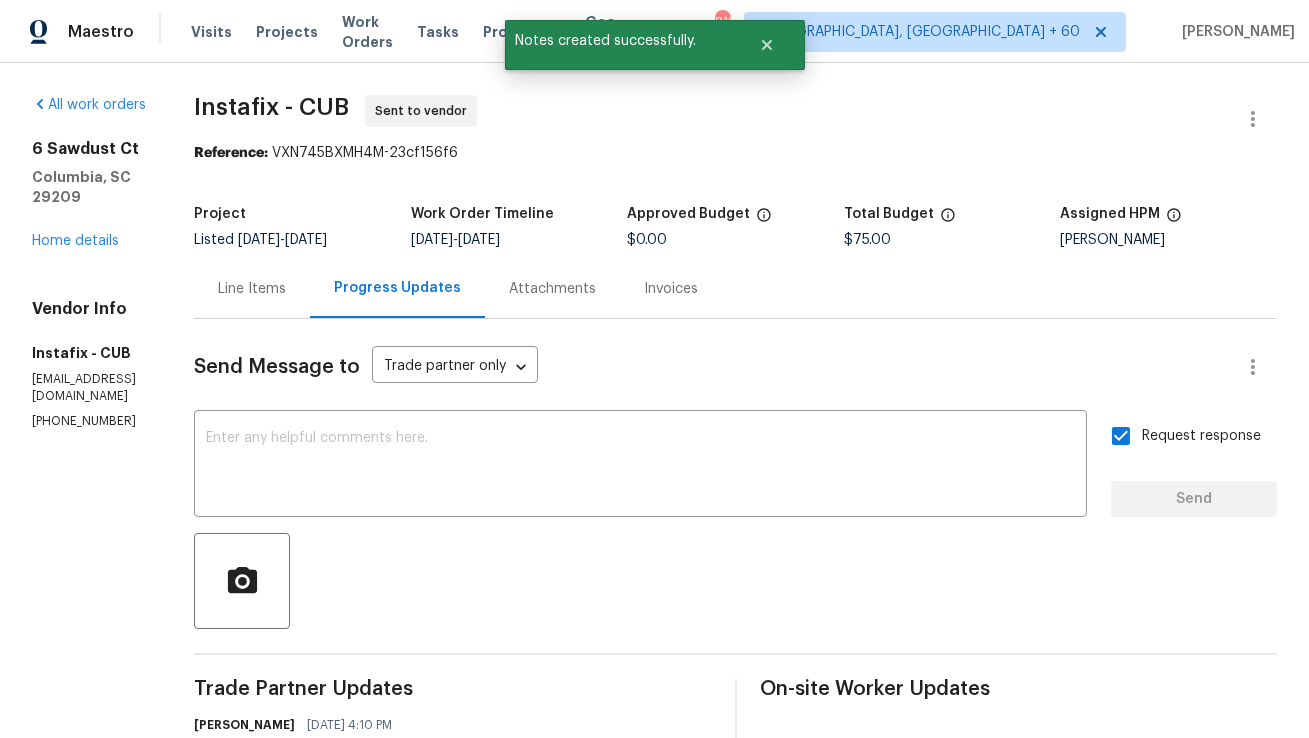 click on "Line Items" at bounding box center (252, 289) 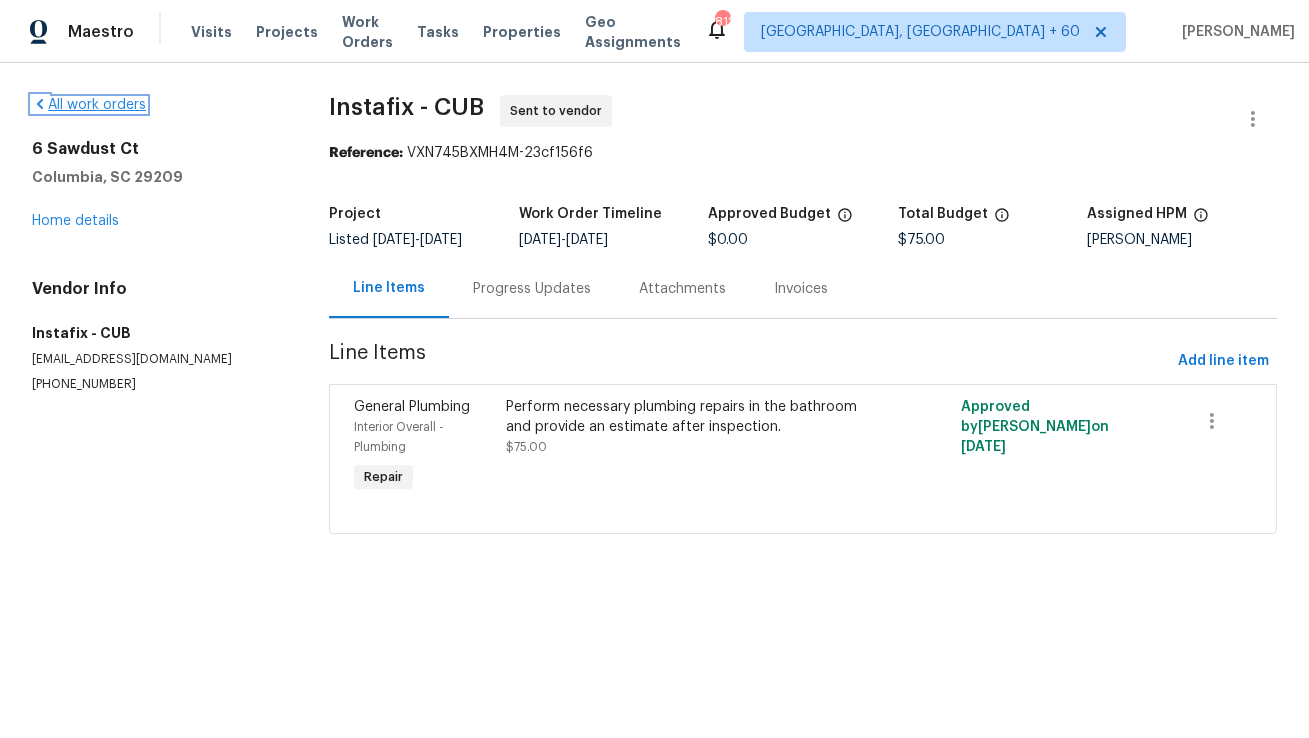 click on "All work orders" at bounding box center [89, 105] 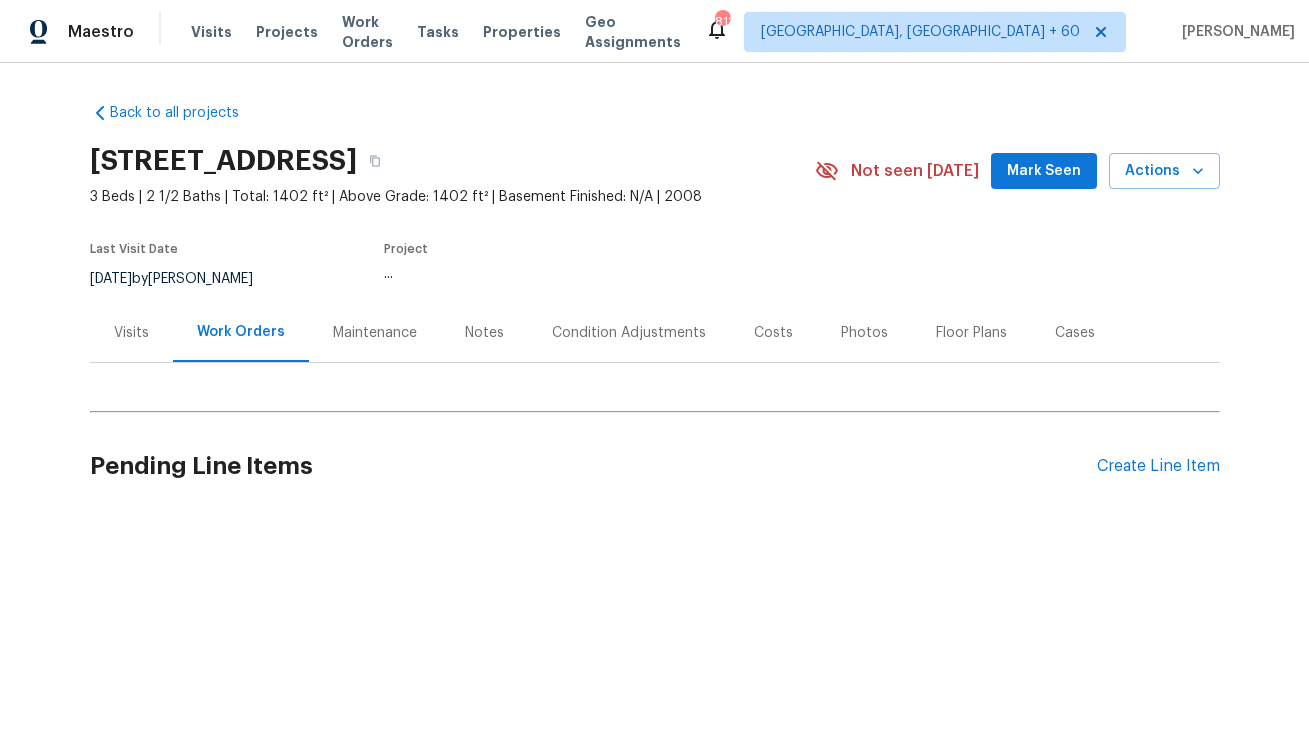 scroll, scrollTop: 0, scrollLeft: 0, axis: both 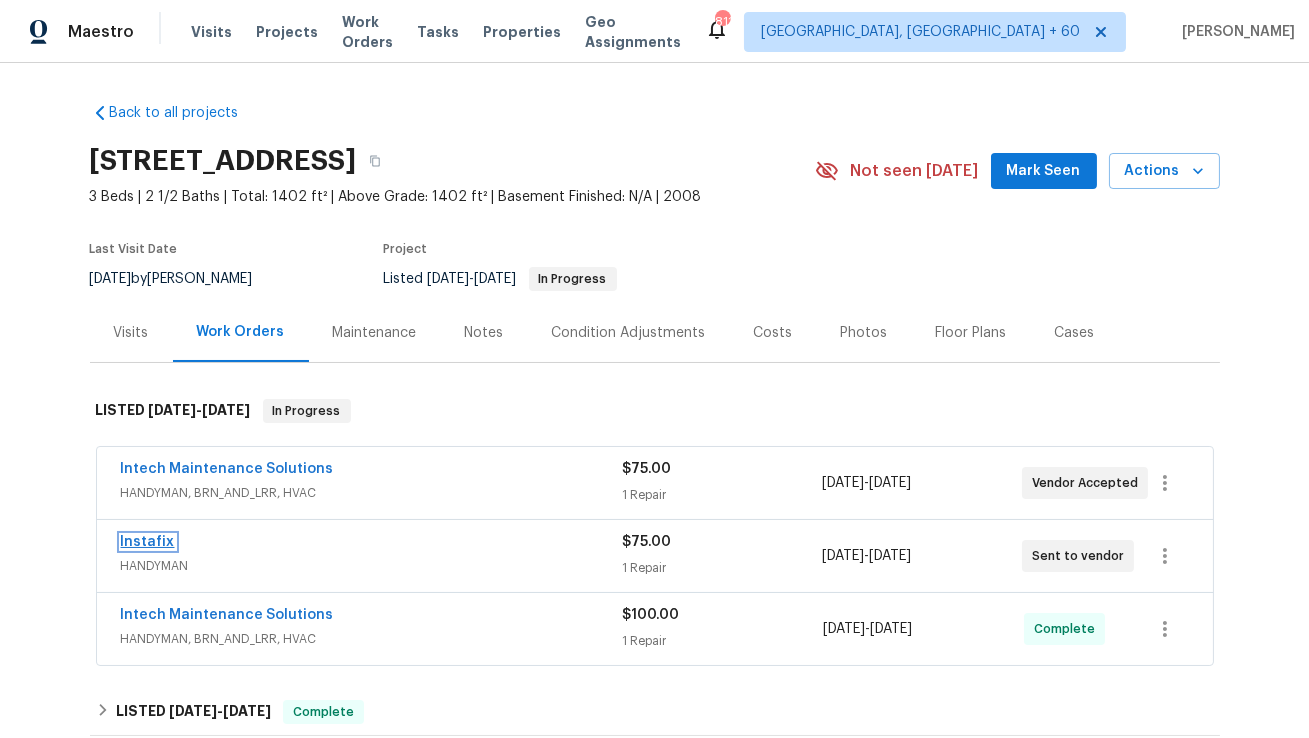 click on "Instafix" at bounding box center (148, 542) 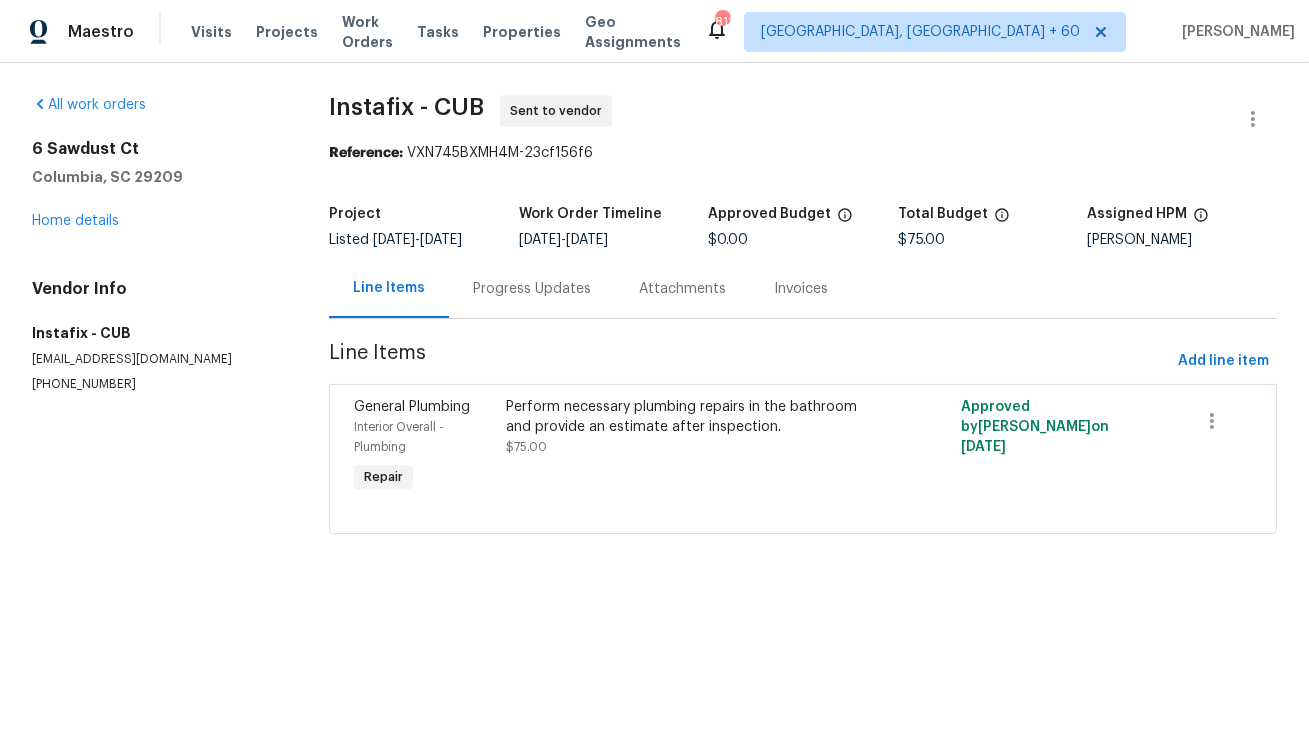 click on "Progress Updates" at bounding box center (532, 289) 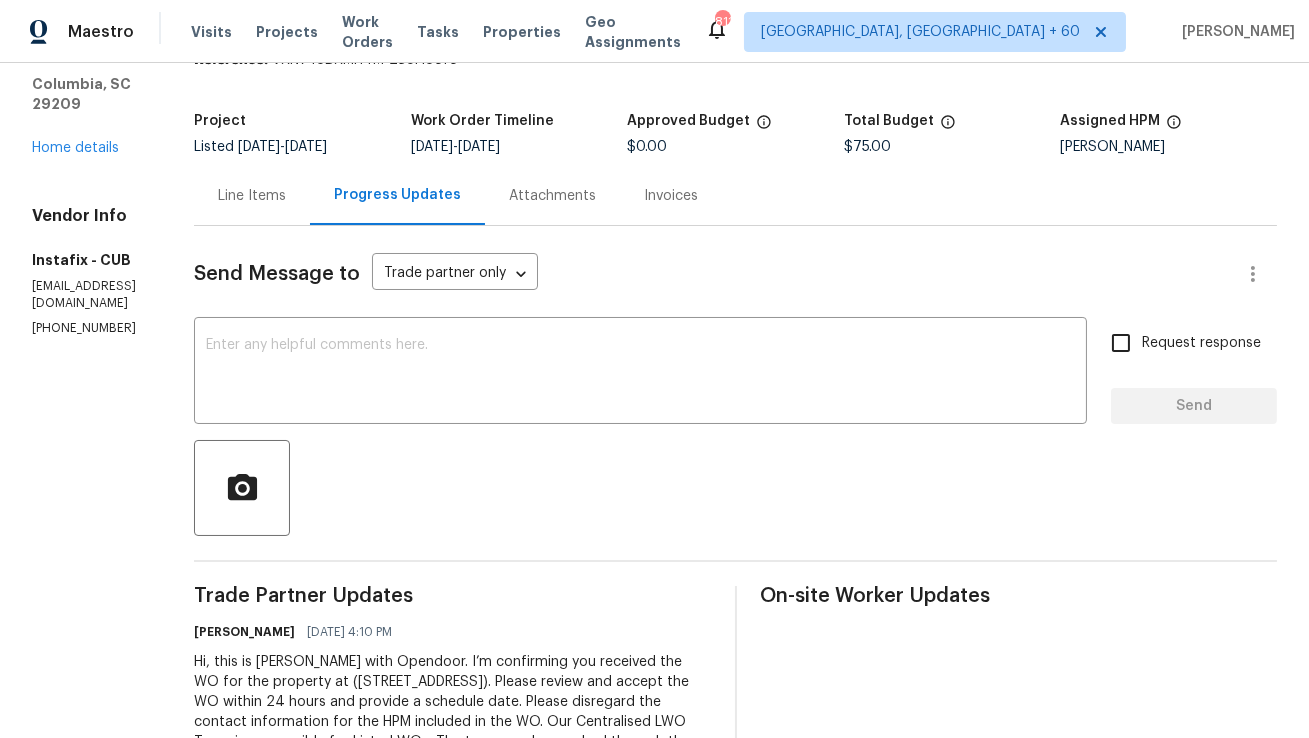 scroll, scrollTop: 0, scrollLeft: 0, axis: both 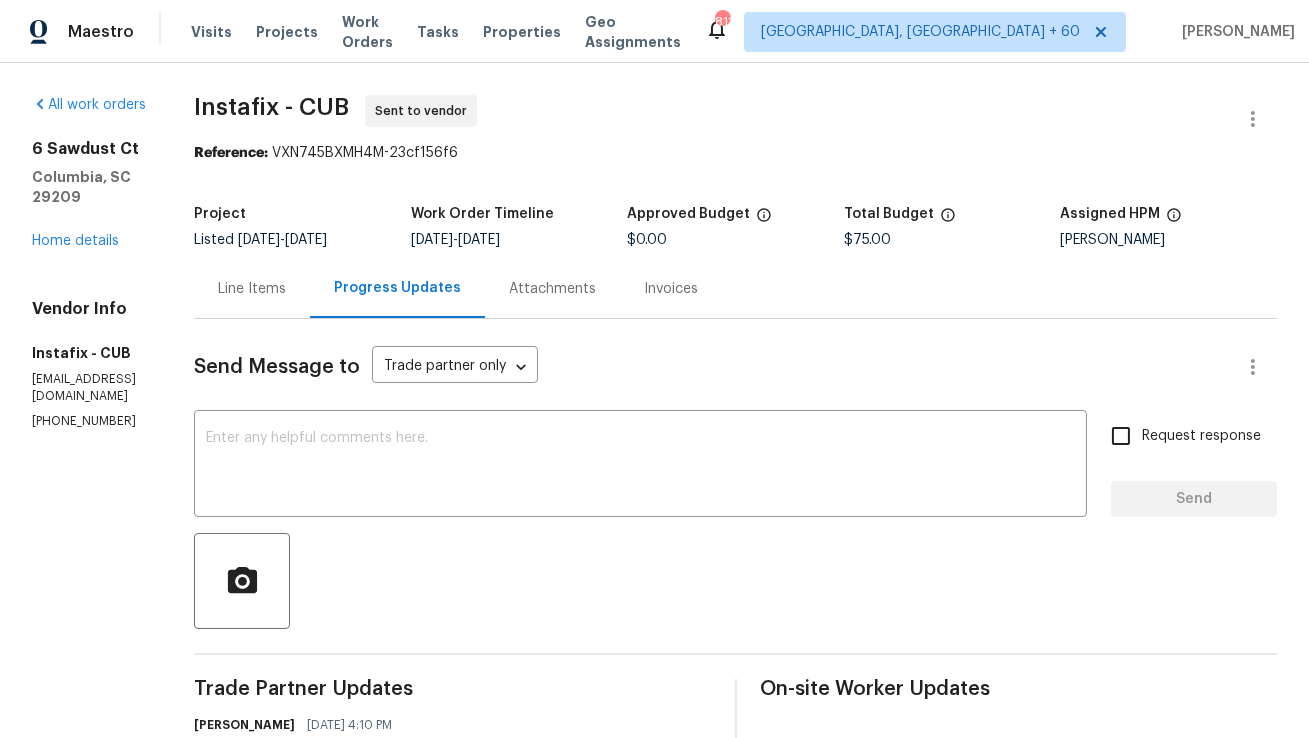 click on "Line Items" at bounding box center [252, 289] 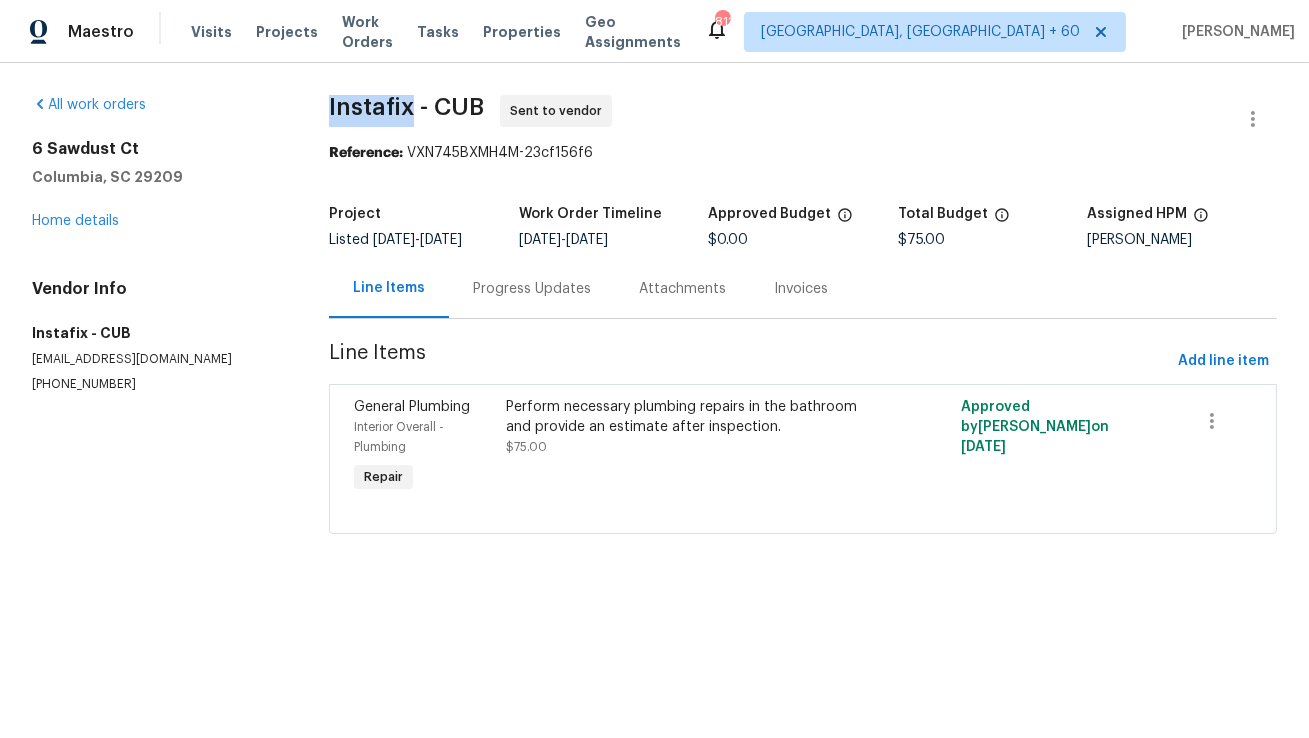 copy on "Instafix" 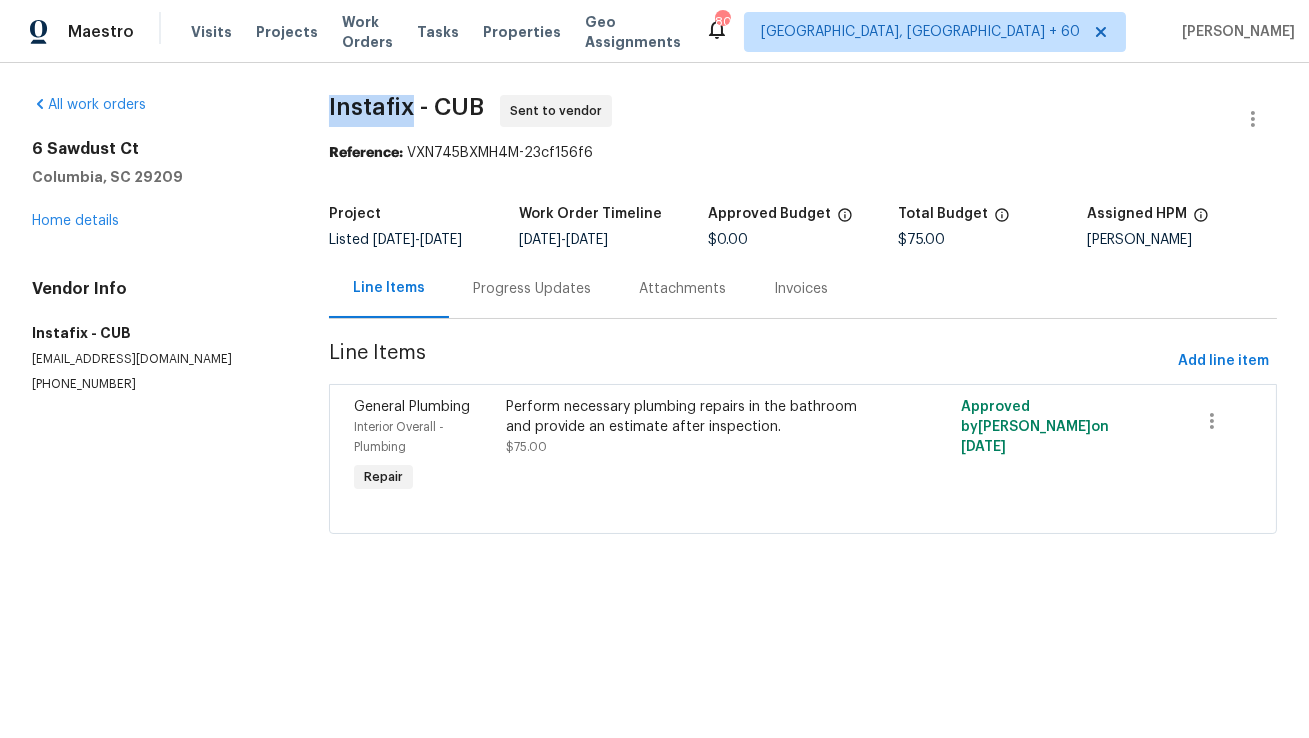 copy on "Instafix" 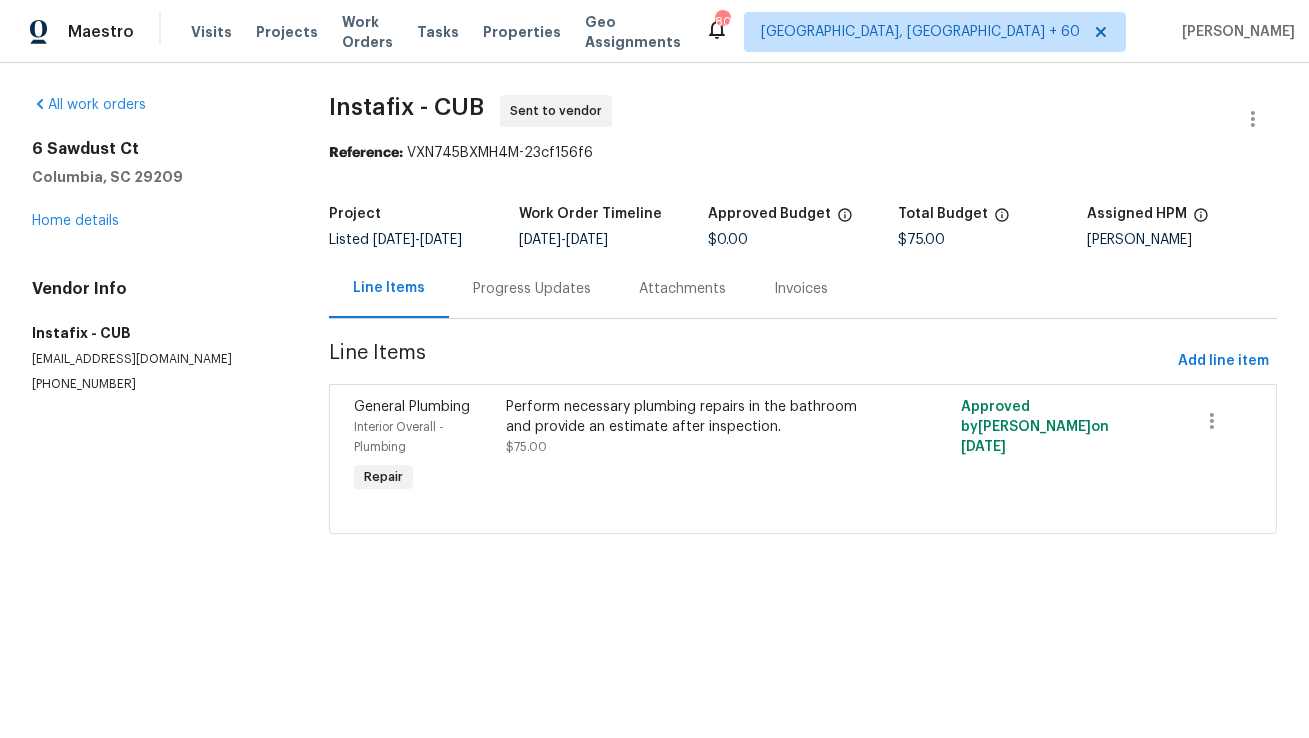 click on "Line Items" at bounding box center [389, 288] 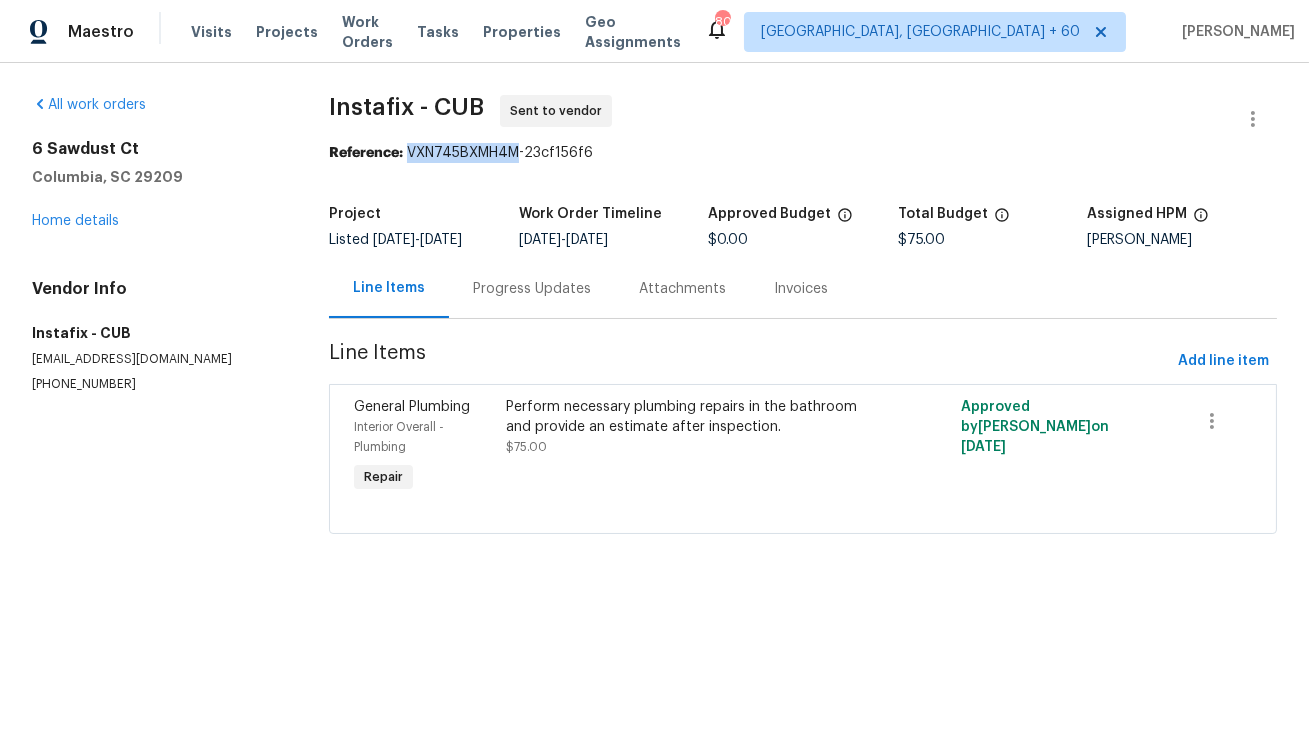 click on "Reference:   VXN745BXMH4M-23cf156f6" at bounding box center (803, 153) 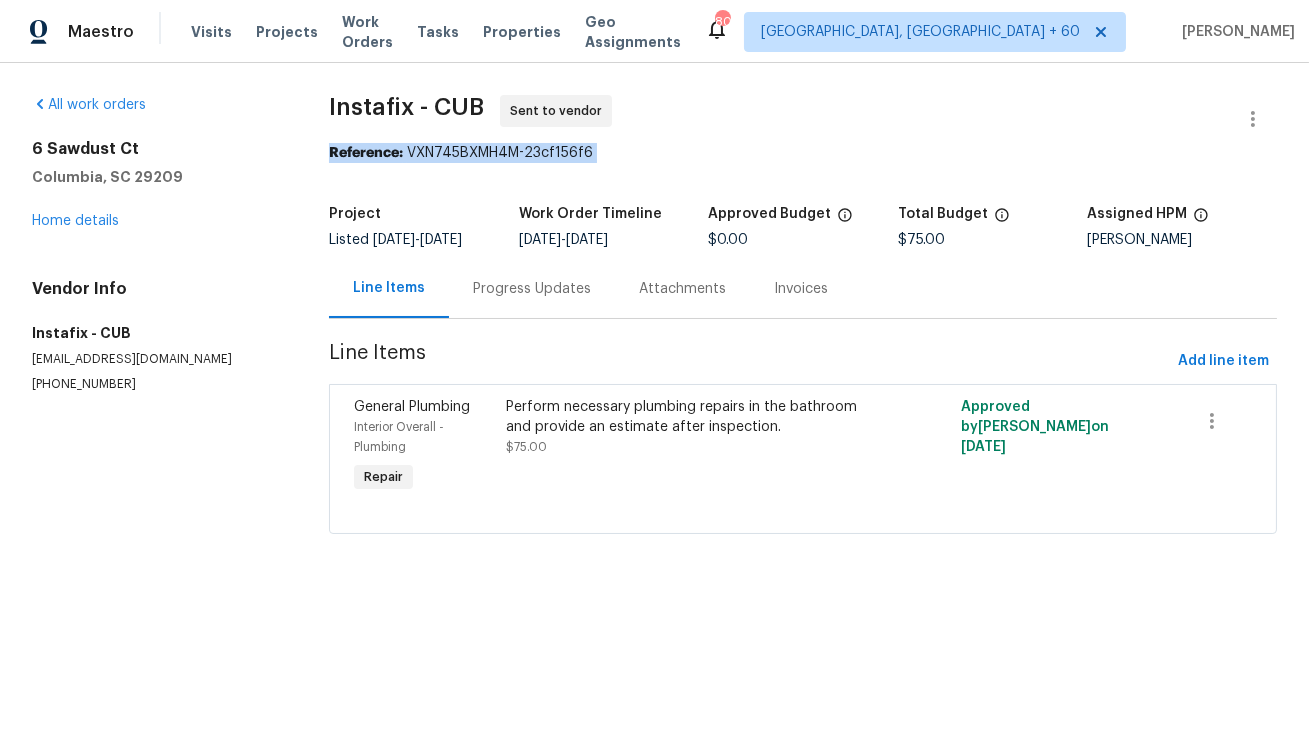 click on "Reference:   VXN745BXMH4M-23cf156f6" at bounding box center [803, 153] 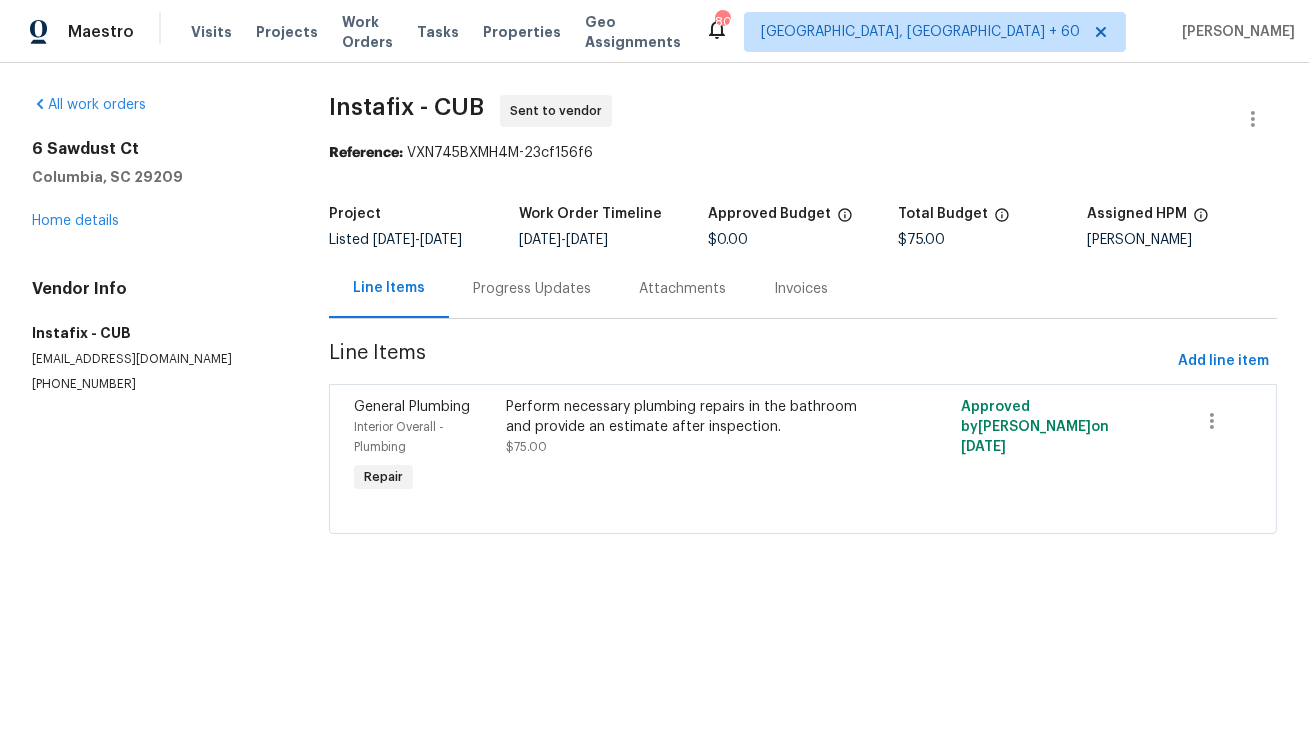 click on "Line Items" at bounding box center (749, 361) 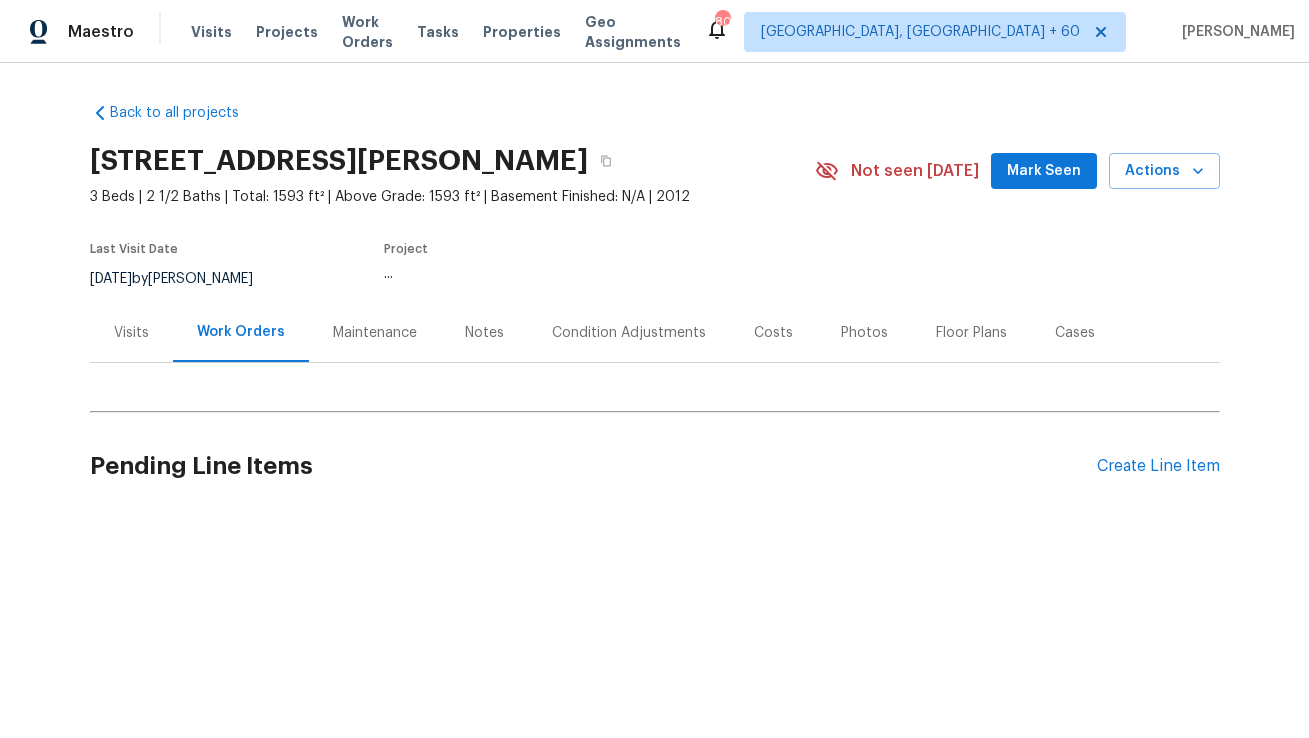 scroll, scrollTop: 0, scrollLeft: 0, axis: both 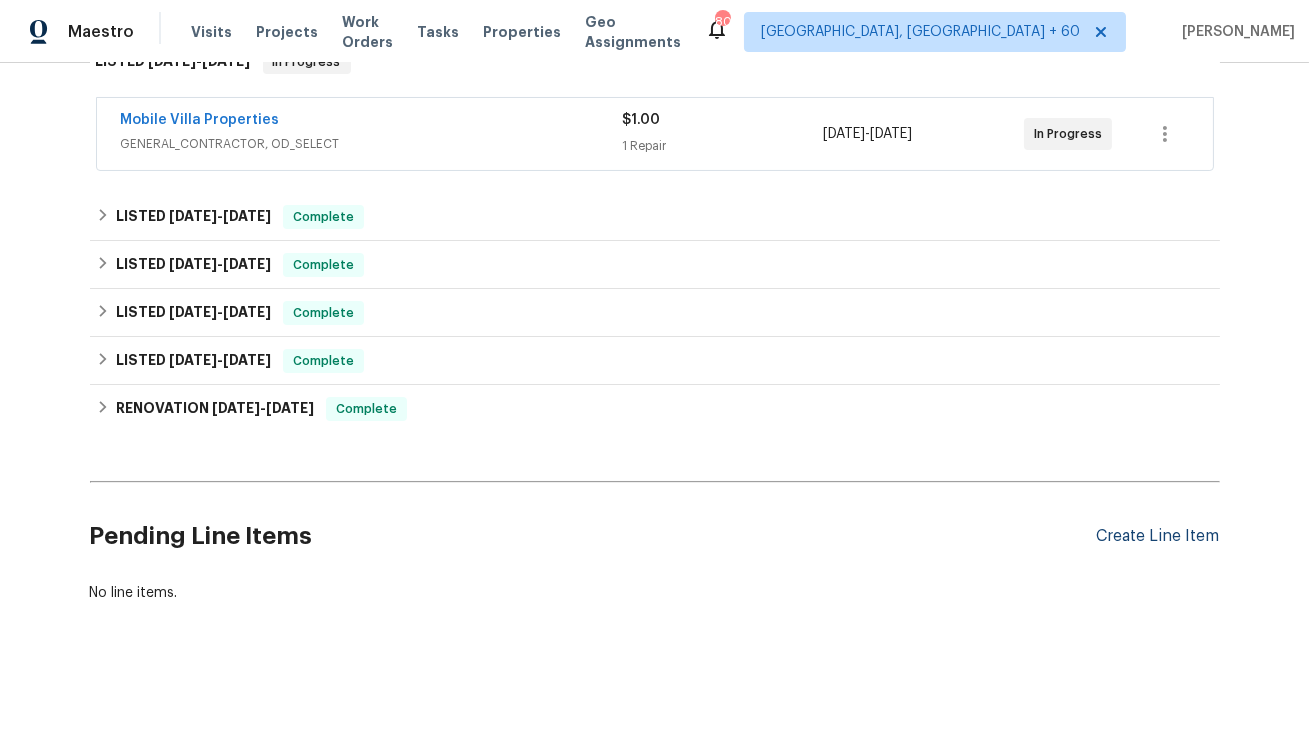 click on "Create Line Item" at bounding box center [1158, 536] 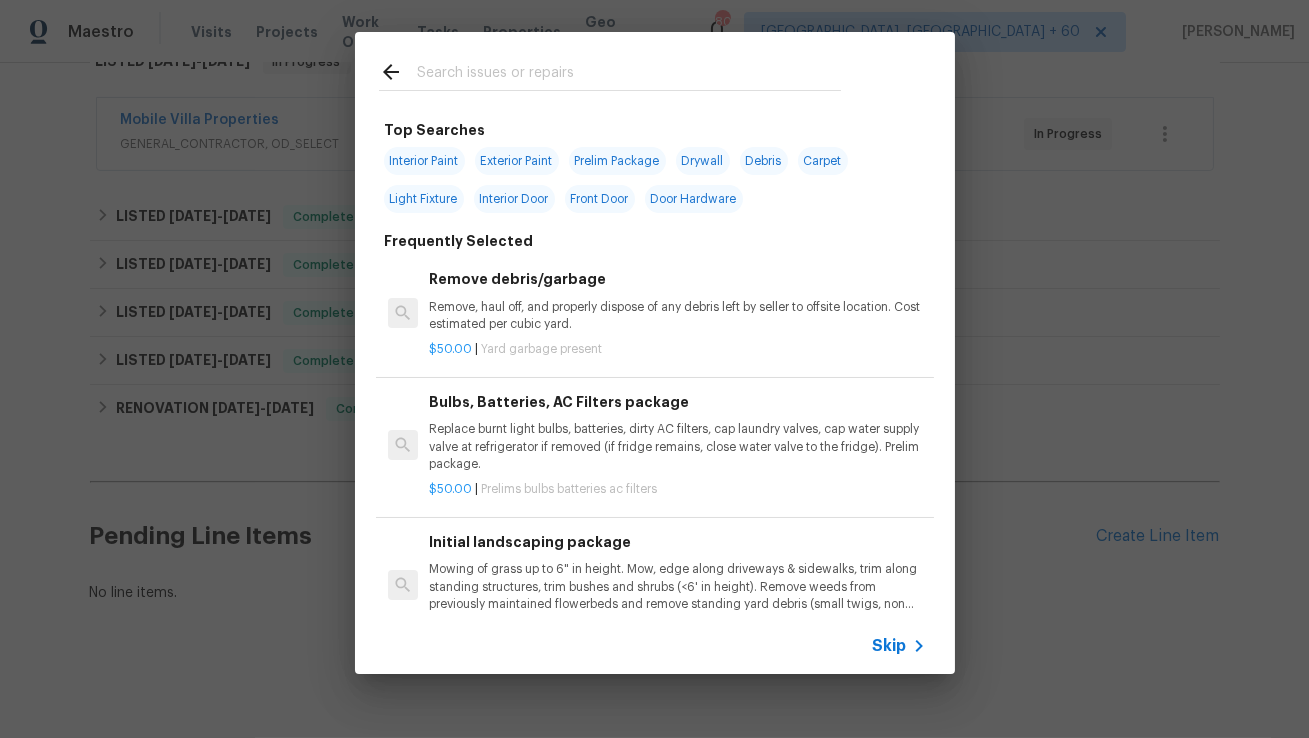 click at bounding box center (629, 75) 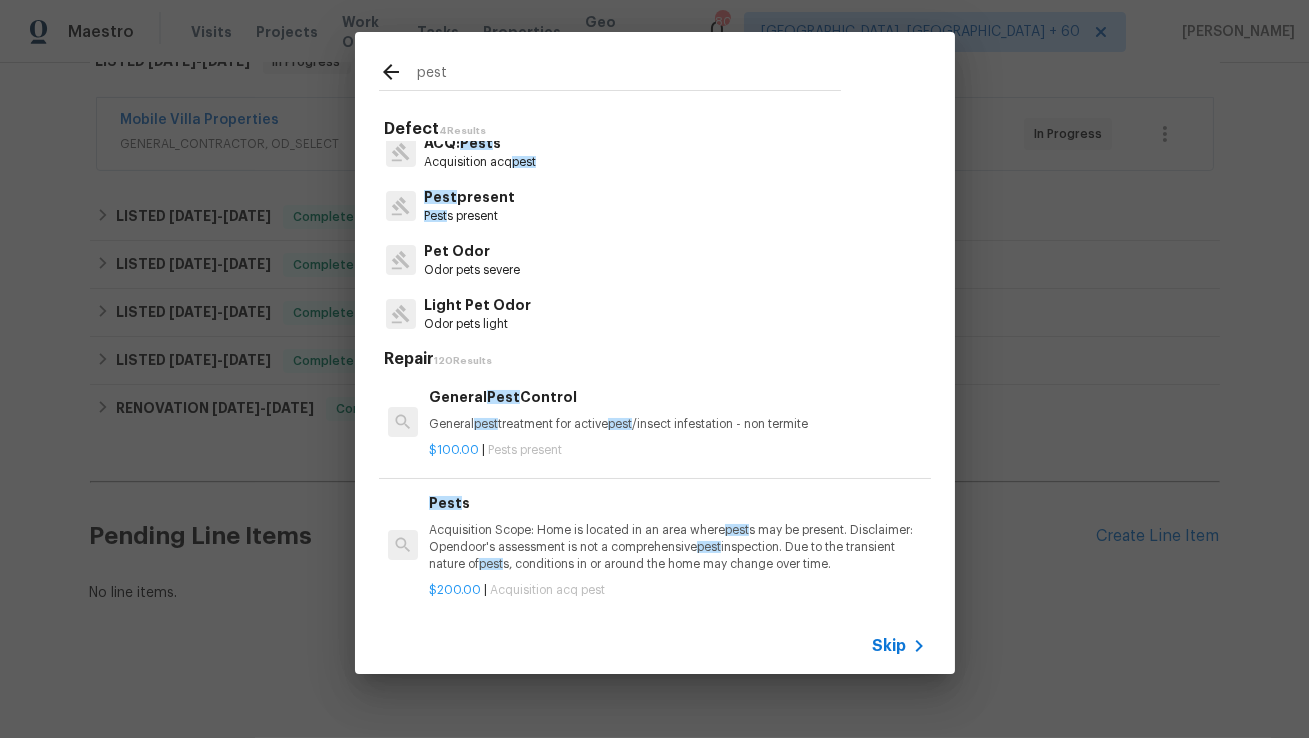 scroll, scrollTop: 11, scrollLeft: 0, axis: vertical 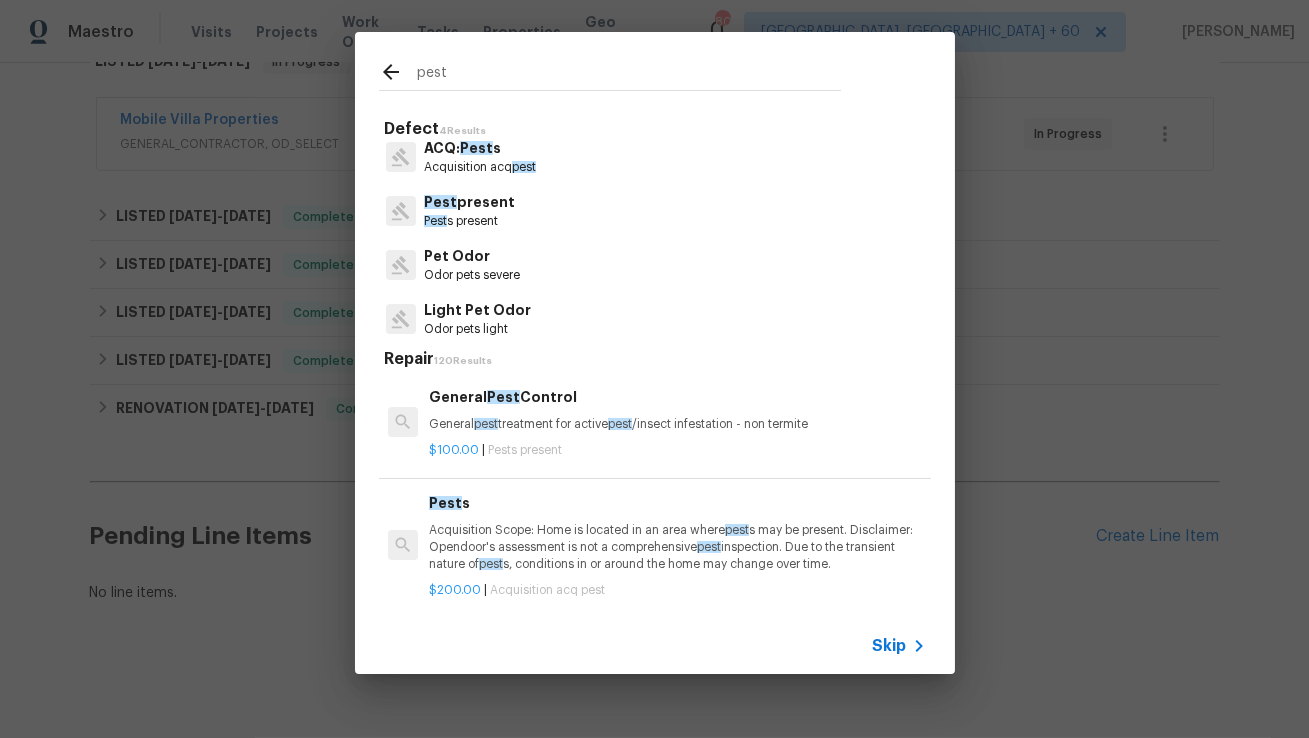 type on "pest" 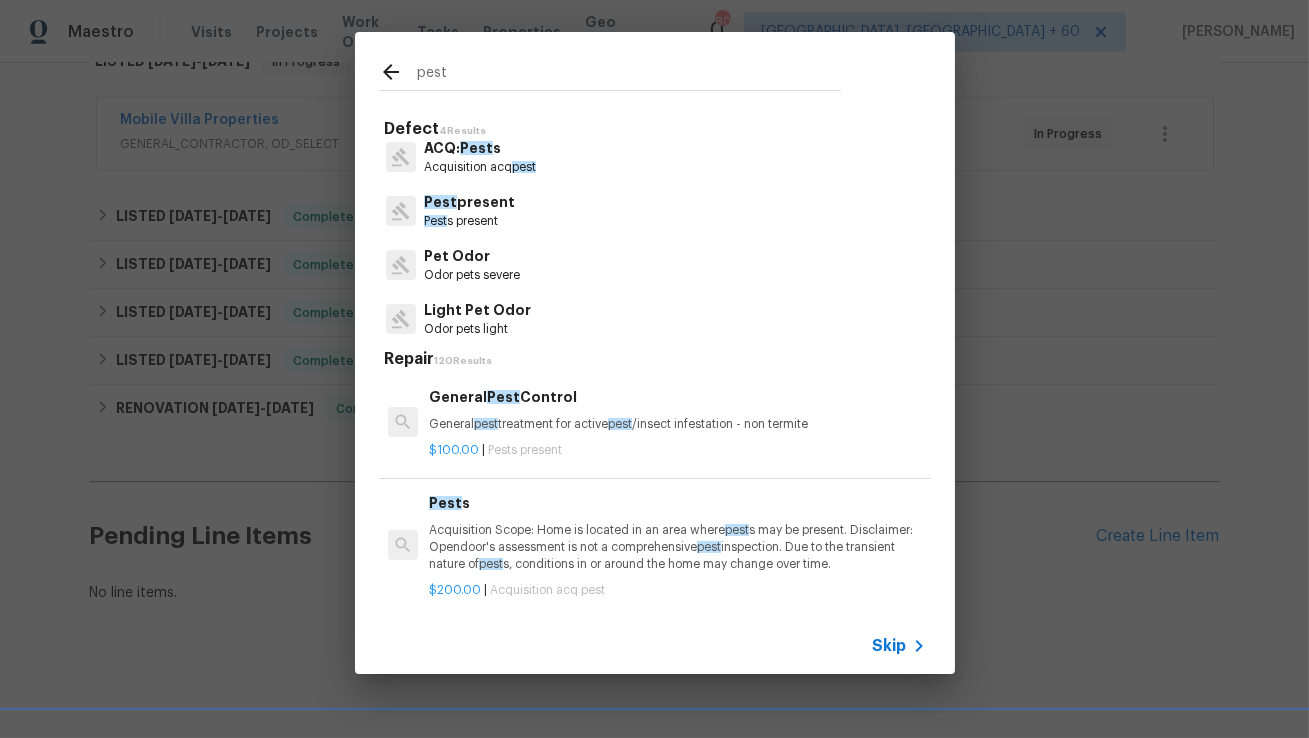 click on "General  Pest  Control" at bounding box center (677, 397) 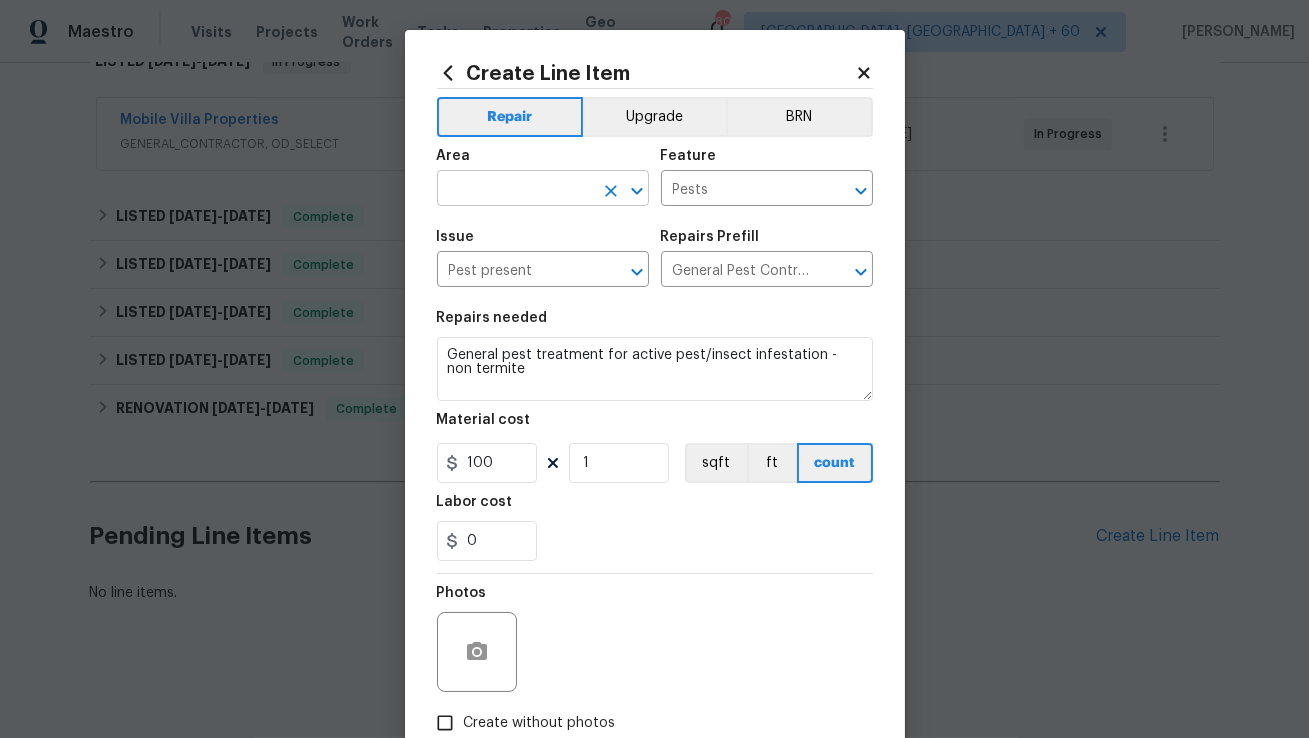 click at bounding box center [515, 190] 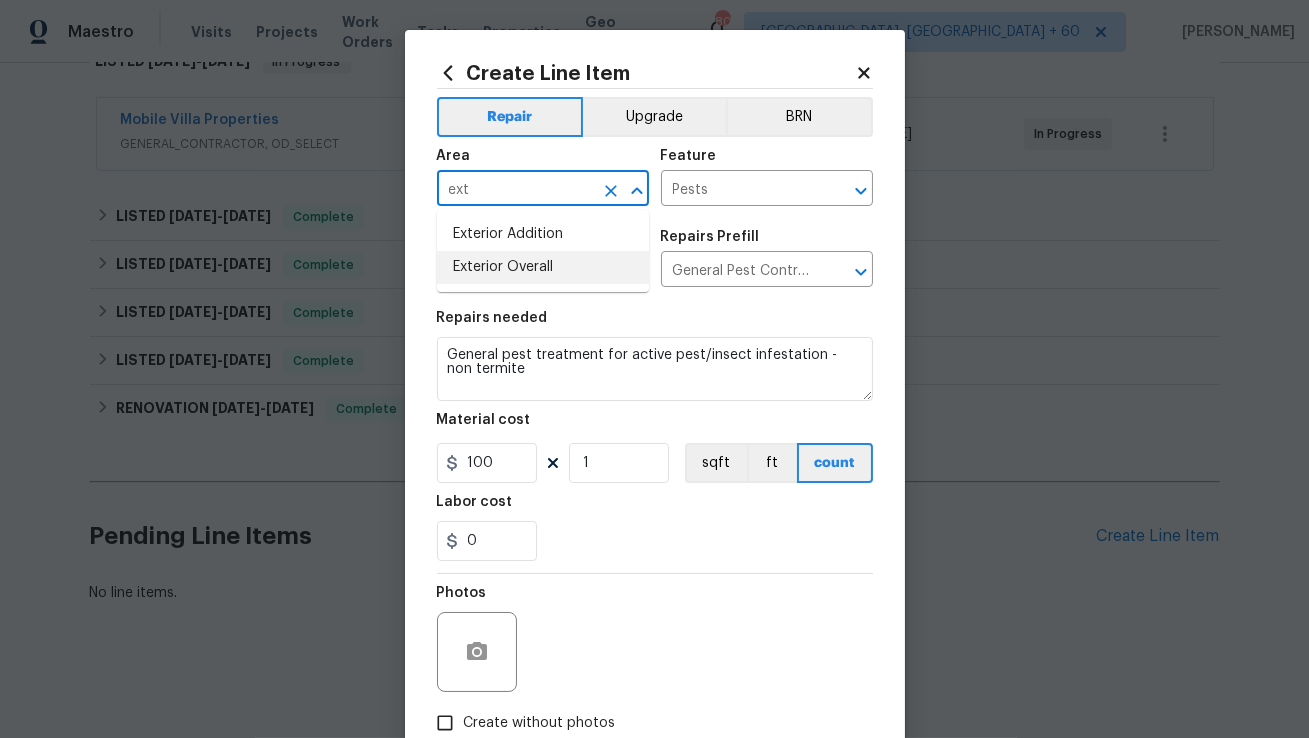 click on "Exterior Overall" at bounding box center (543, 267) 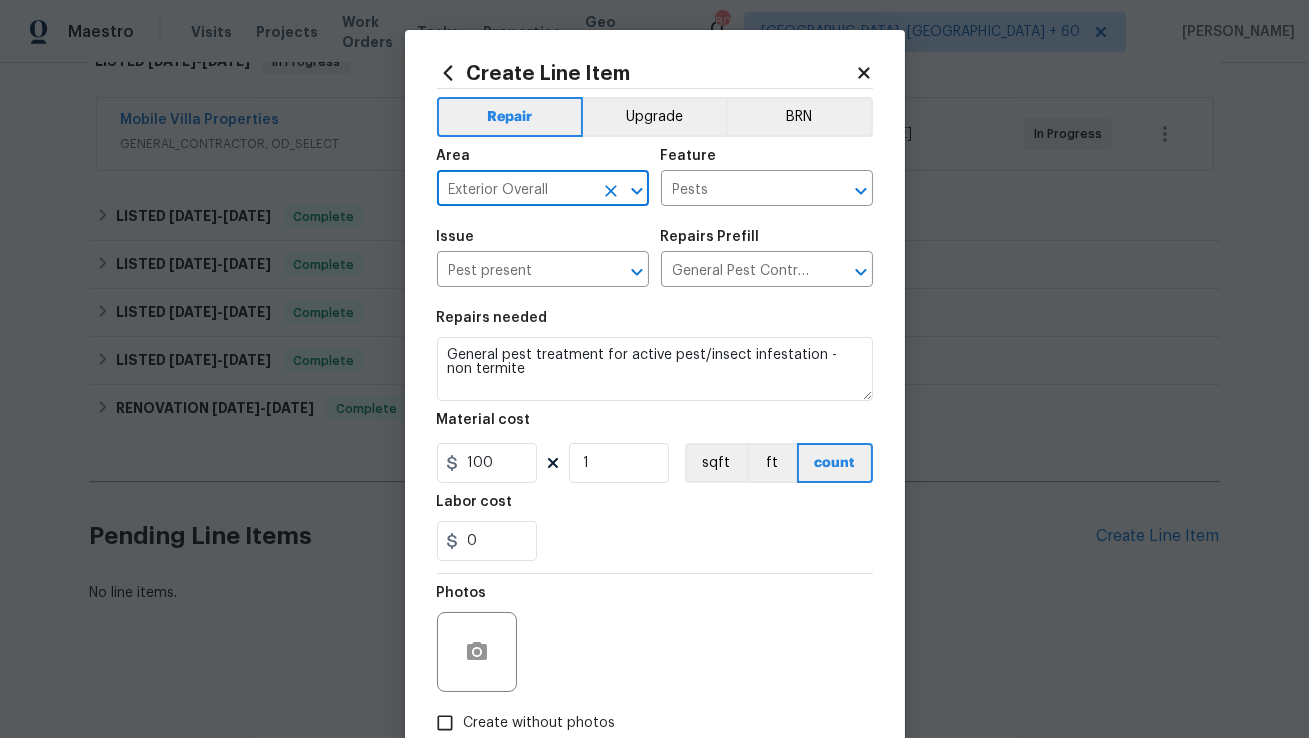 type on "Exterior Overall" 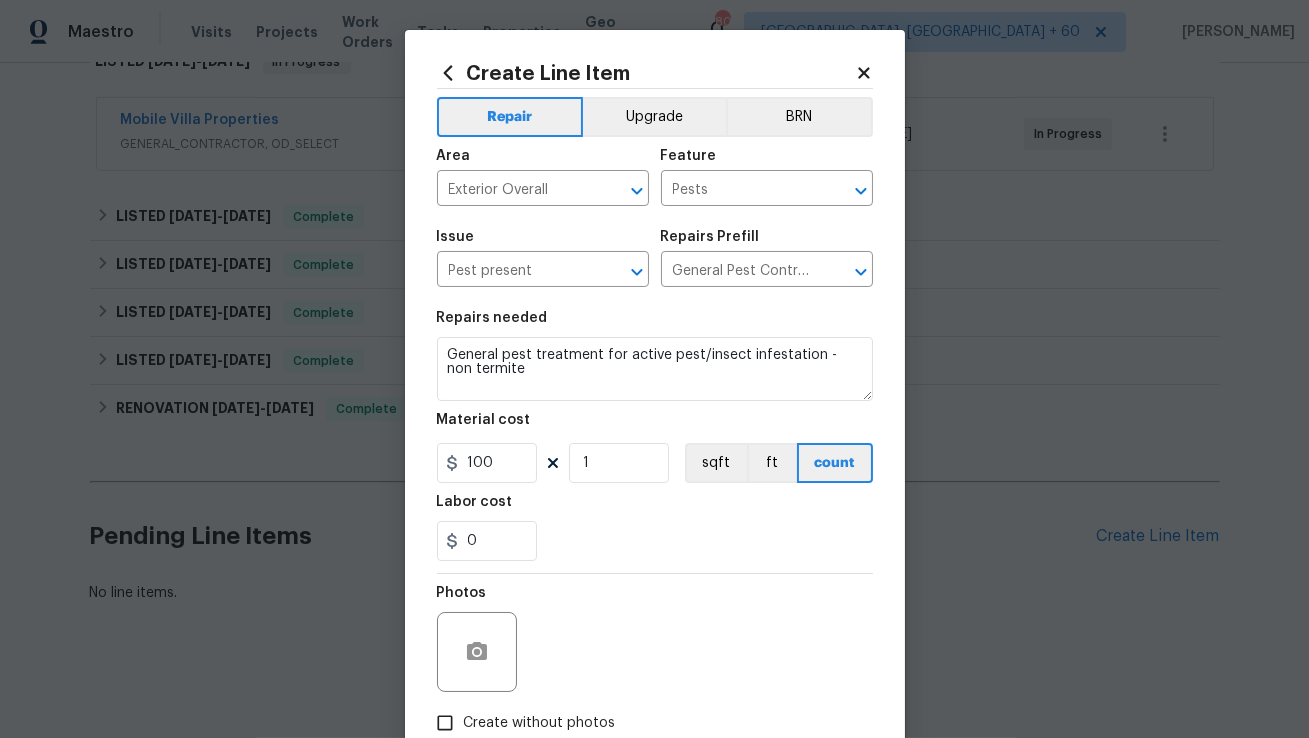 click on "Repairs Prefill" at bounding box center (710, 237) 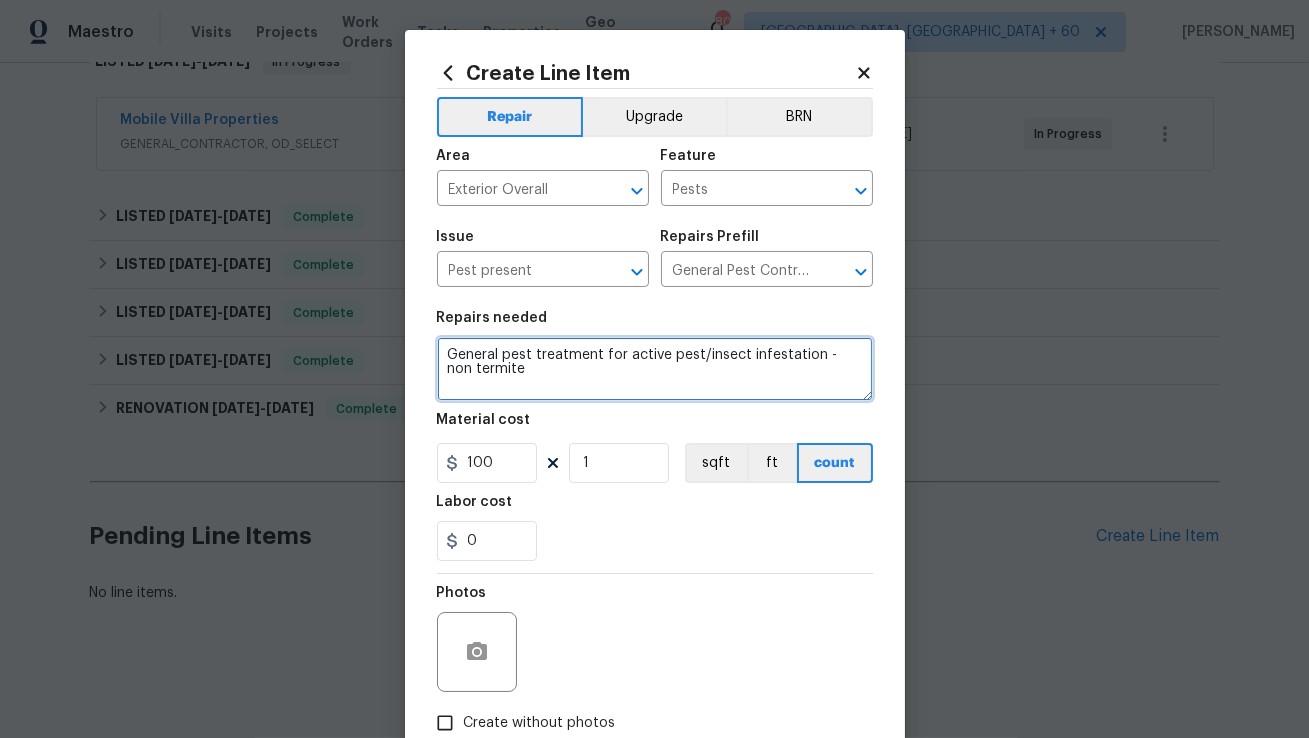 drag, startPoint x: 540, startPoint y: 387, endPoint x: 422, endPoint y: 355, distance: 122.26202 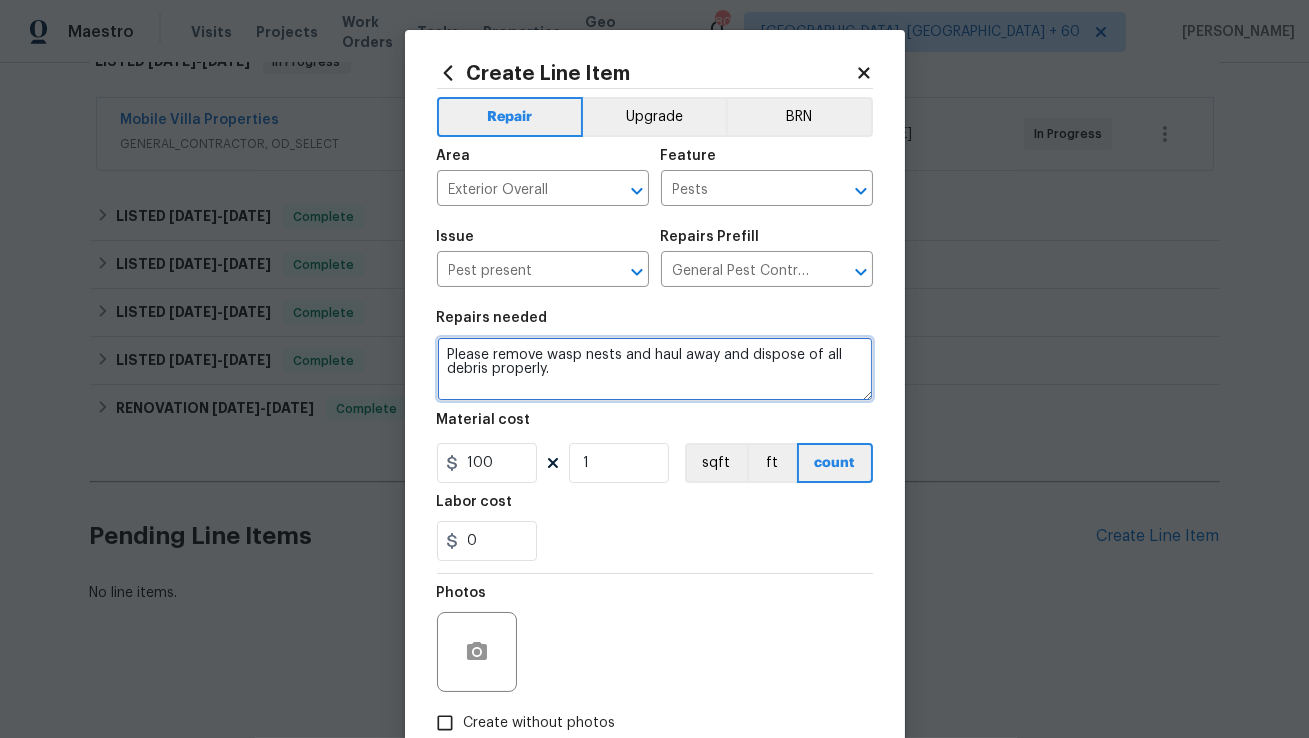type on "Please remove wasp nests and haul away and dispose of all debris properly." 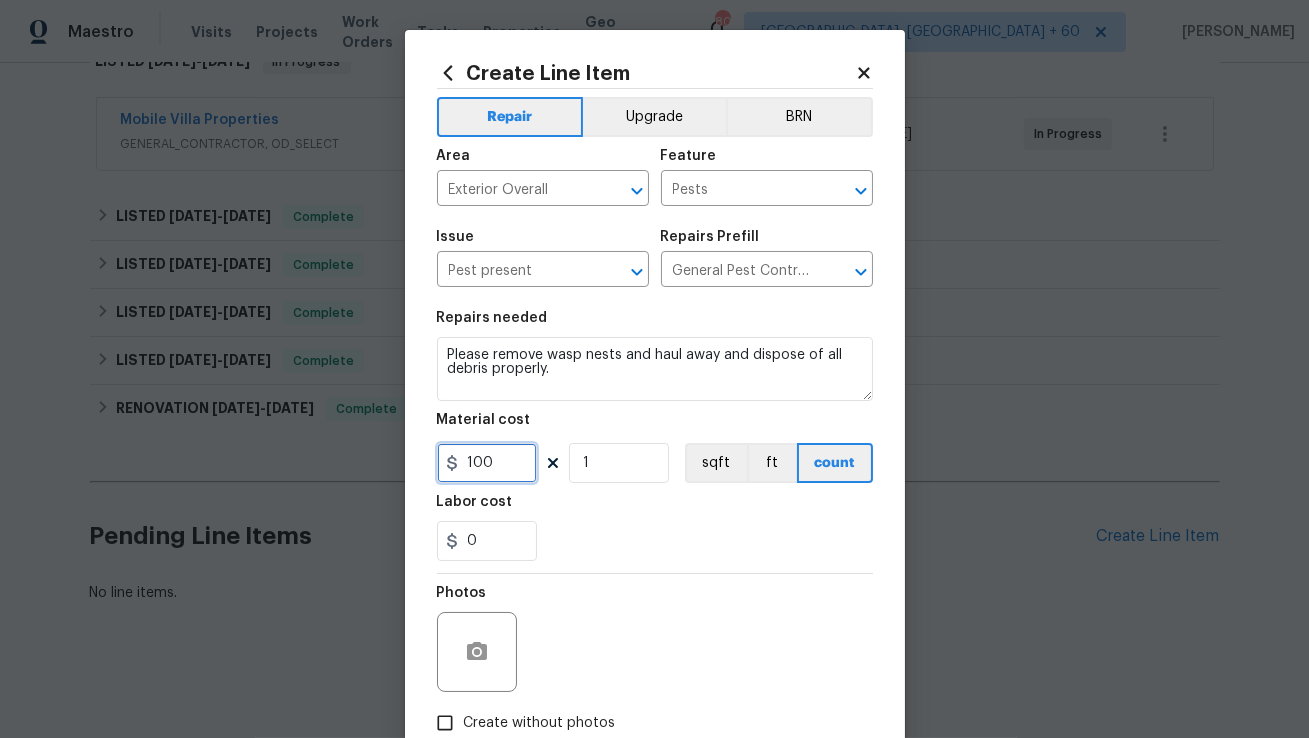 click on "100" at bounding box center (487, 463) 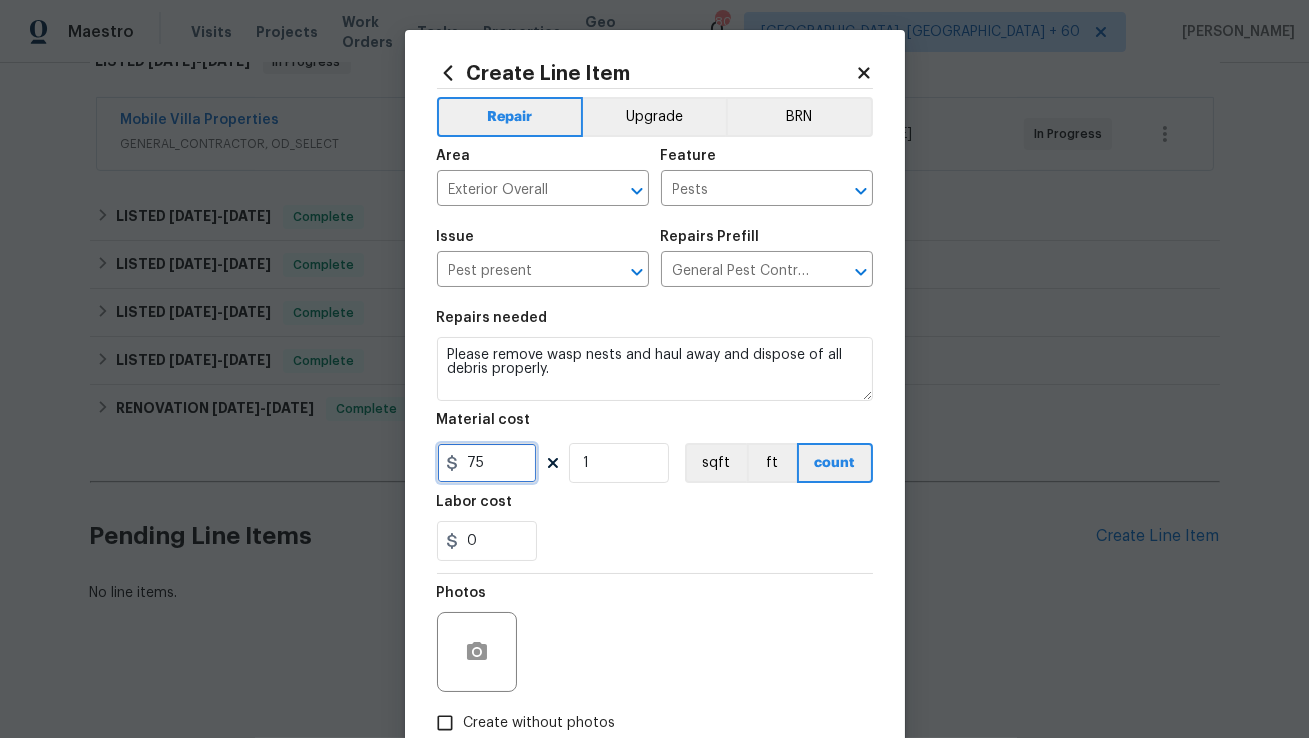 type on "75" 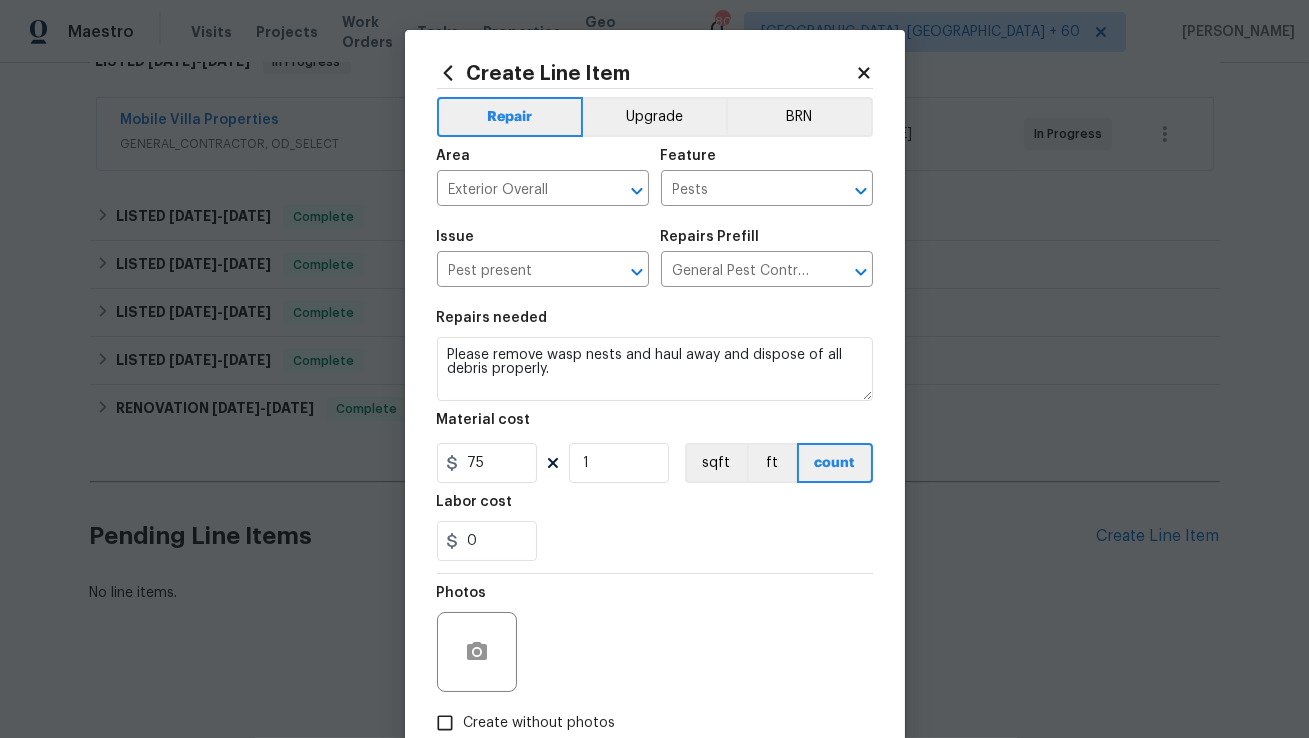 click on "Labor cost" at bounding box center [655, 508] 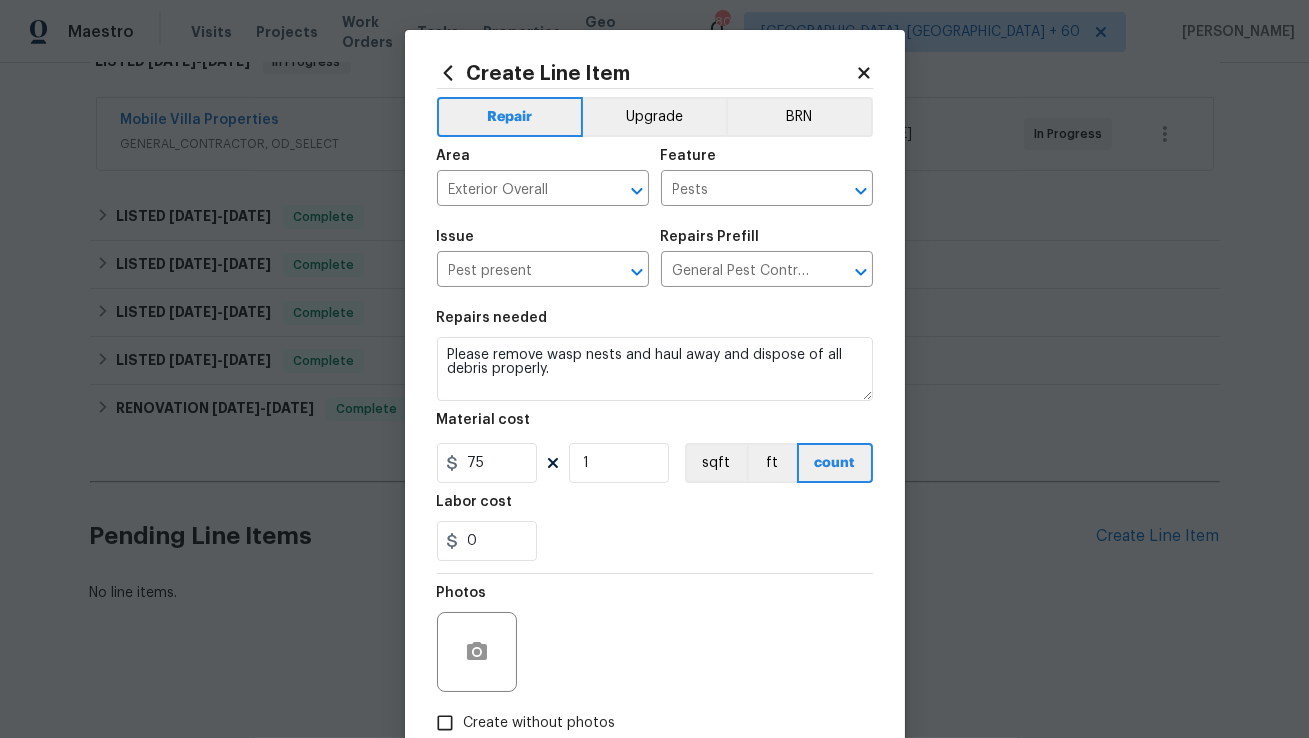 click on "Labor cost" at bounding box center [655, 508] 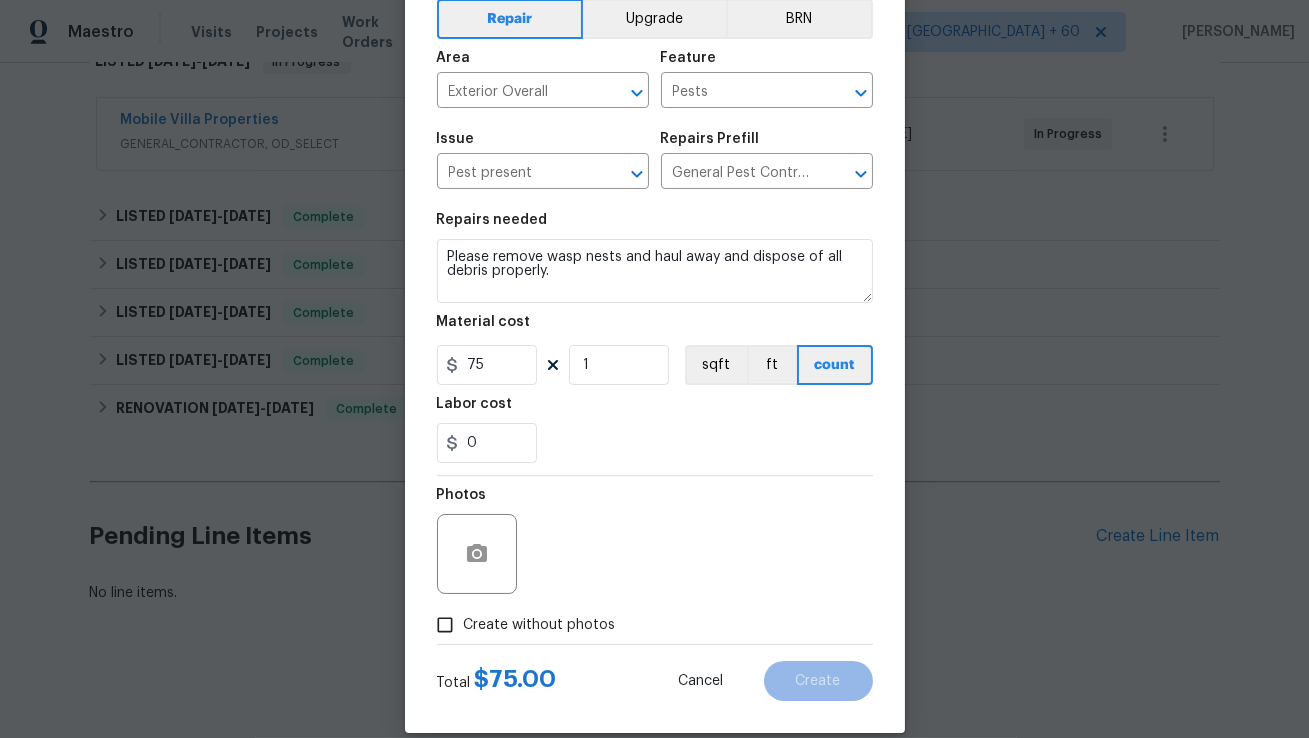 scroll, scrollTop: 123, scrollLeft: 0, axis: vertical 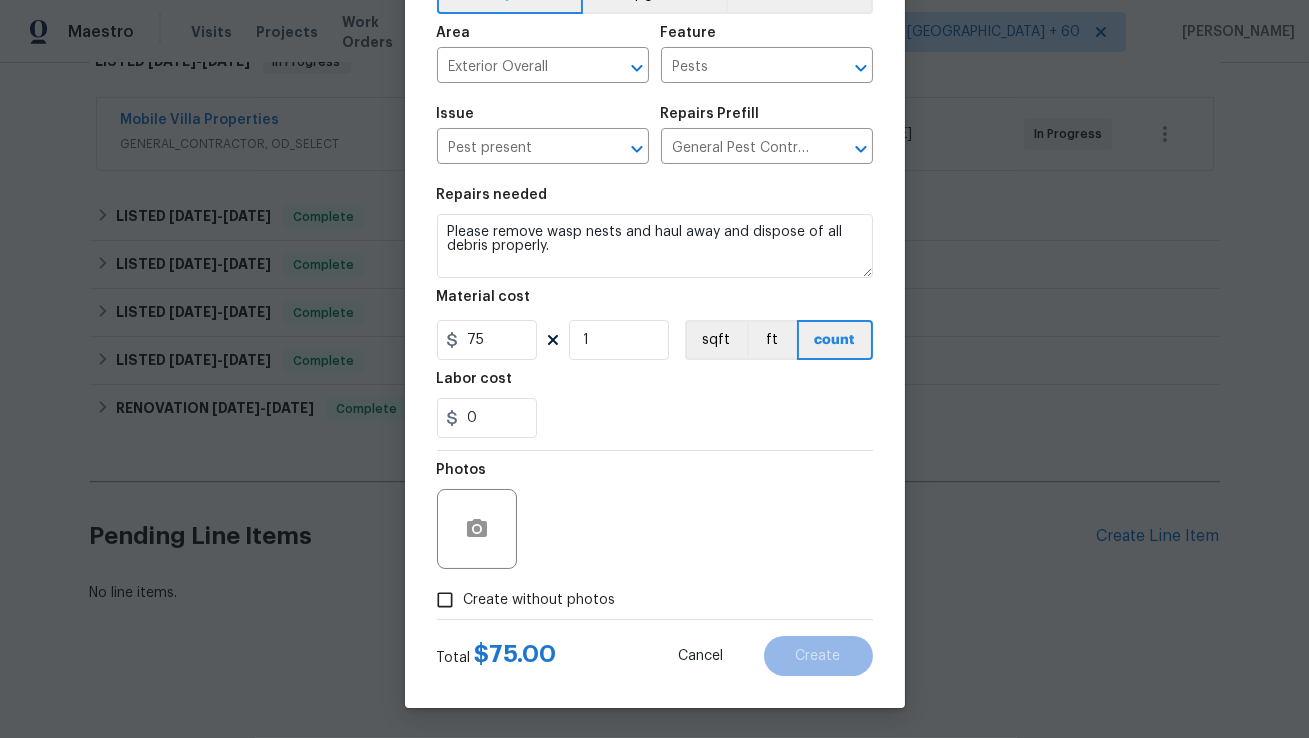 click on "Photos" at bounding box center (655, 516) 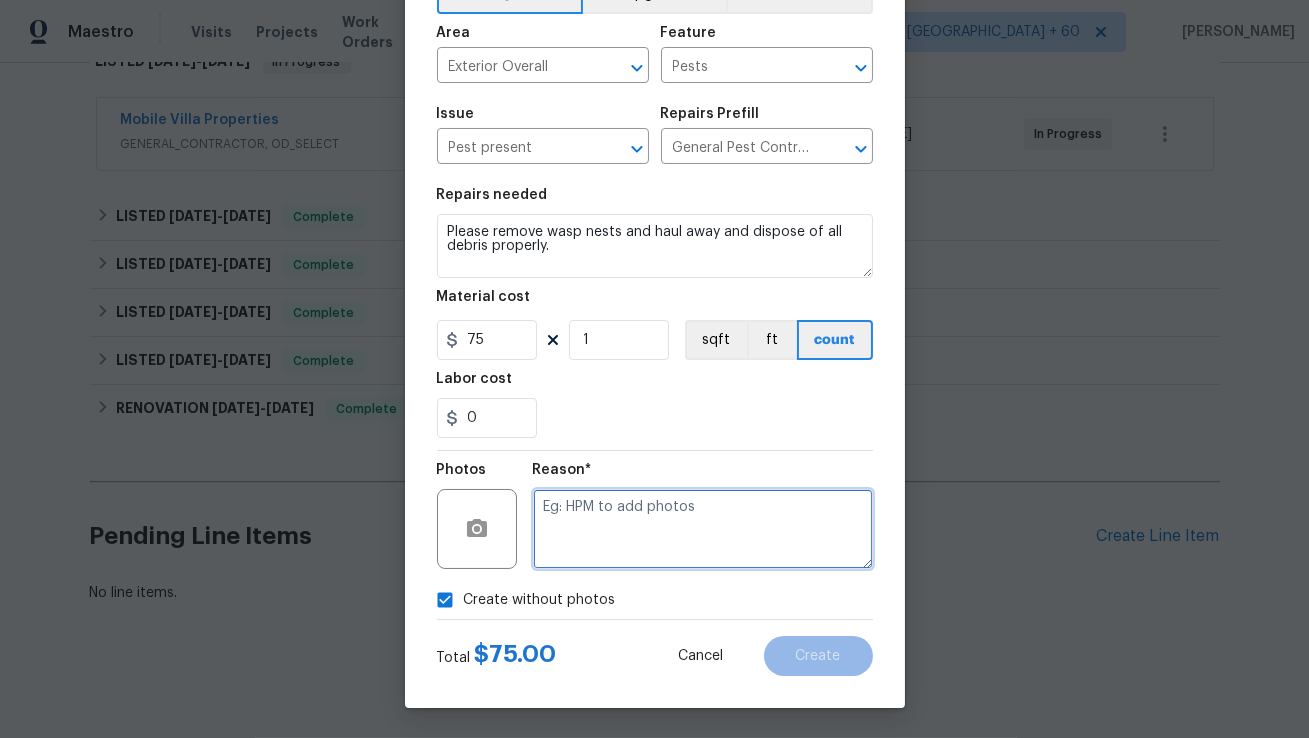 click at bounding box center (703, 529) 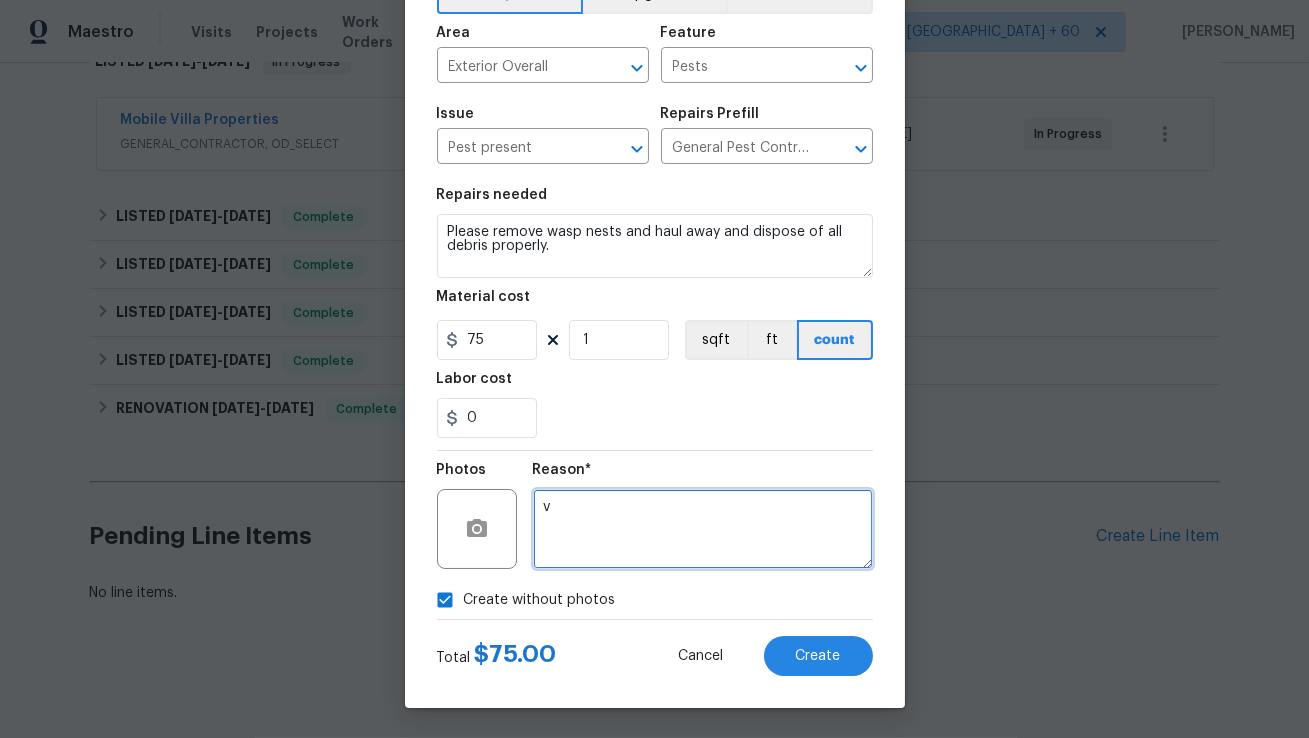 type on "v" 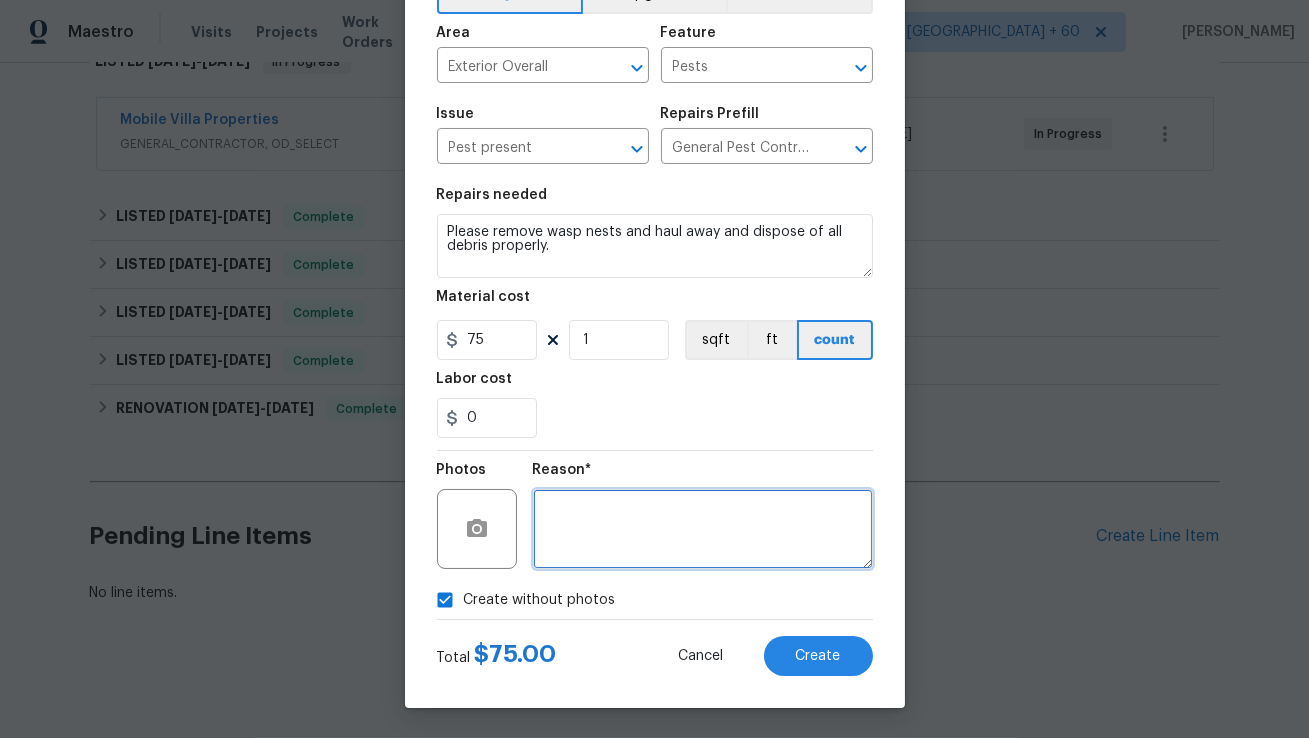 type 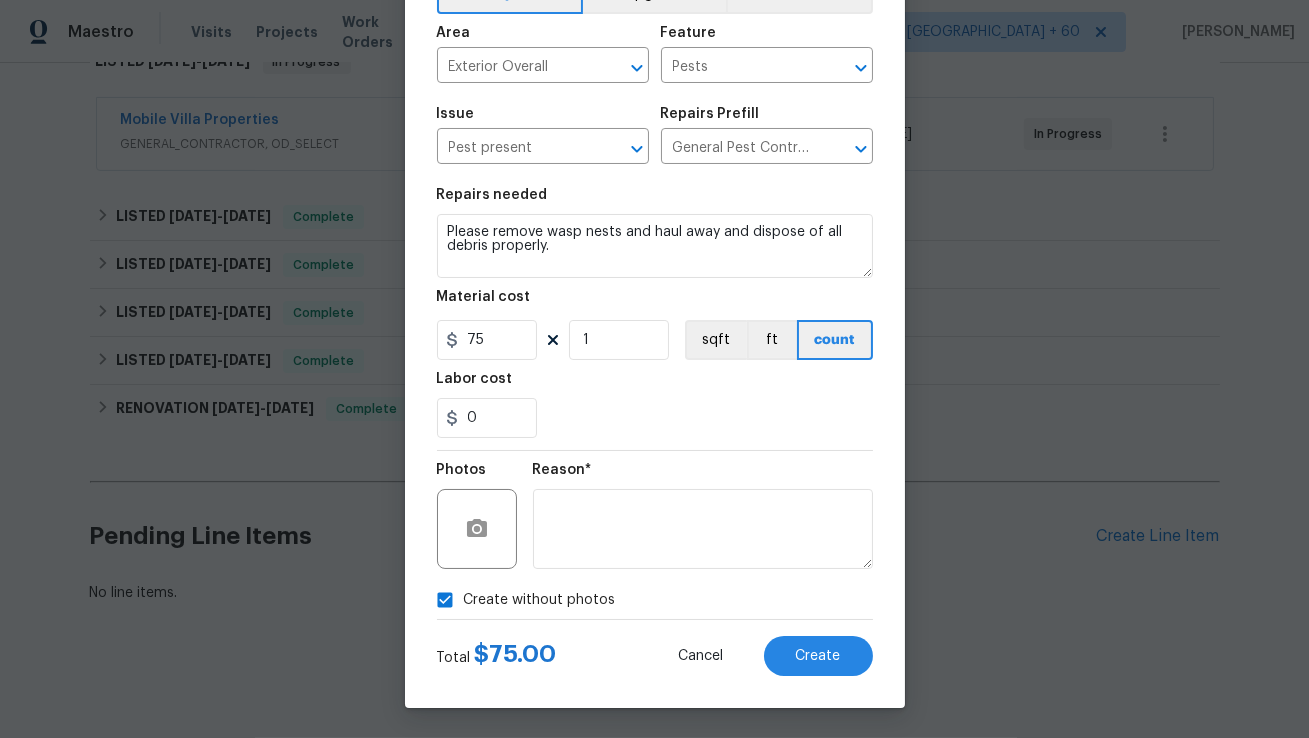 click on "Reason*" at bounding box center (703, 516) 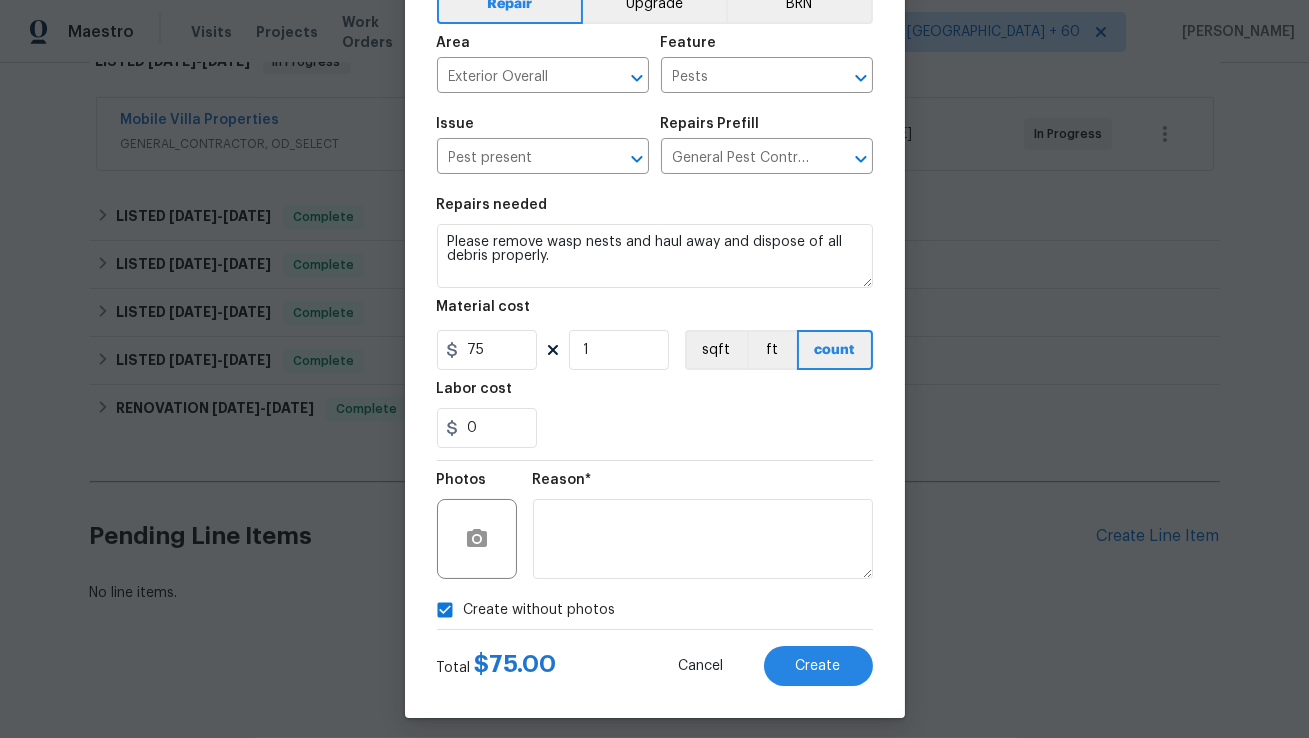 scroll, scrollTop: 123, scrollLeft: 0, axis: vertical 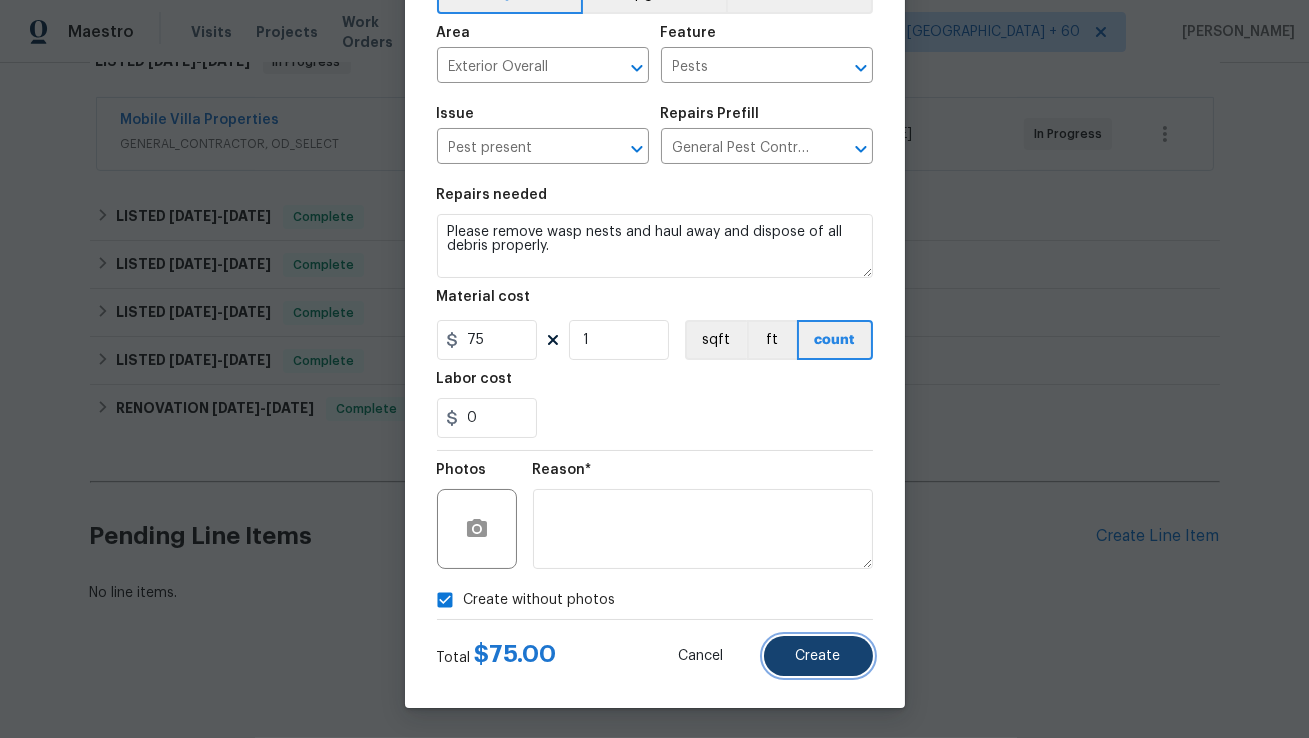 click on "Create" at bounding box center (818, 656) 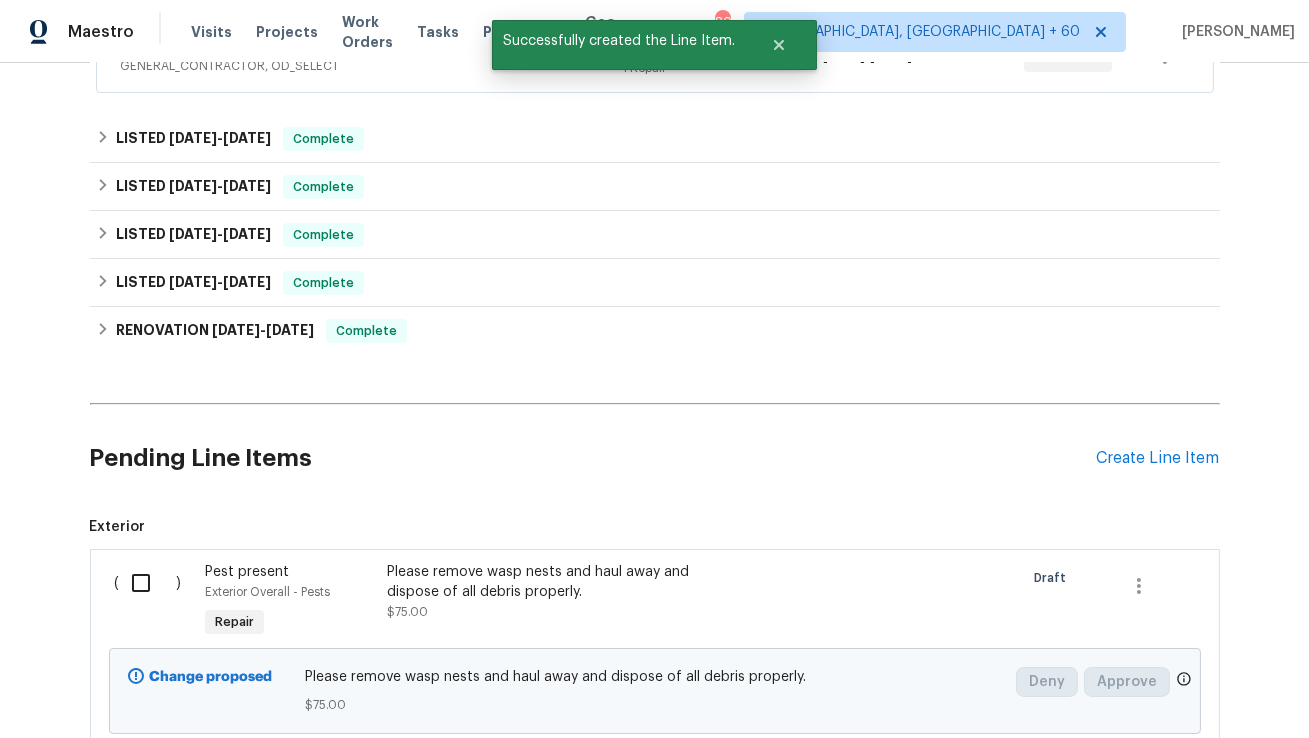 scroll, scrollTop: 576, scrollLeft: 0, axis: vertical 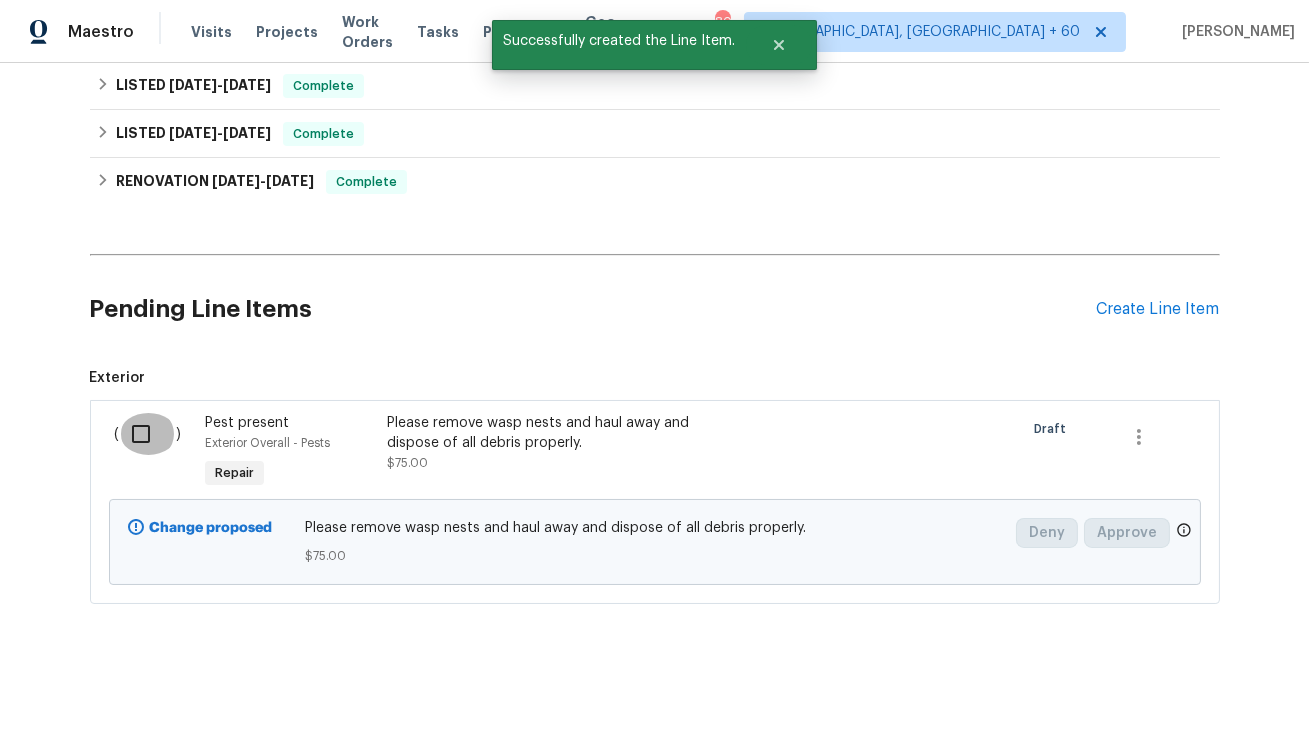 click at bounding box center (148, 434) 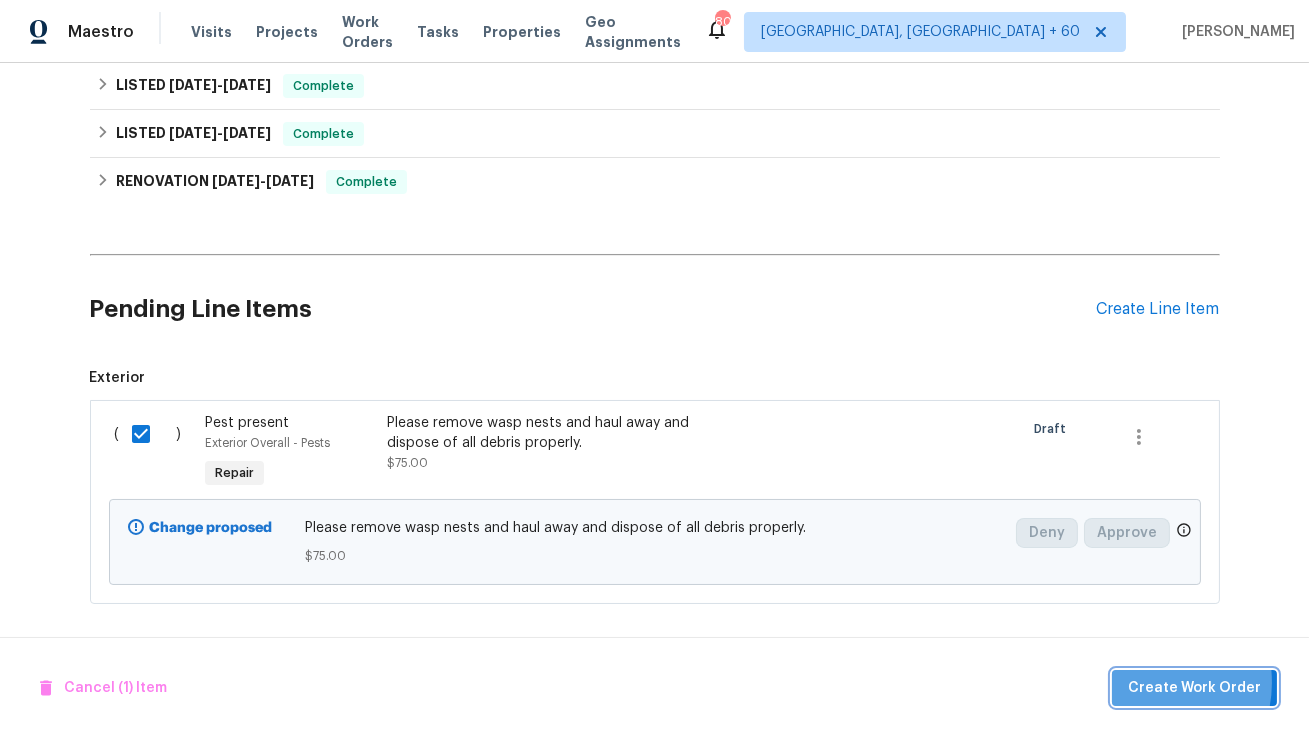 click on "Create Work Order" at bounding box center [1194, 688] 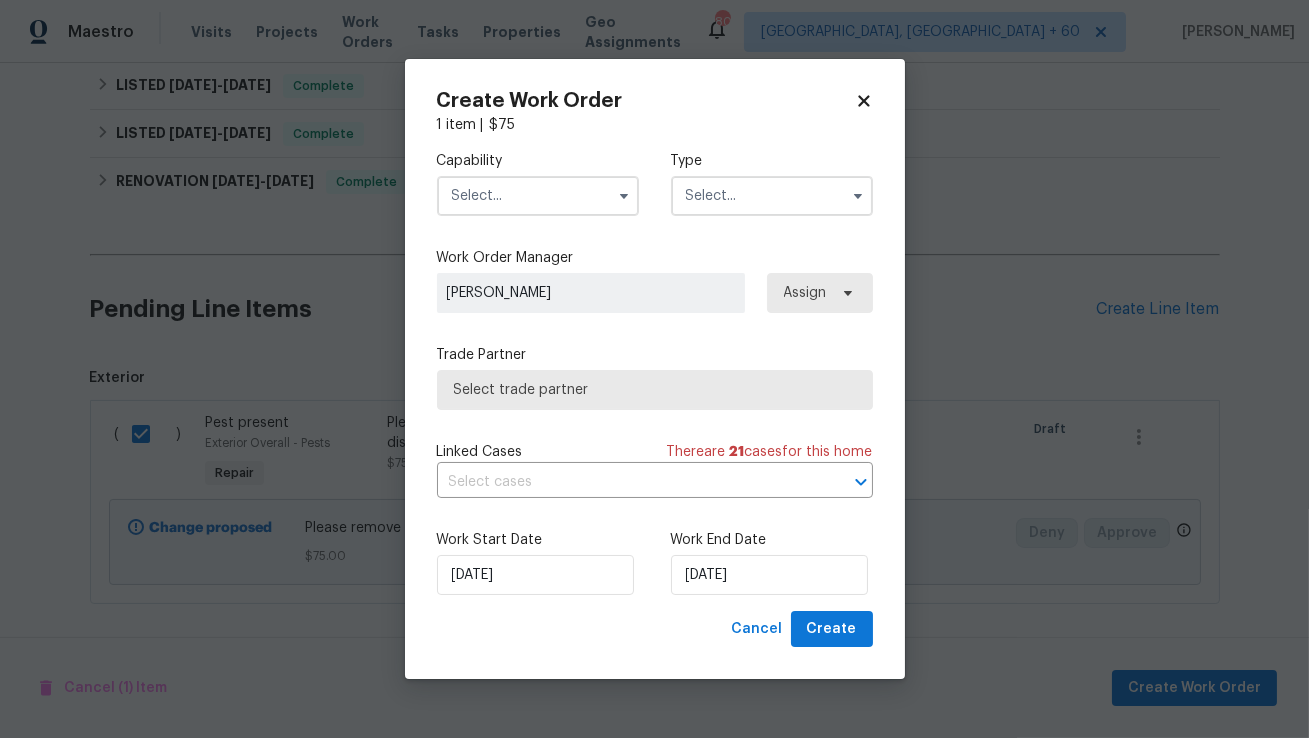 click at bounding box center [538, 196] 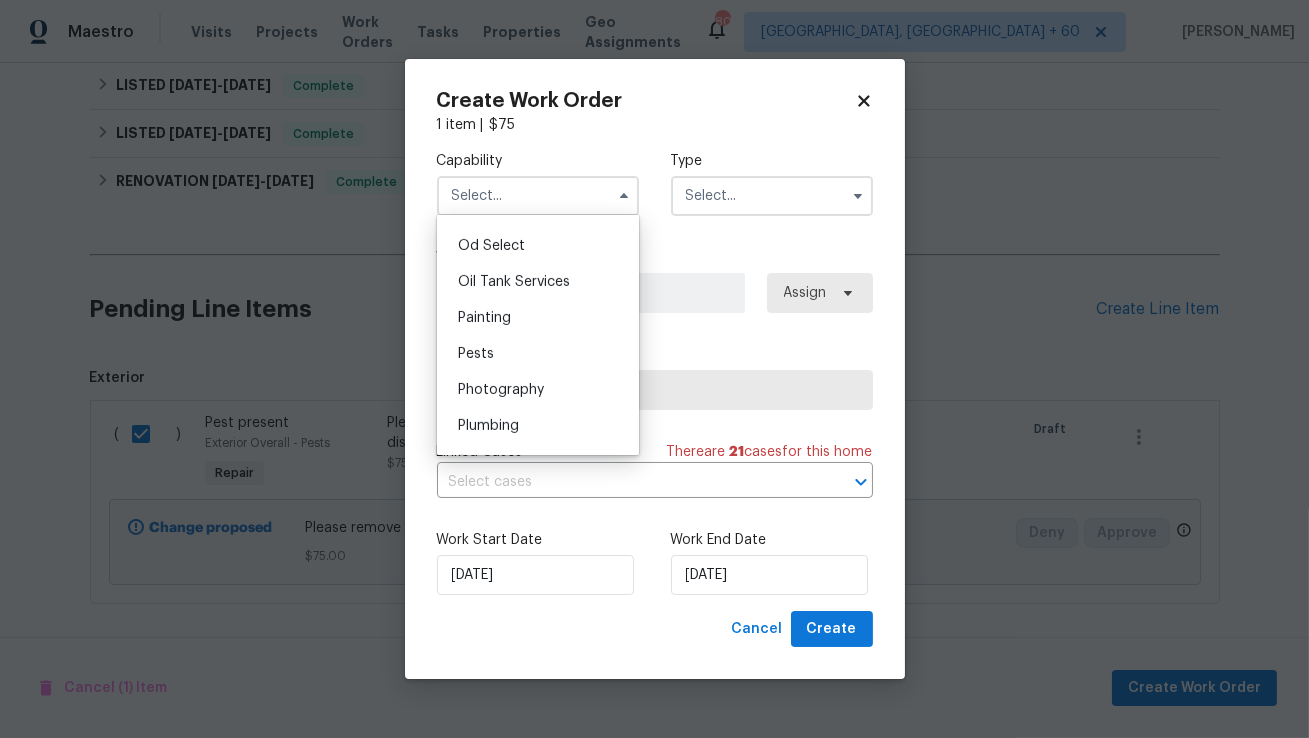 scroll, scrollTop: 1606, scrollLeft: 0, axis: vertical 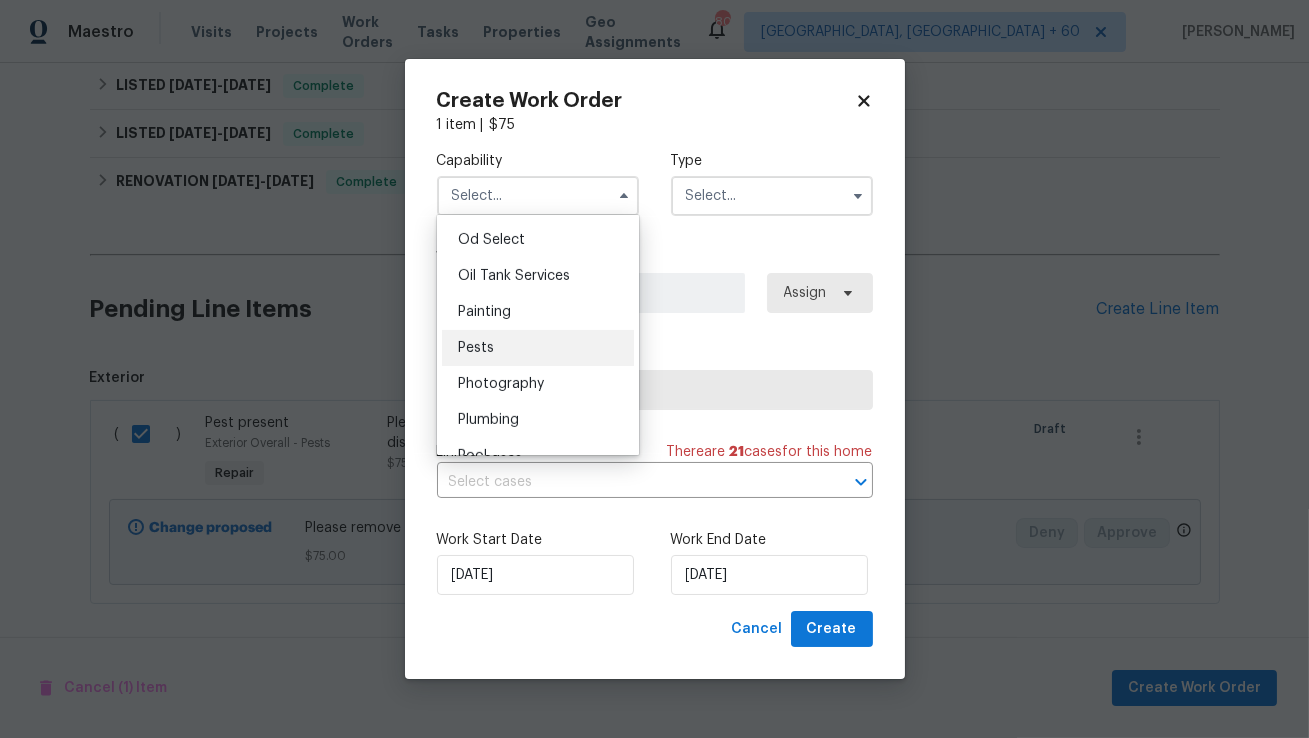 click on "Pests" at bounding box center (538, 348) 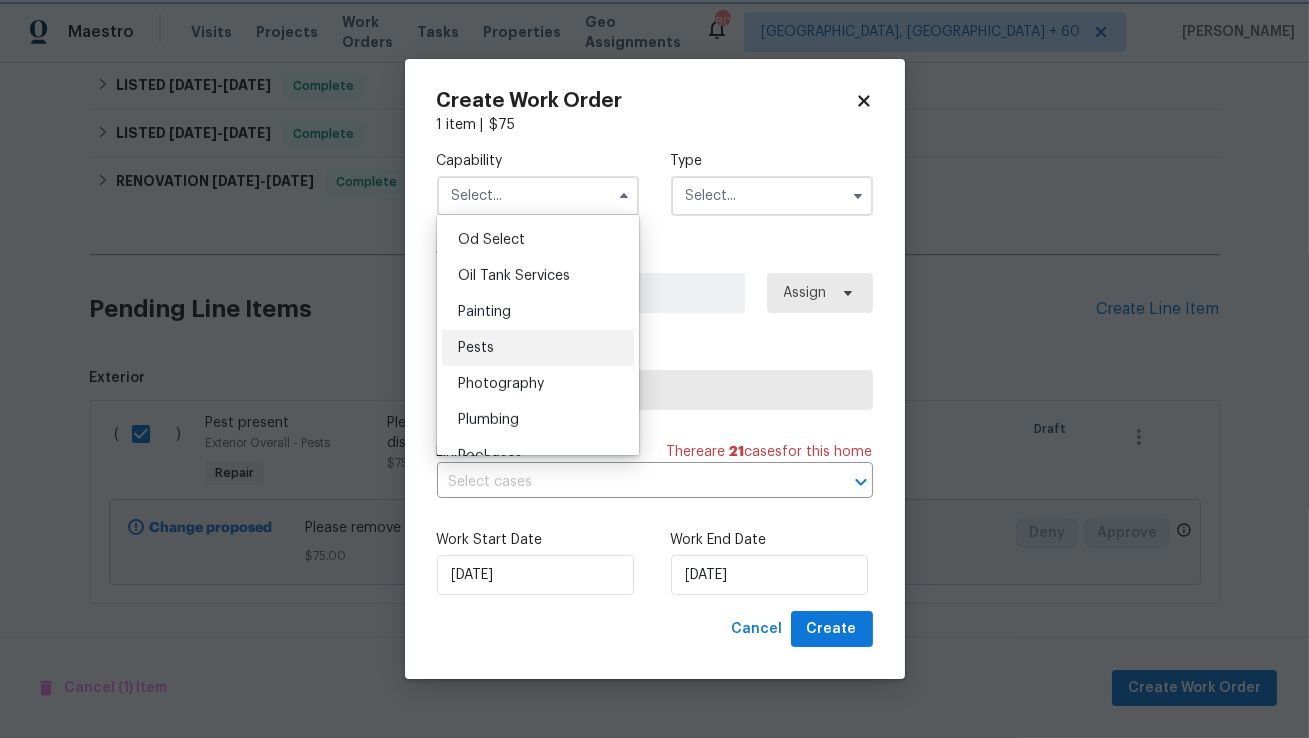 type on "Pests" 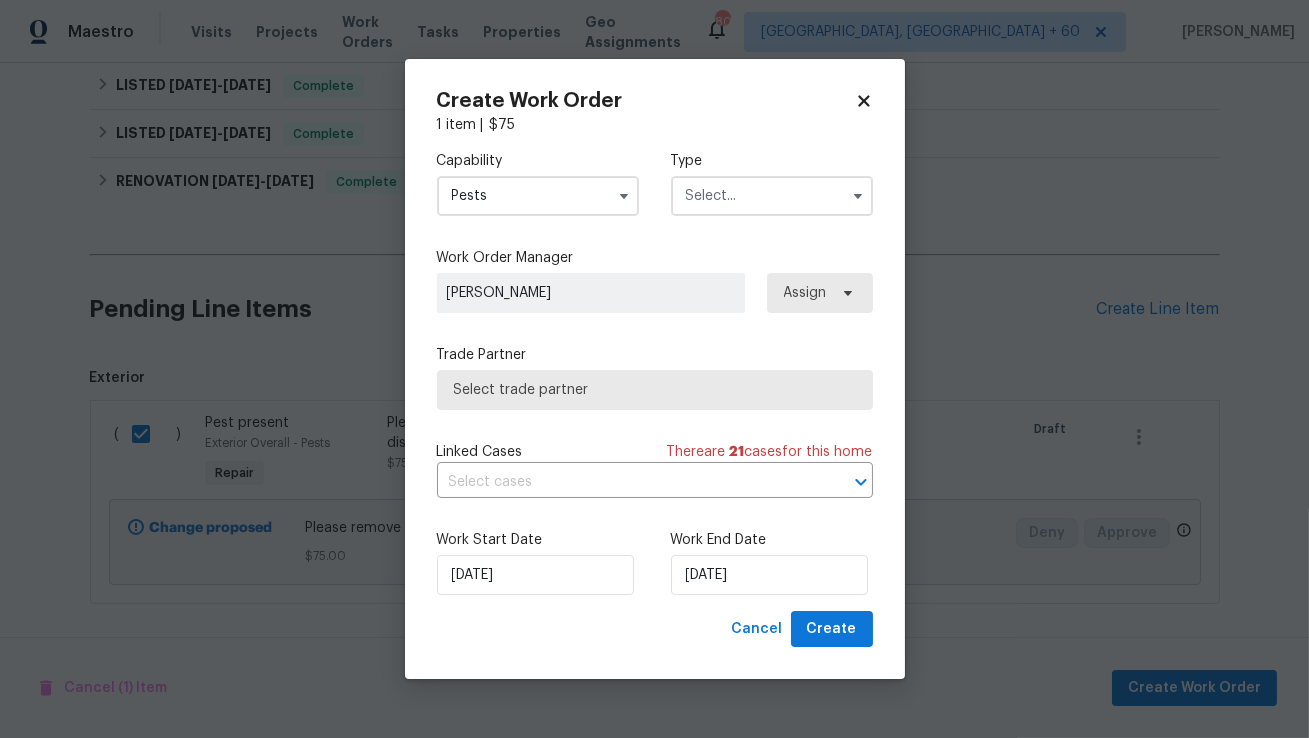 click at bounding box center (772, 196) 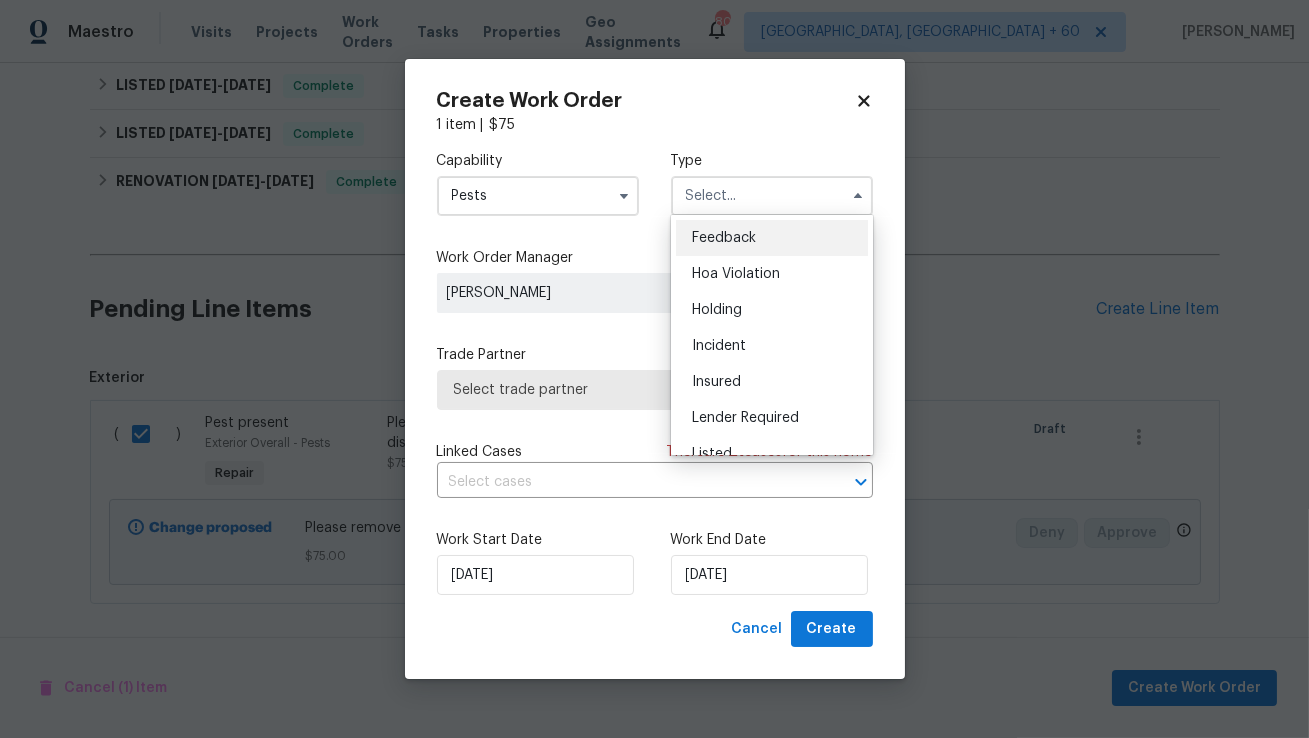 click on "Feedback" at bounding box center (772, 238) 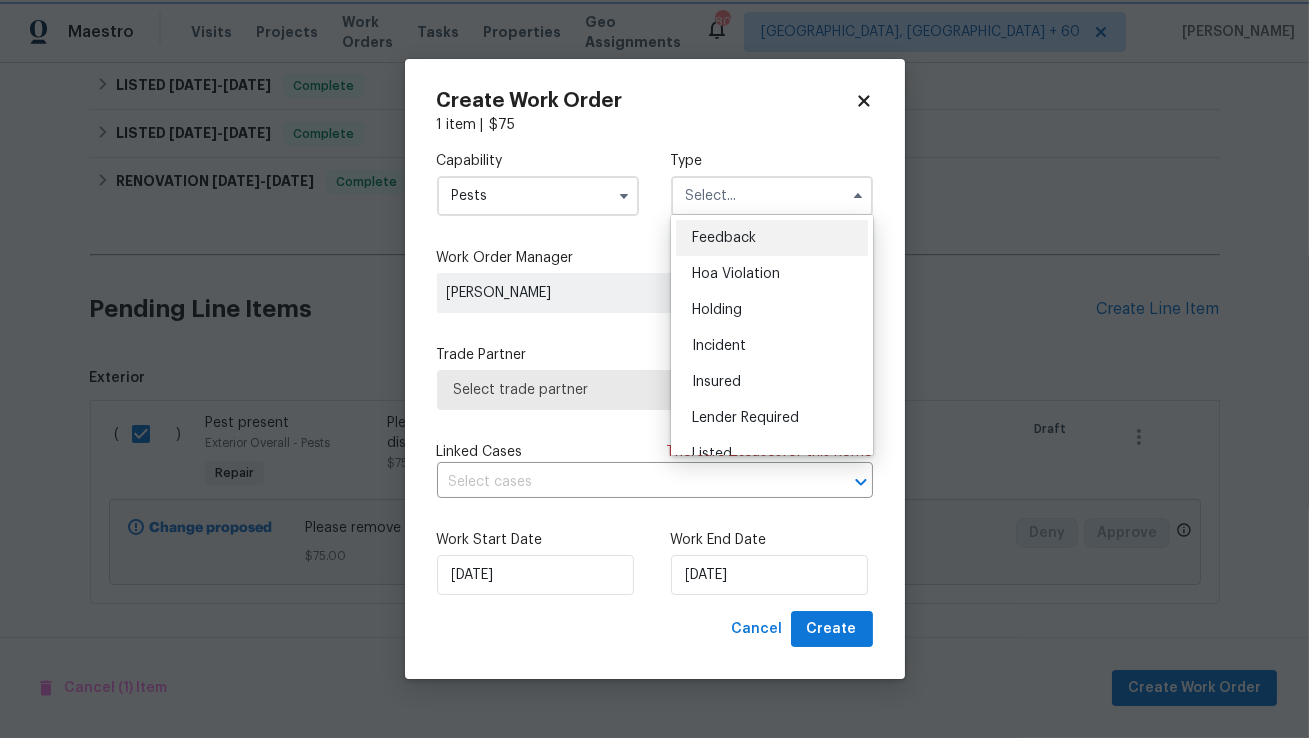 type on "Feedback" 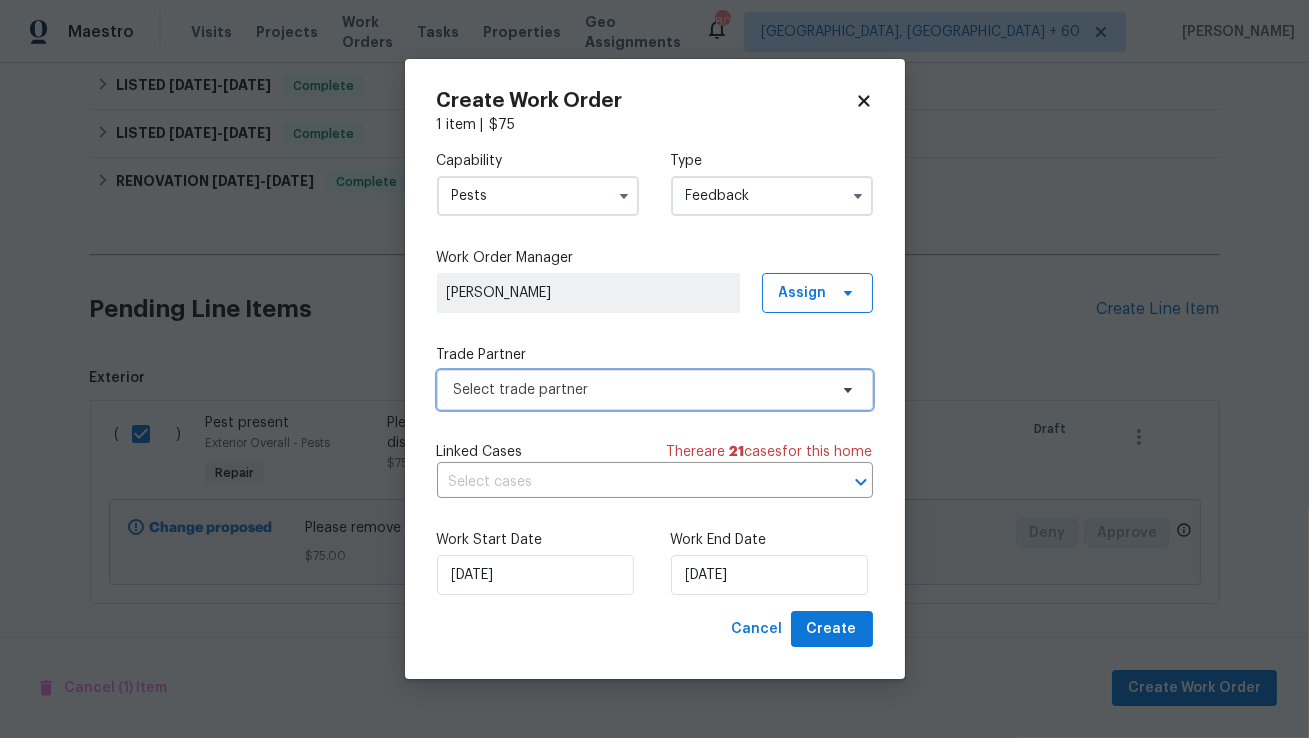 click on "Select trade partner" at bounding box center [640, 390] 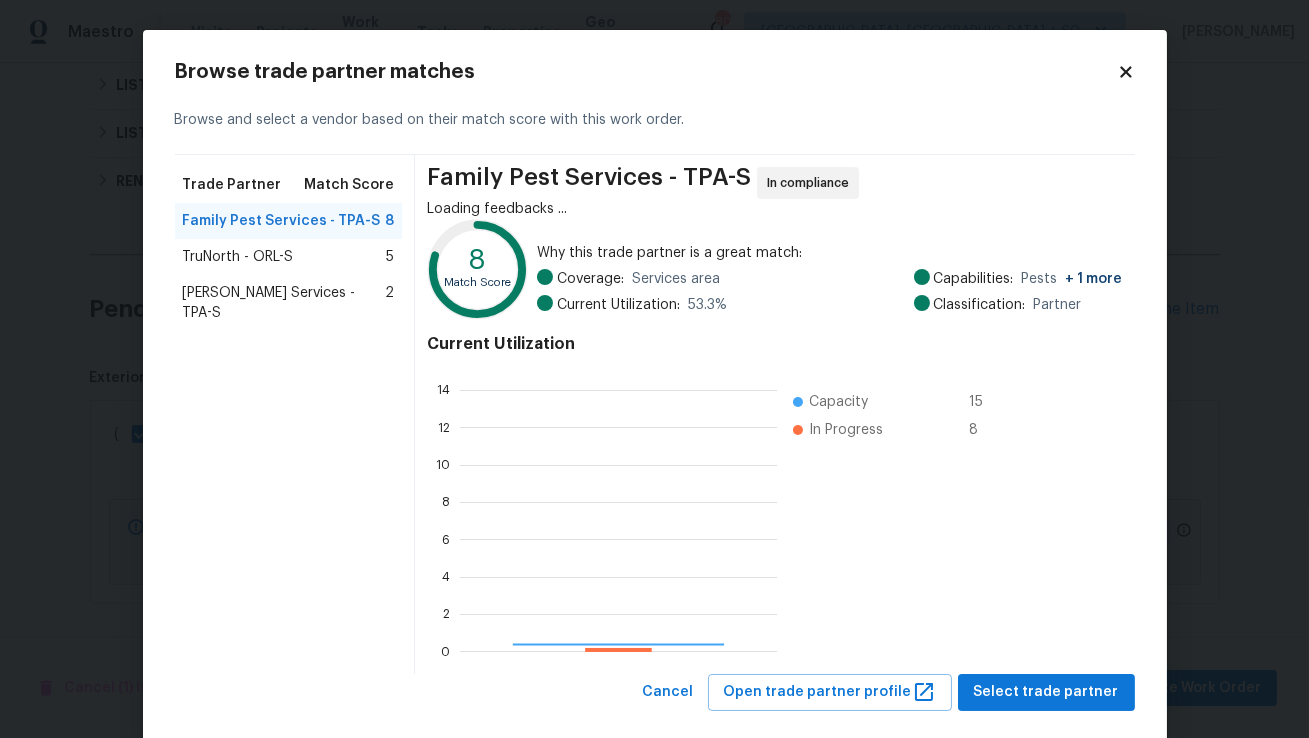 scroll, scrollTop: 1, scrollLeft: 1, axis: both 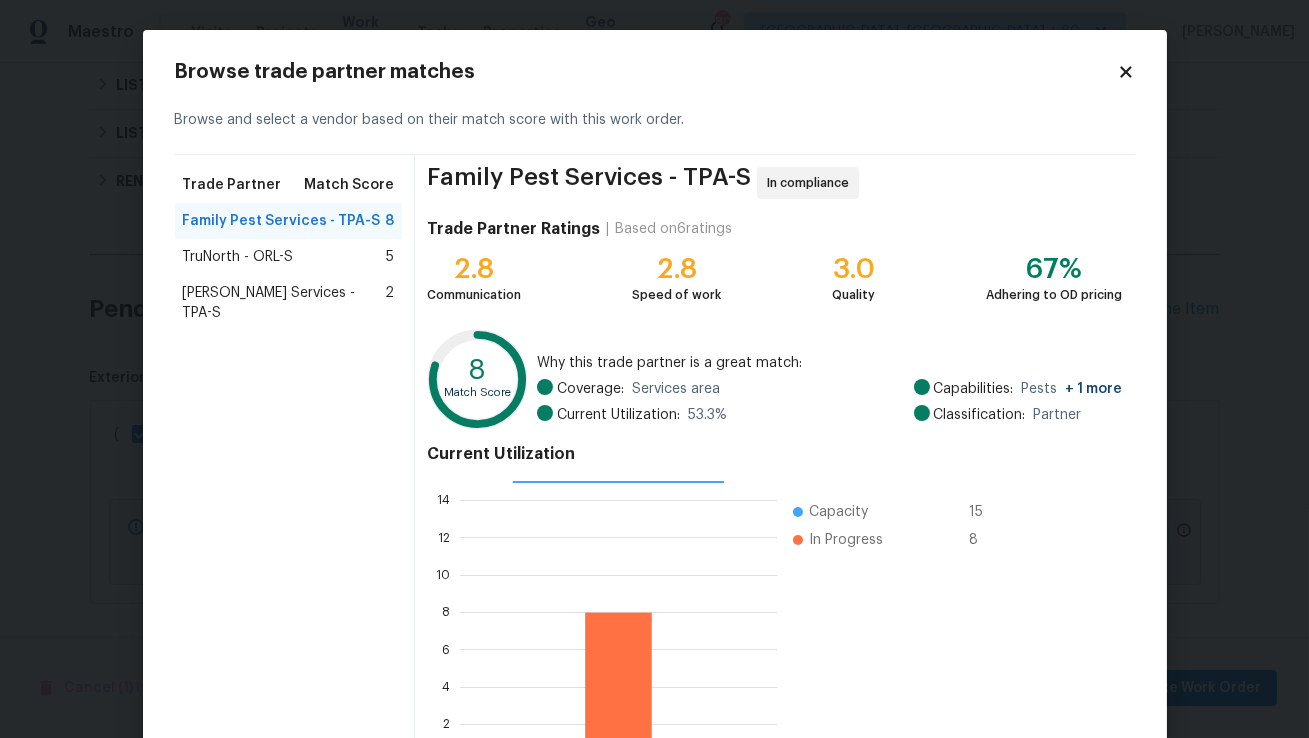 click on "TruNorth - ORL-S" at bounding box center [238, 257] 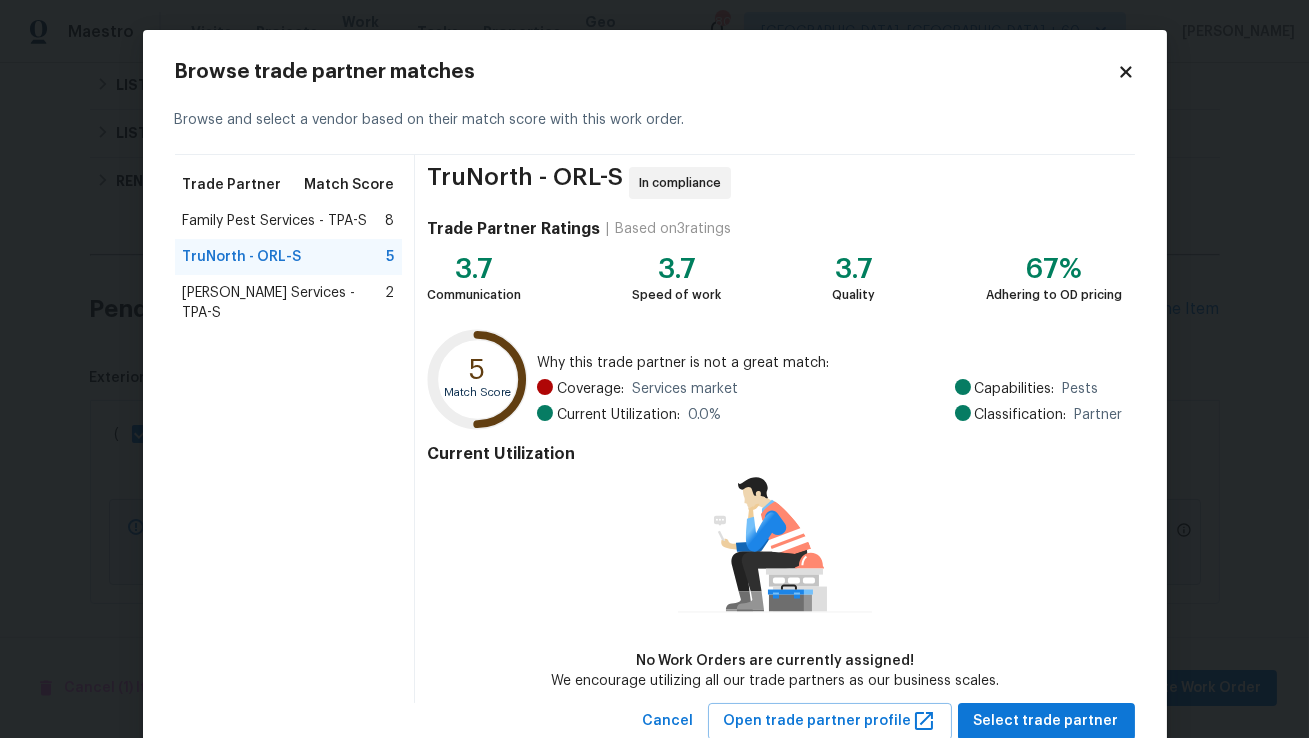 click on "Massey Services - TPA-S" at bounding box center [284, 303] 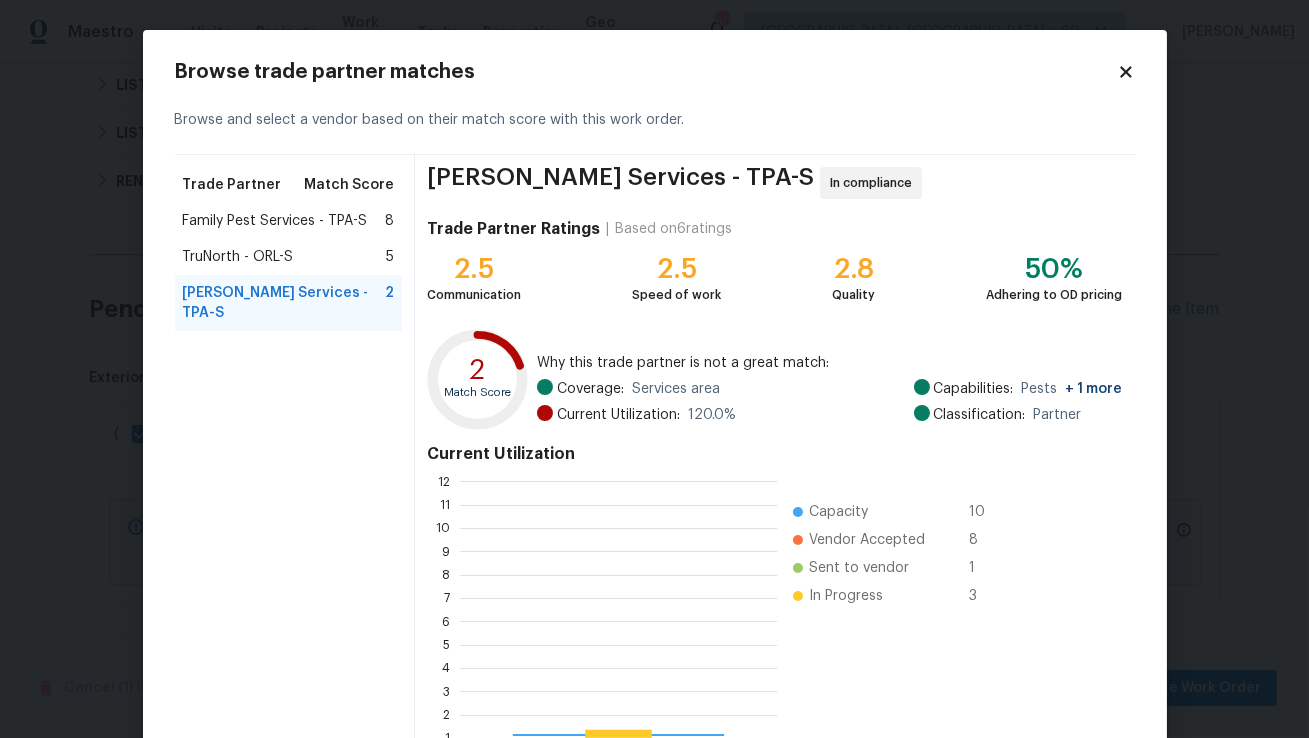 scroll, scrollTop: 1, scrollLeft: 1, axis: both 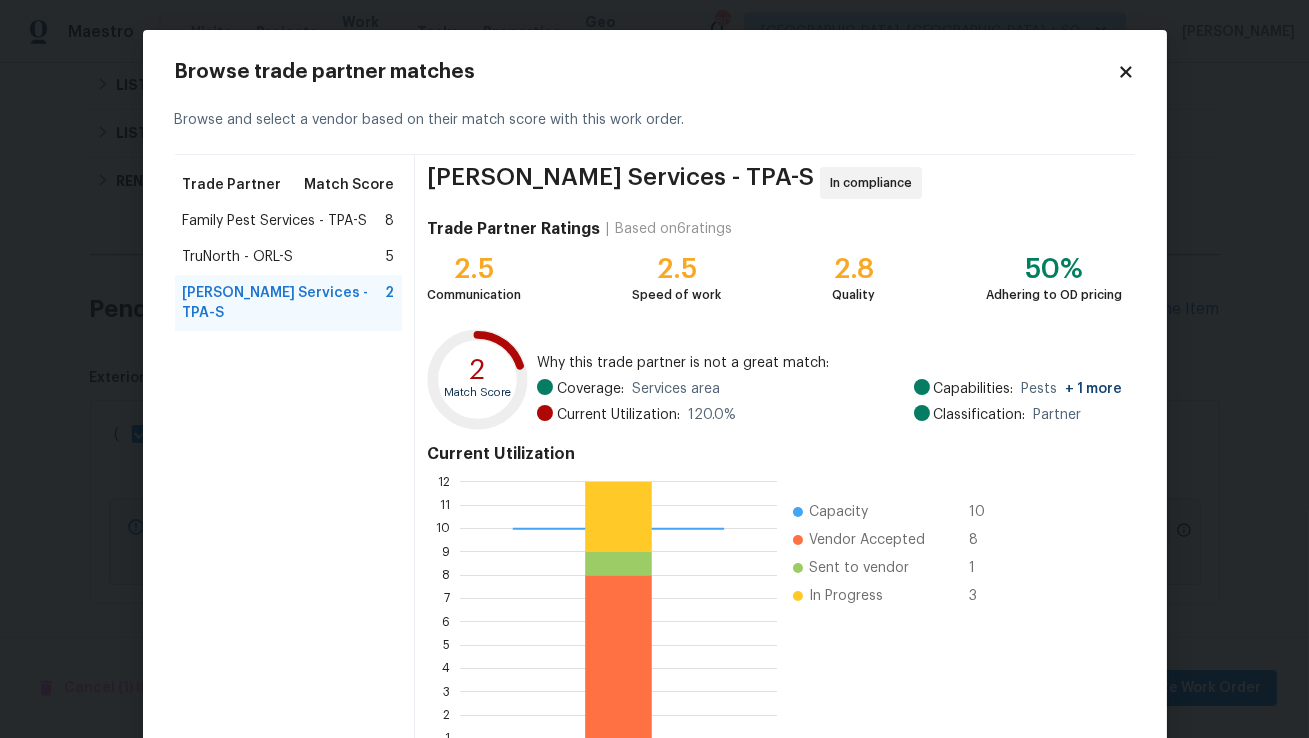 click on "Family Pest Services - TPA-S 8" at bounding box center (289, 221) 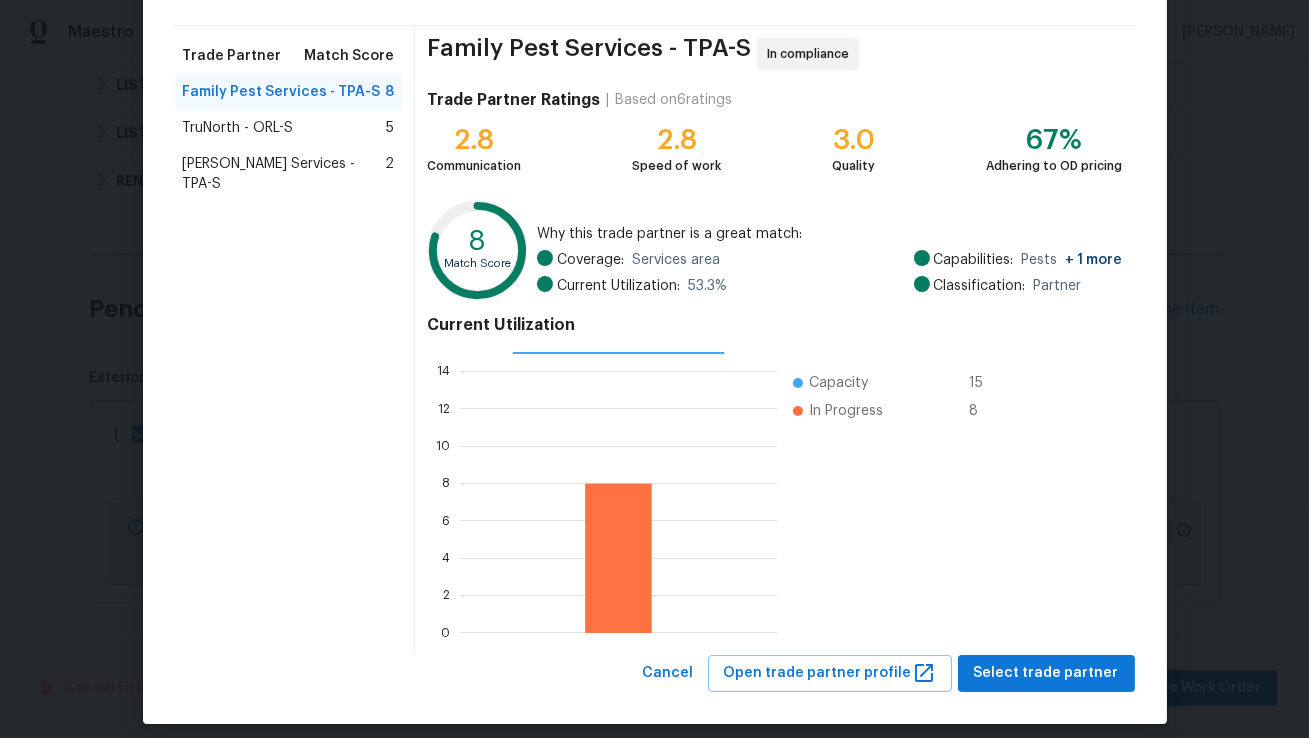 scroll, scrollTop: 117, scrollLeft: 0, axis: vertical 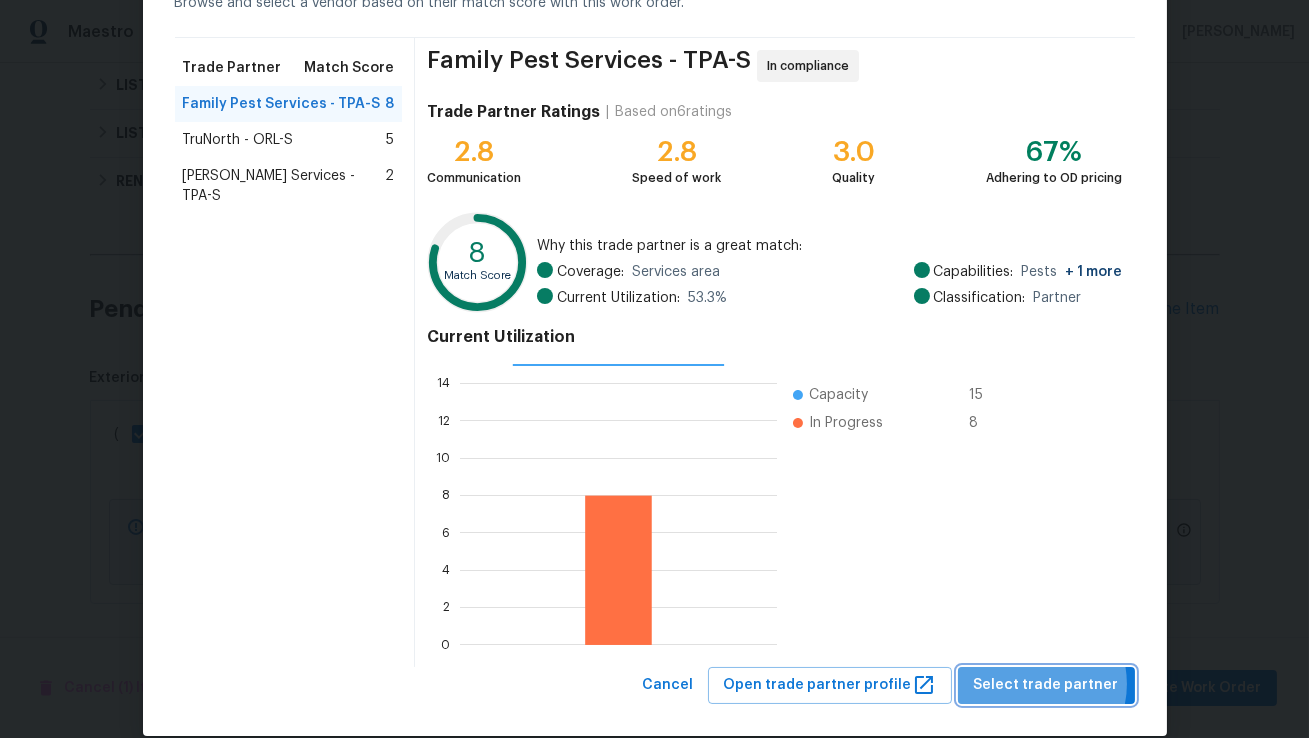 click on "Select trade partner" at bounding box center [1046, 685] 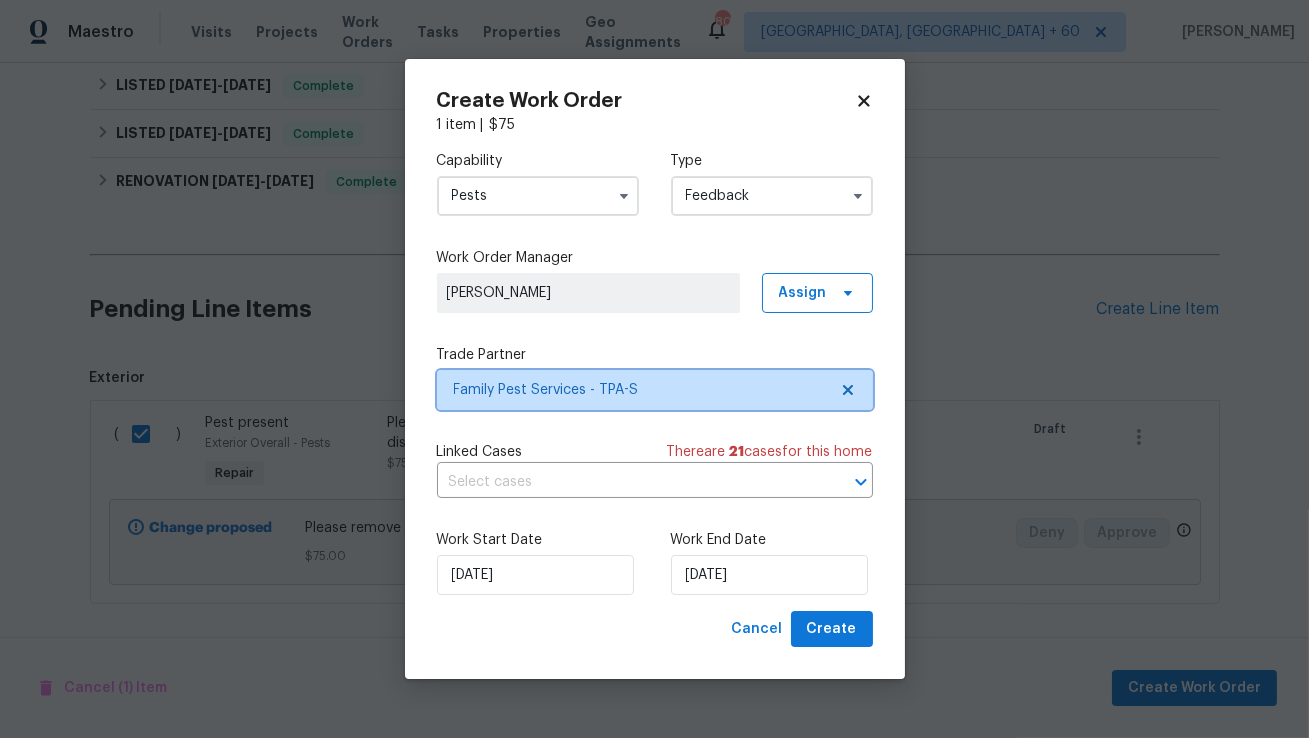 scroll, scrollTop: 0, scrollLeft: 0, axis: both 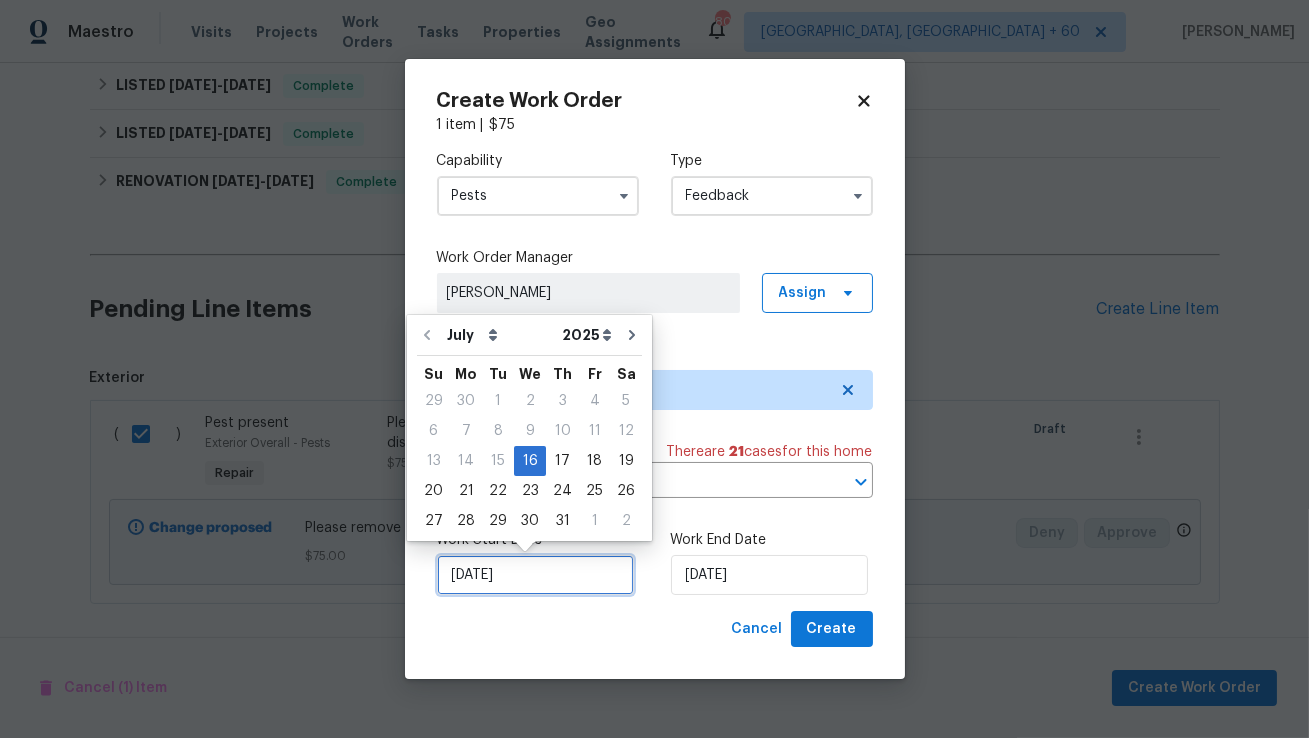 click on "16/07/2025" at bounding box center (535, 575) 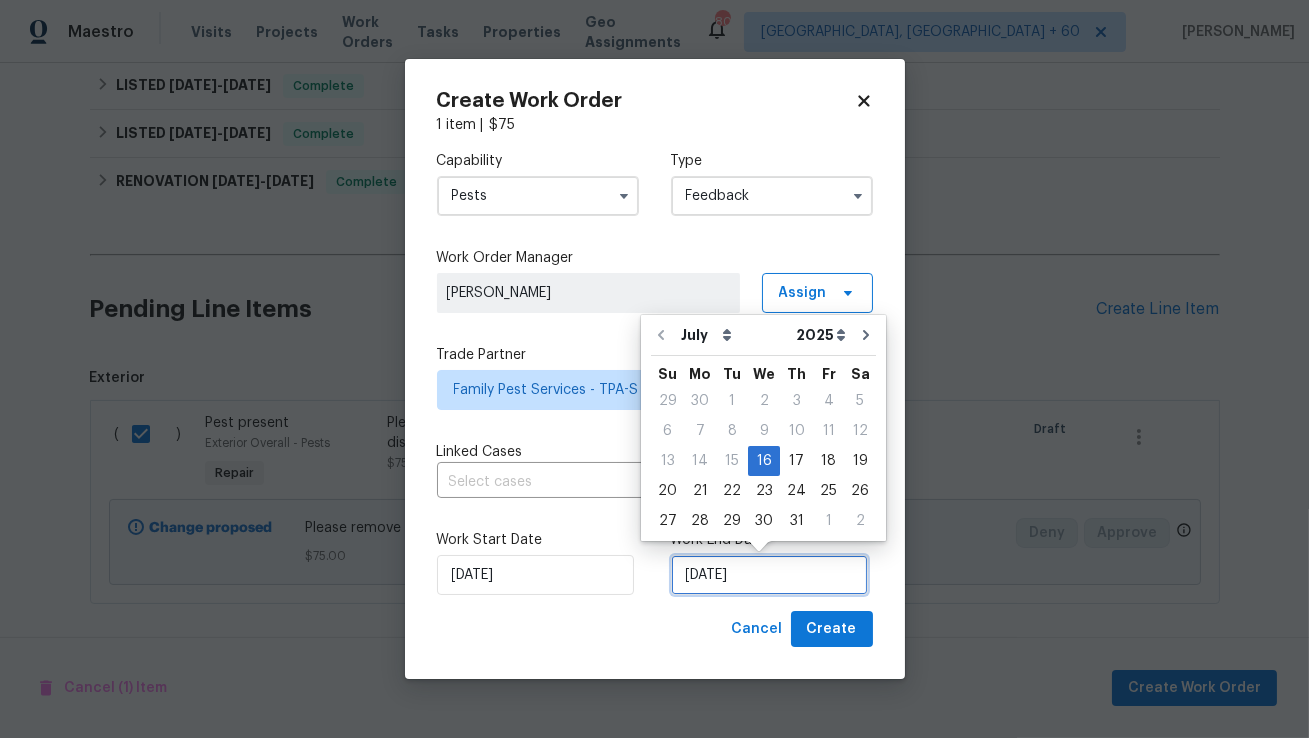 click on "16/07/2025" at bounding box center (769, 575) 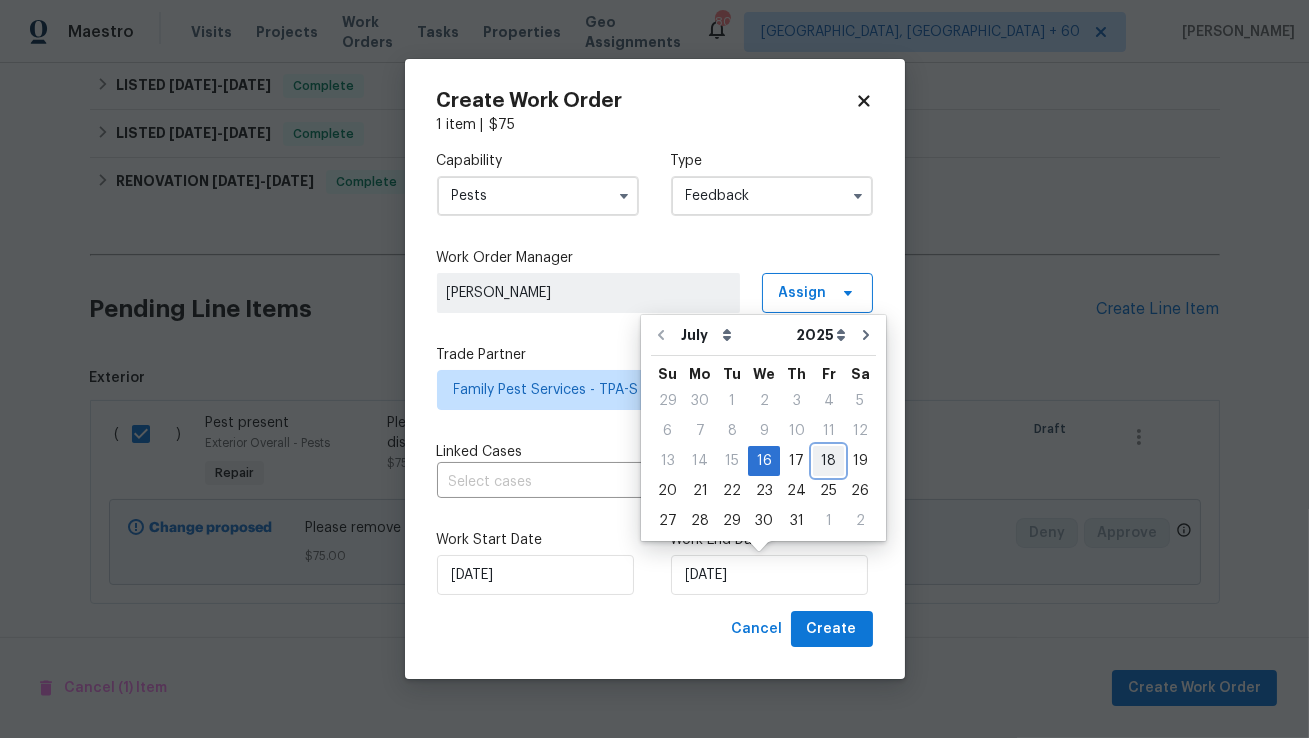click on "18" at bounding box center (828, 461) 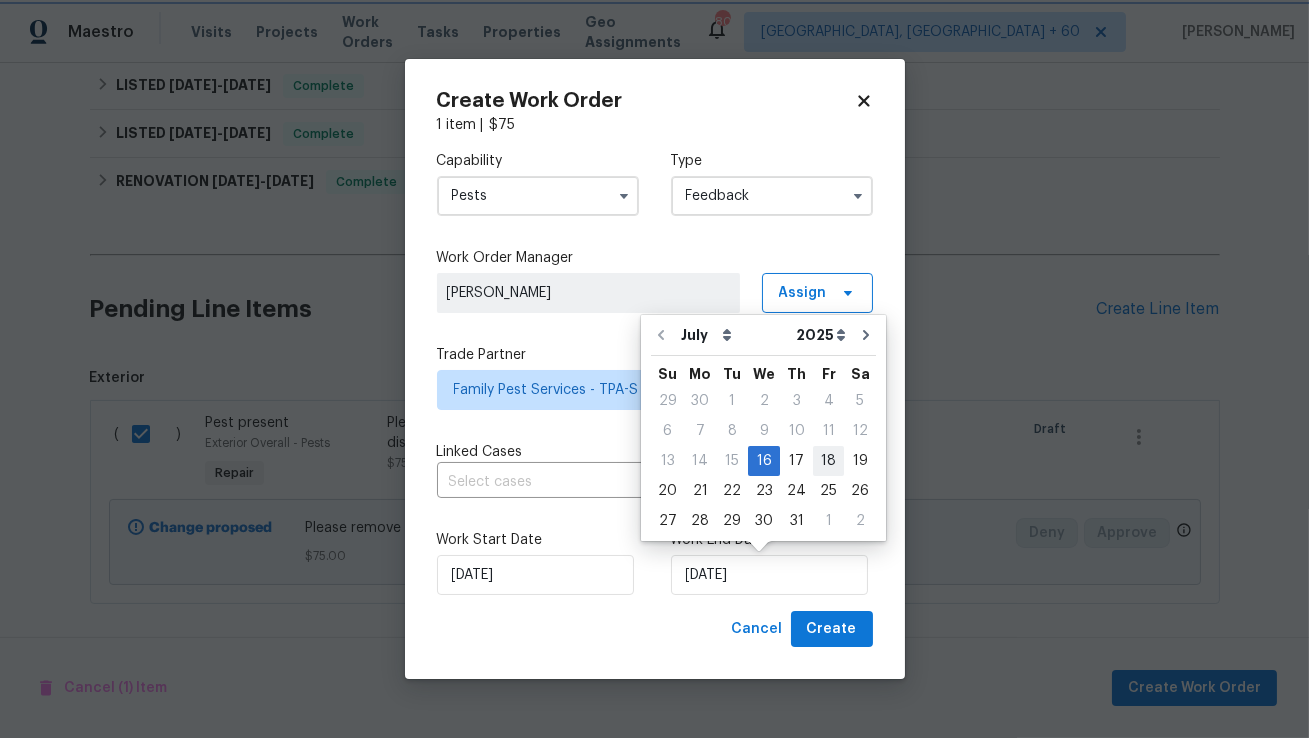 type on "18/07/2025" 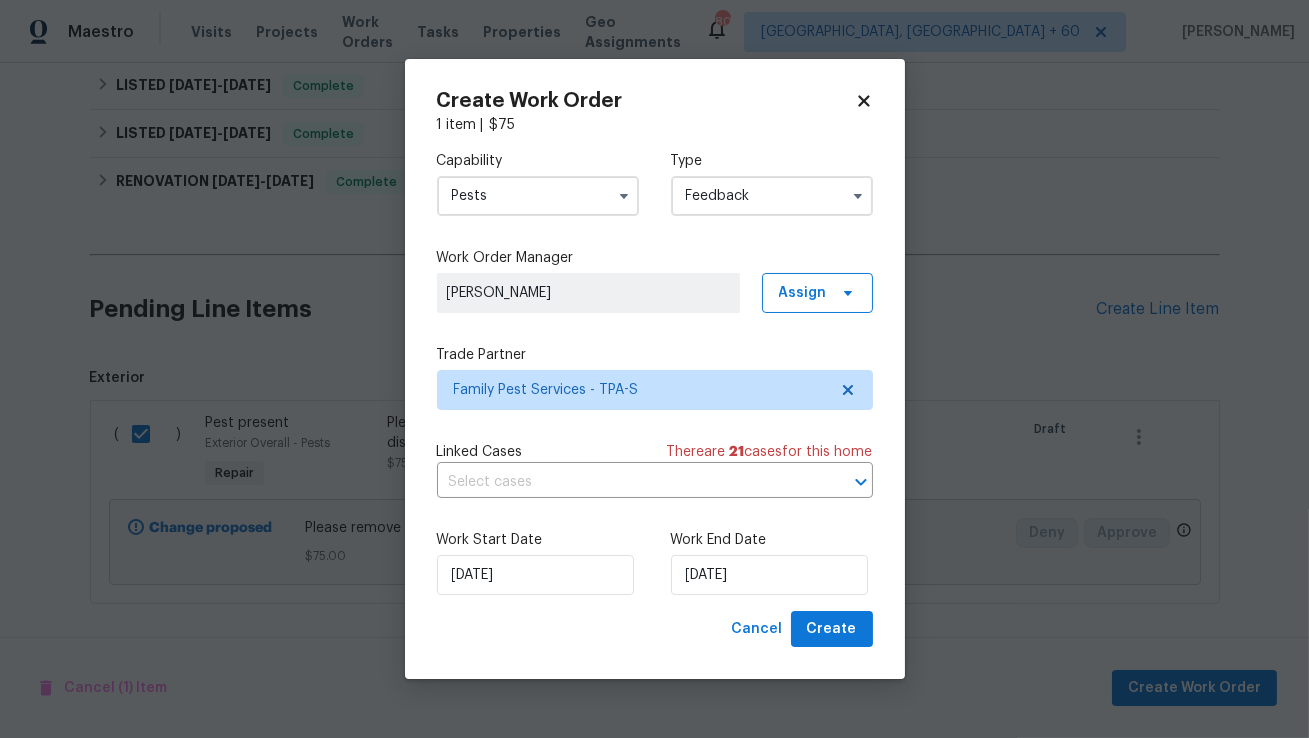 click on "Work End Date" at bounding box center [772, 540] 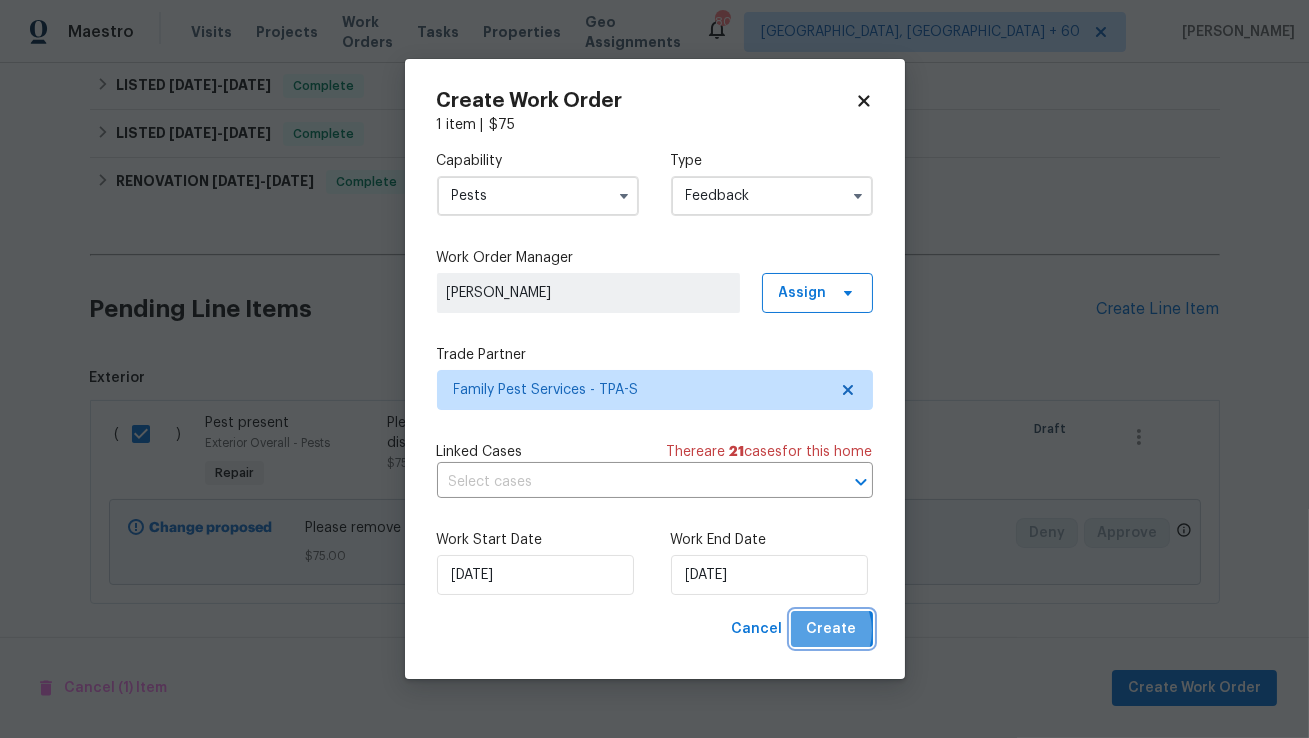 click on "Create" at bounding box center (832, 629) 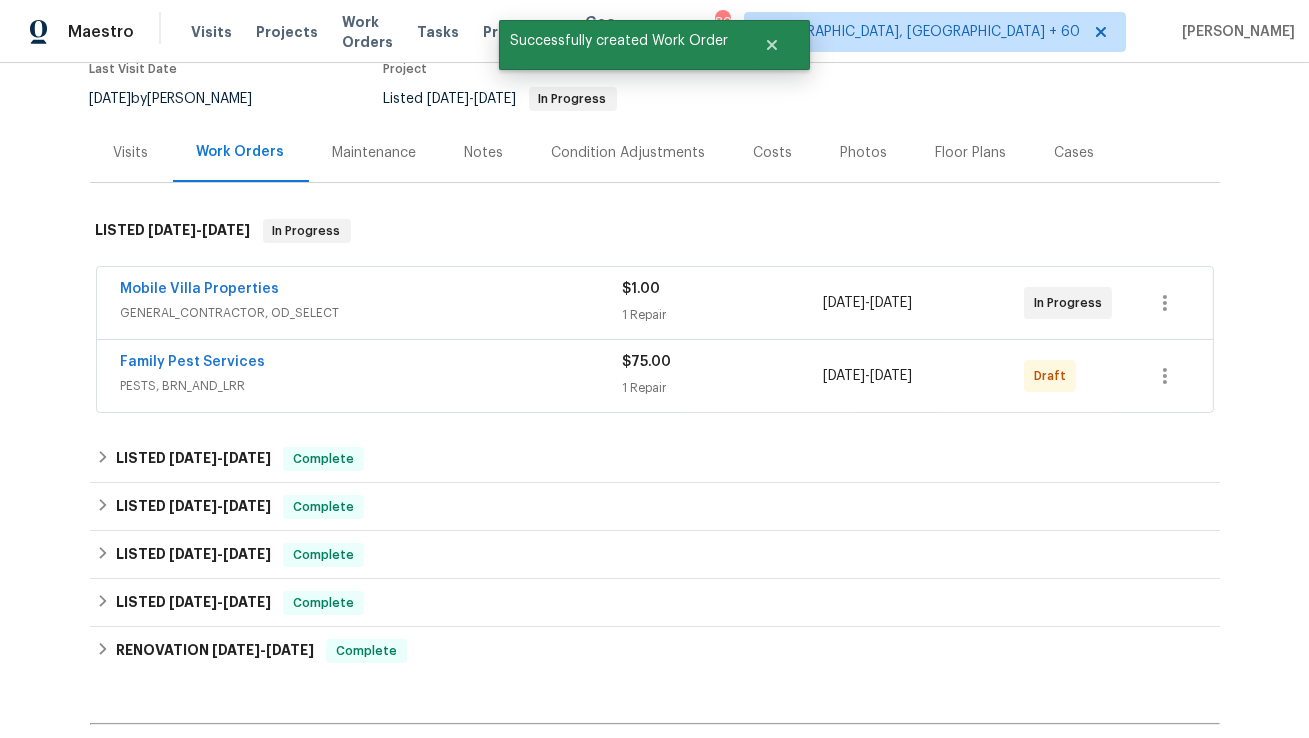 scroll, scrollTop: 158, scrollLeft: 0, axis: vertical 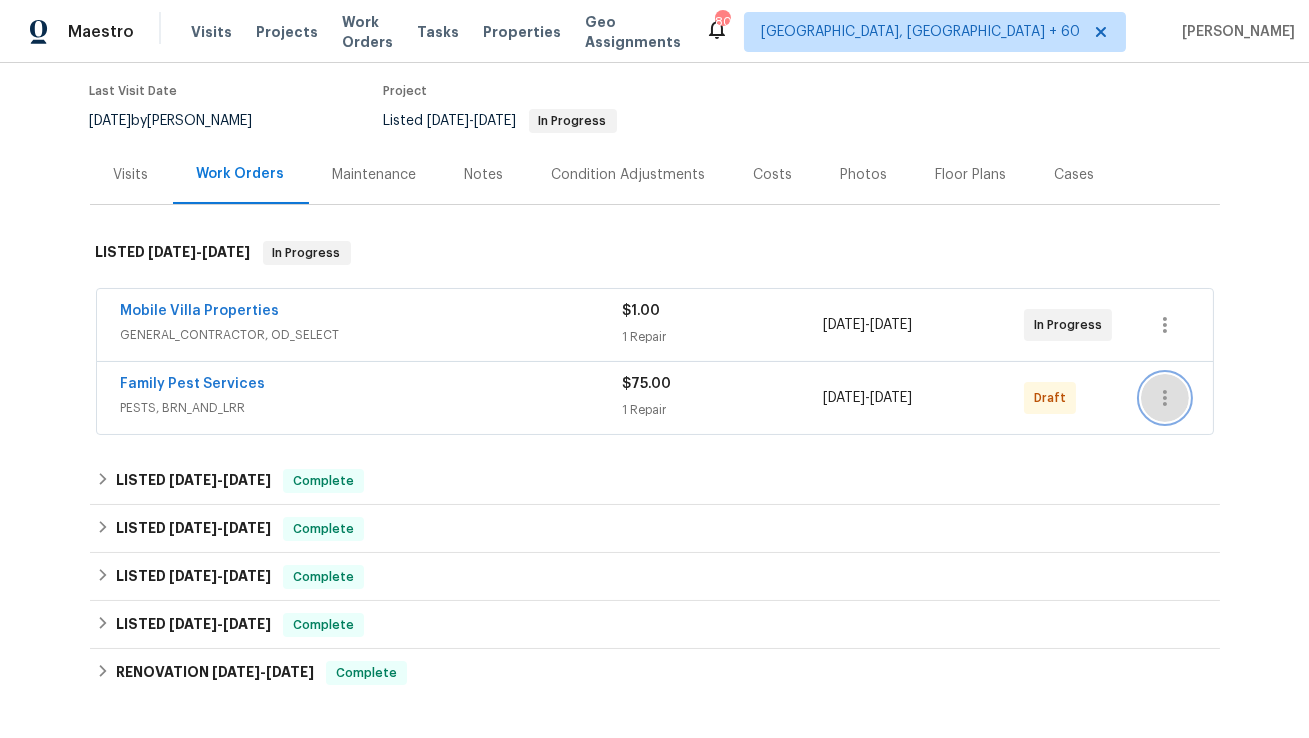 click 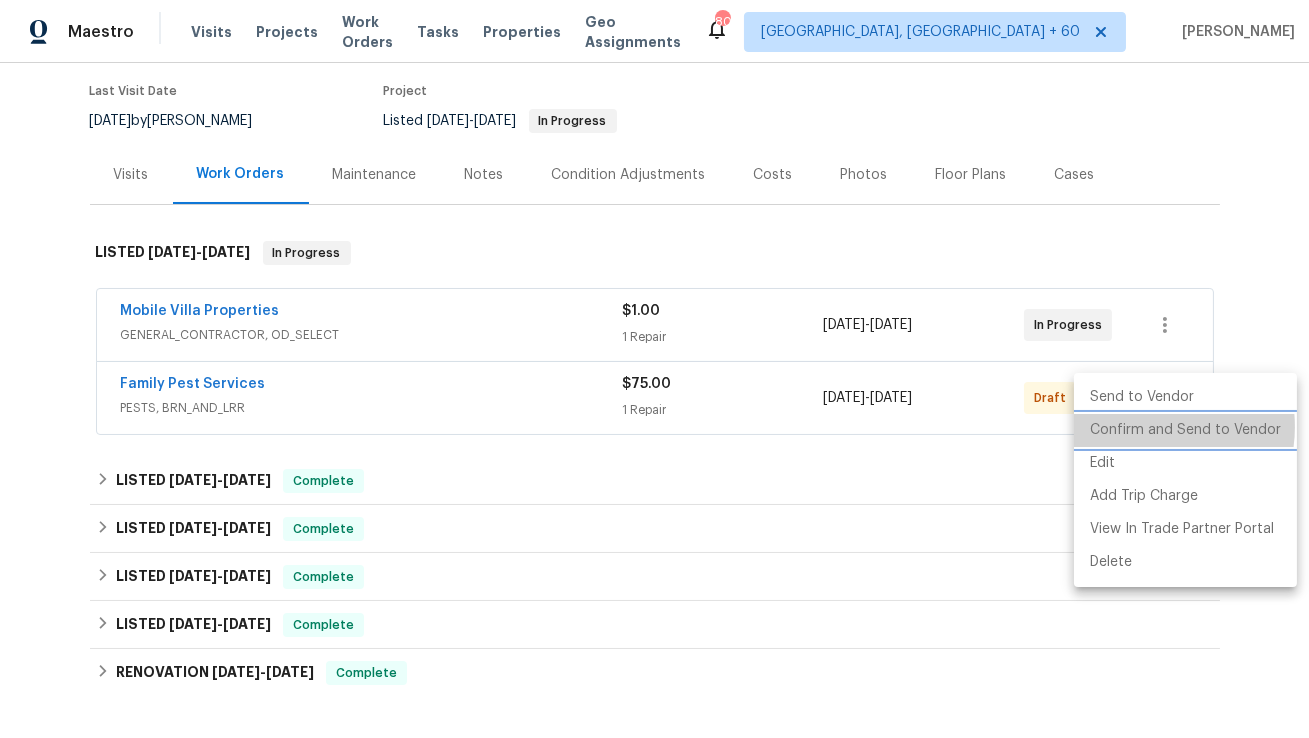 click on "Confirm and Send to Vendor" at bounding box center (1185, 430) 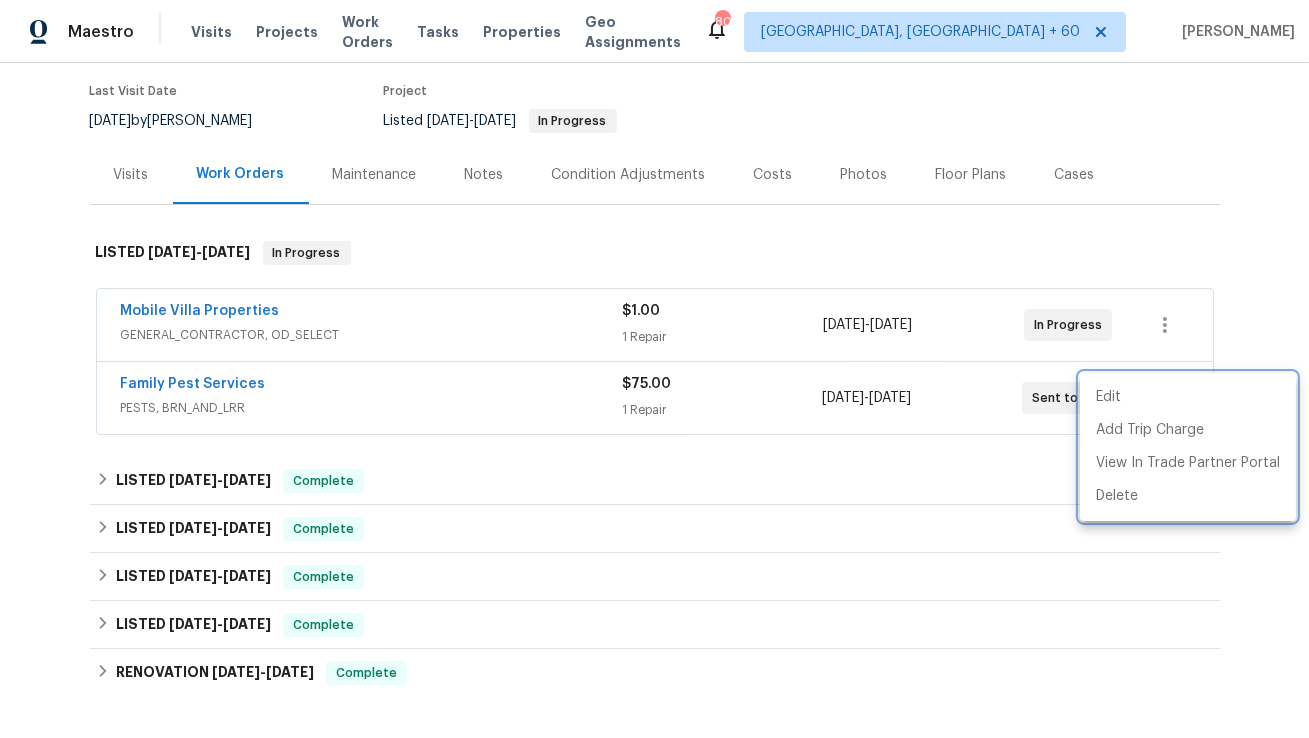 click at bounding box center (654, 369) 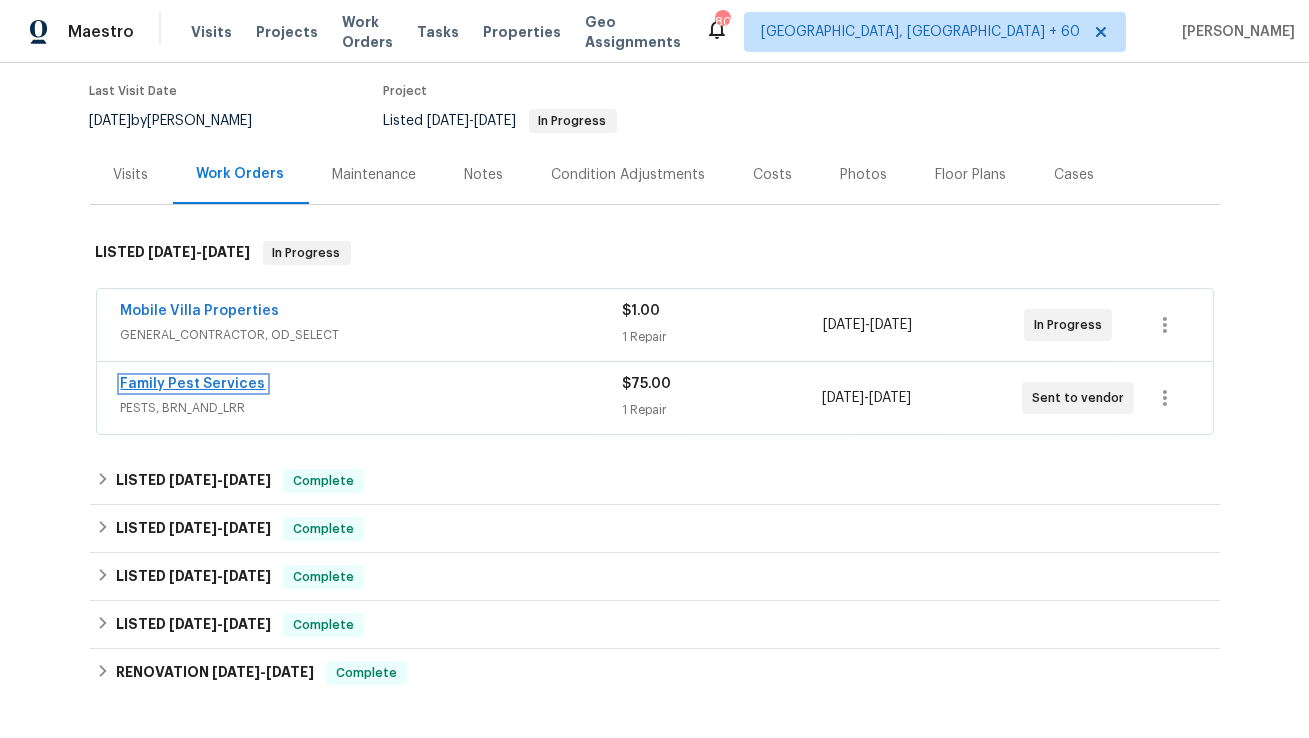 click on "Family Pest Services" at bounding box center [193, 384] 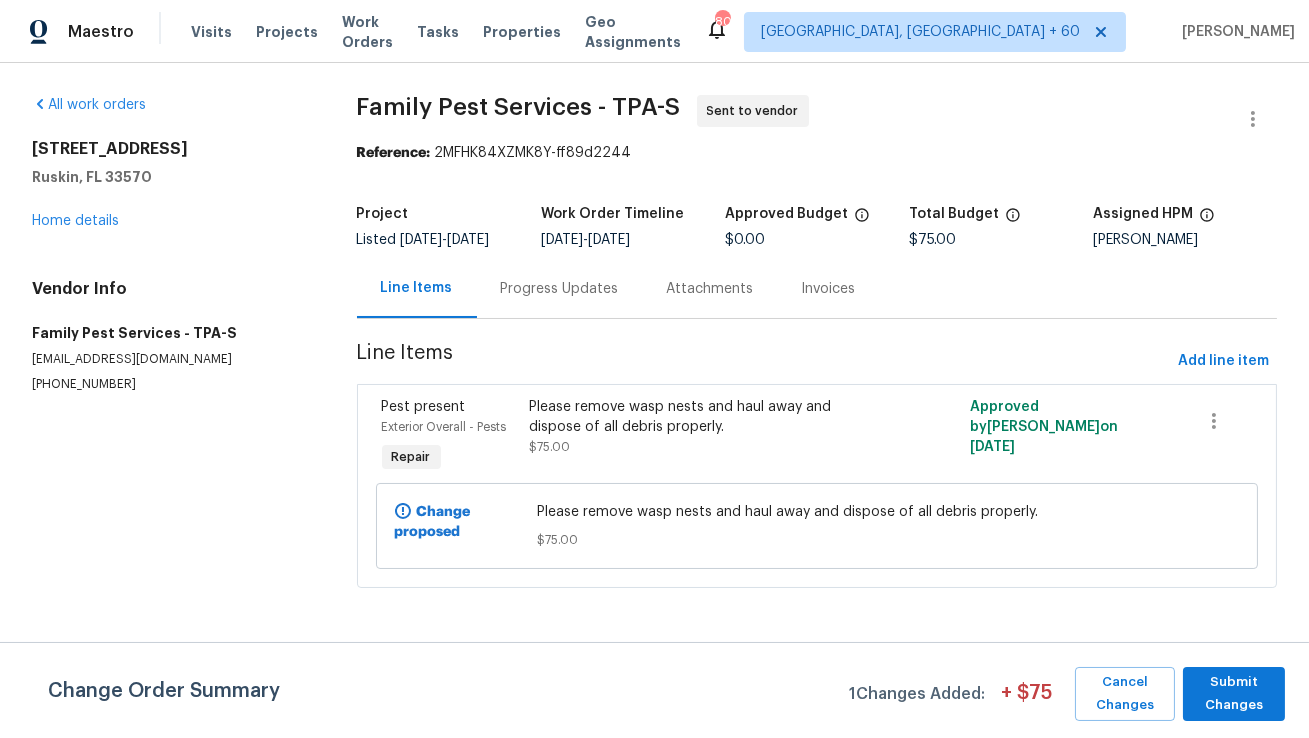 click on "Reference:   2MFHK84XZMK8Y-ff89d2244" at bounding box center (817, 153) 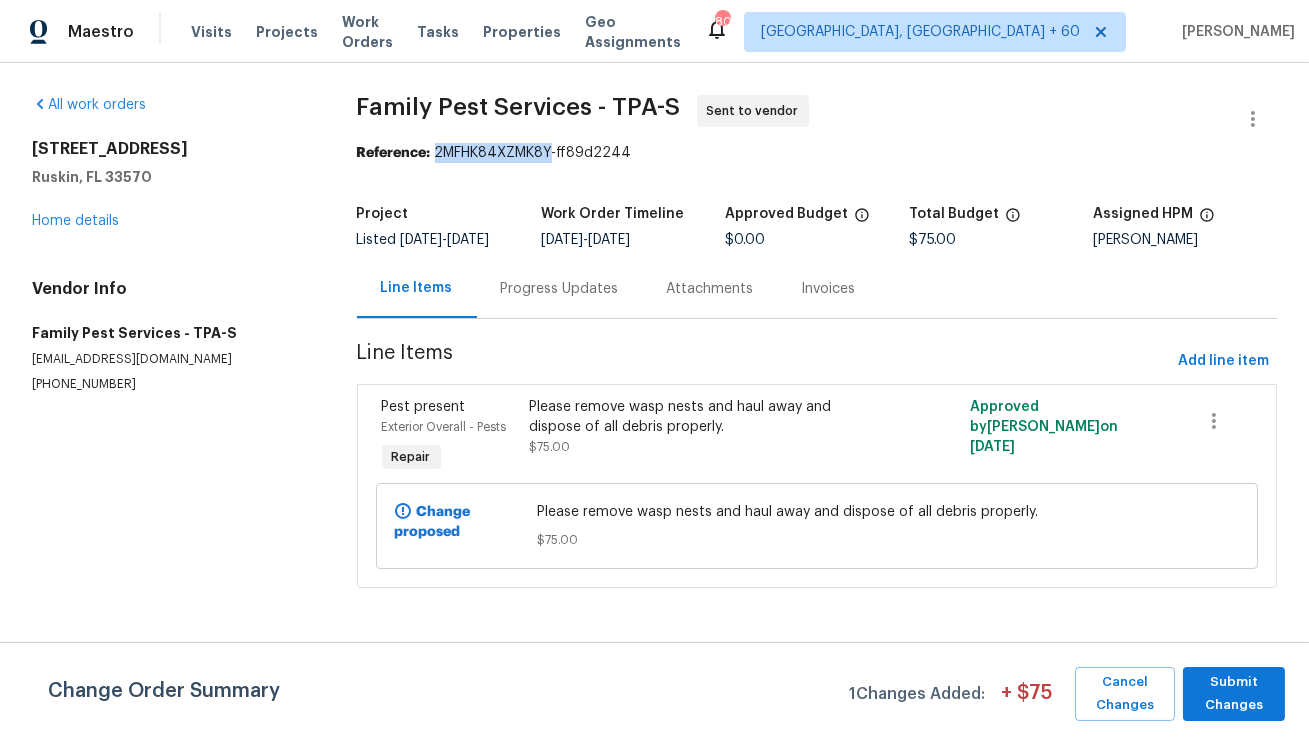 click on "Reference:   2MFHK84XZMK8Y-ff89d2244" at bounding box center (817, 153) 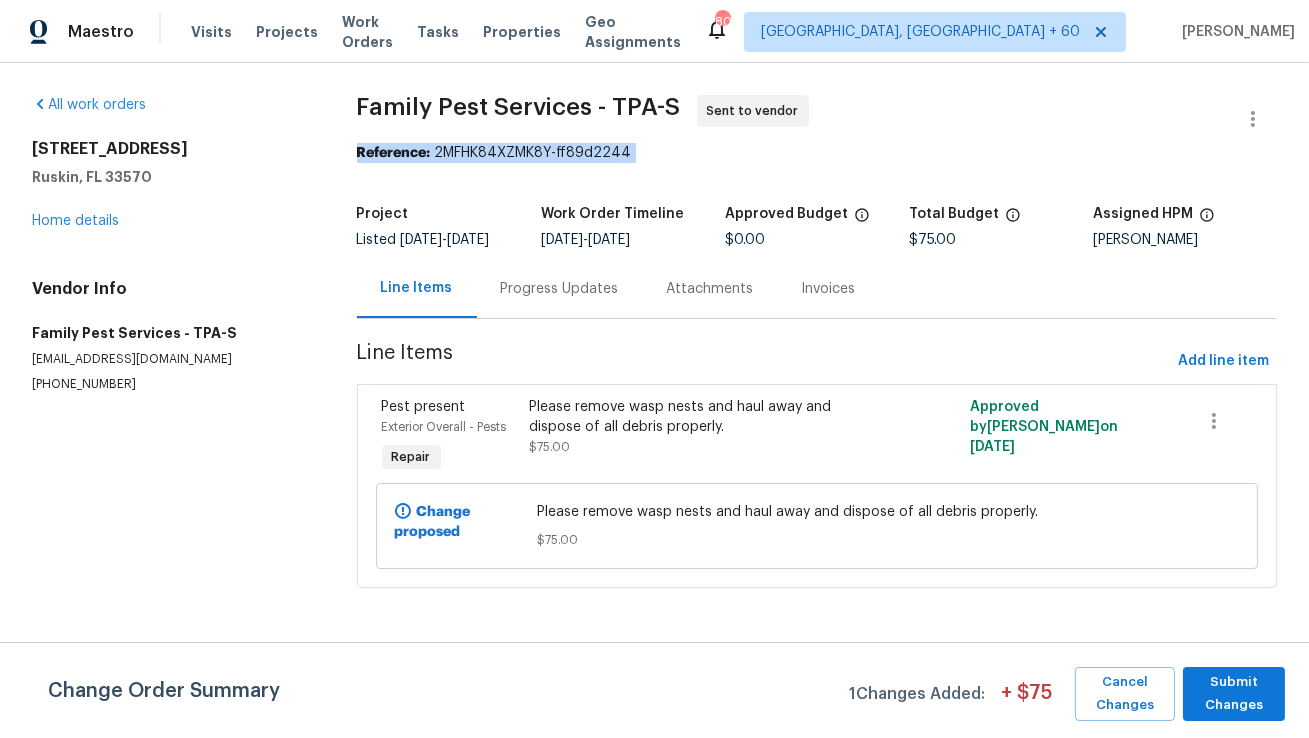 click on "Reference:   2MFHK84XZMK8Y-ff89d2244" at bounding box center [817, 153] 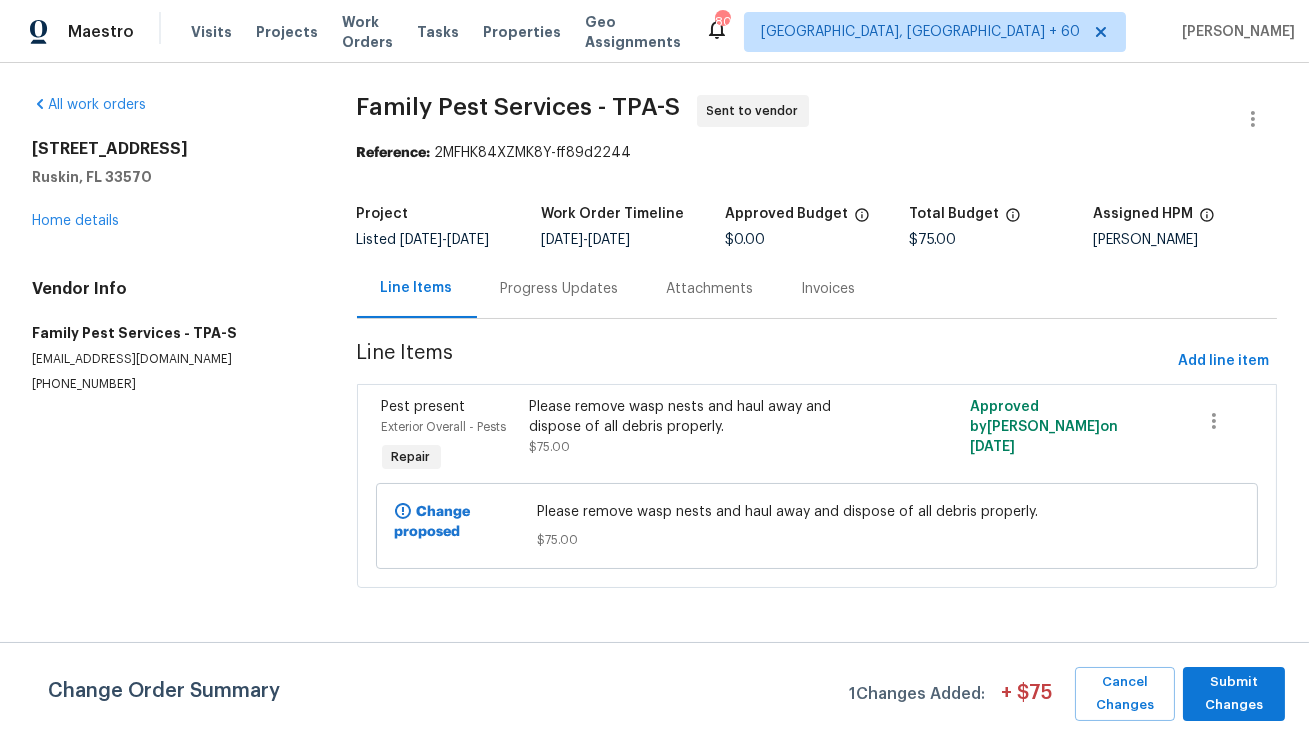 click on "Progress Updates" at bounding box center (560, 289) 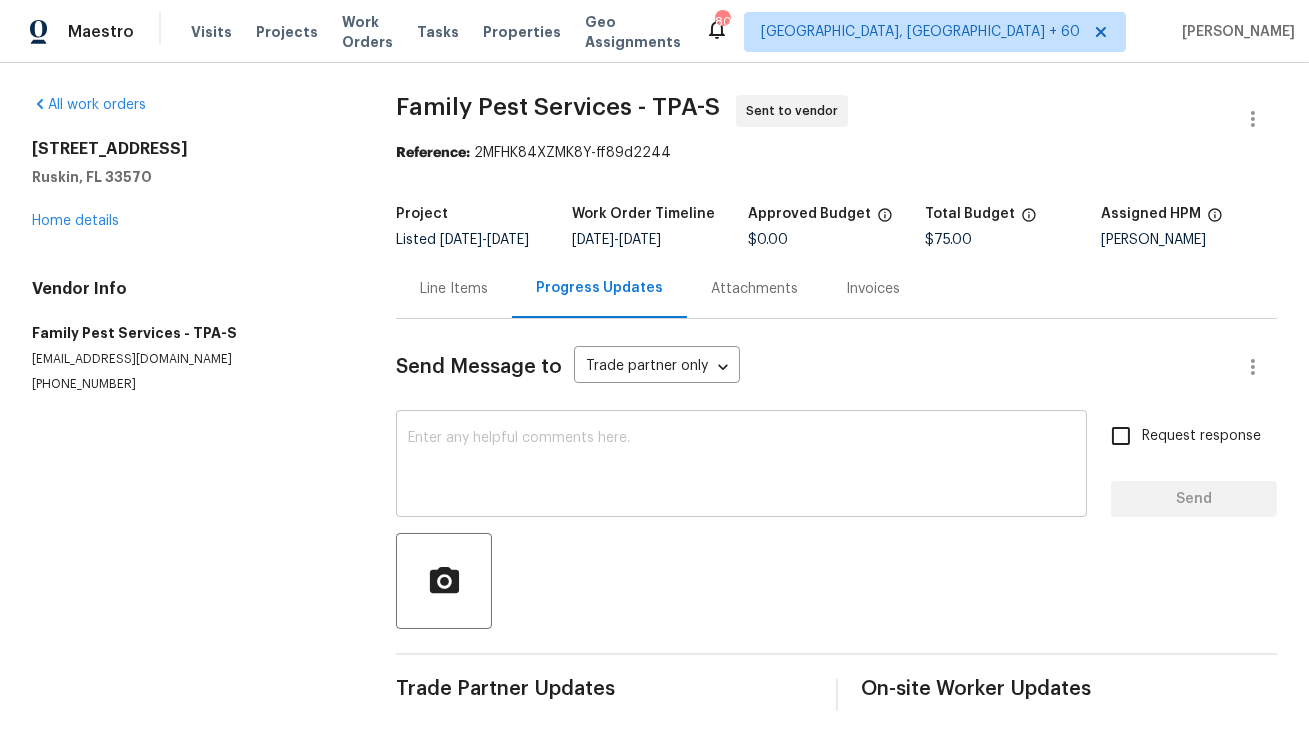 click at bounding box center (741, 466) 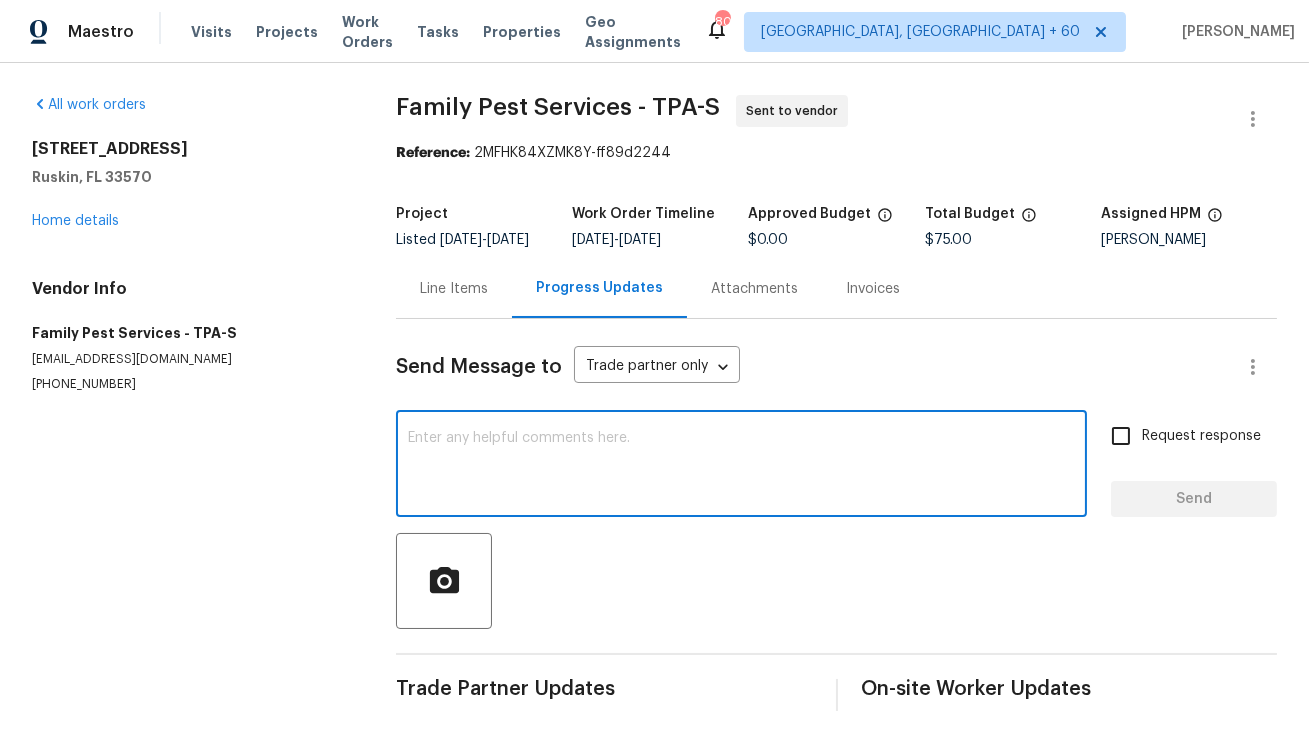 paste on "2313 Richwood Pike Dr, Ruskin, FL 33570" 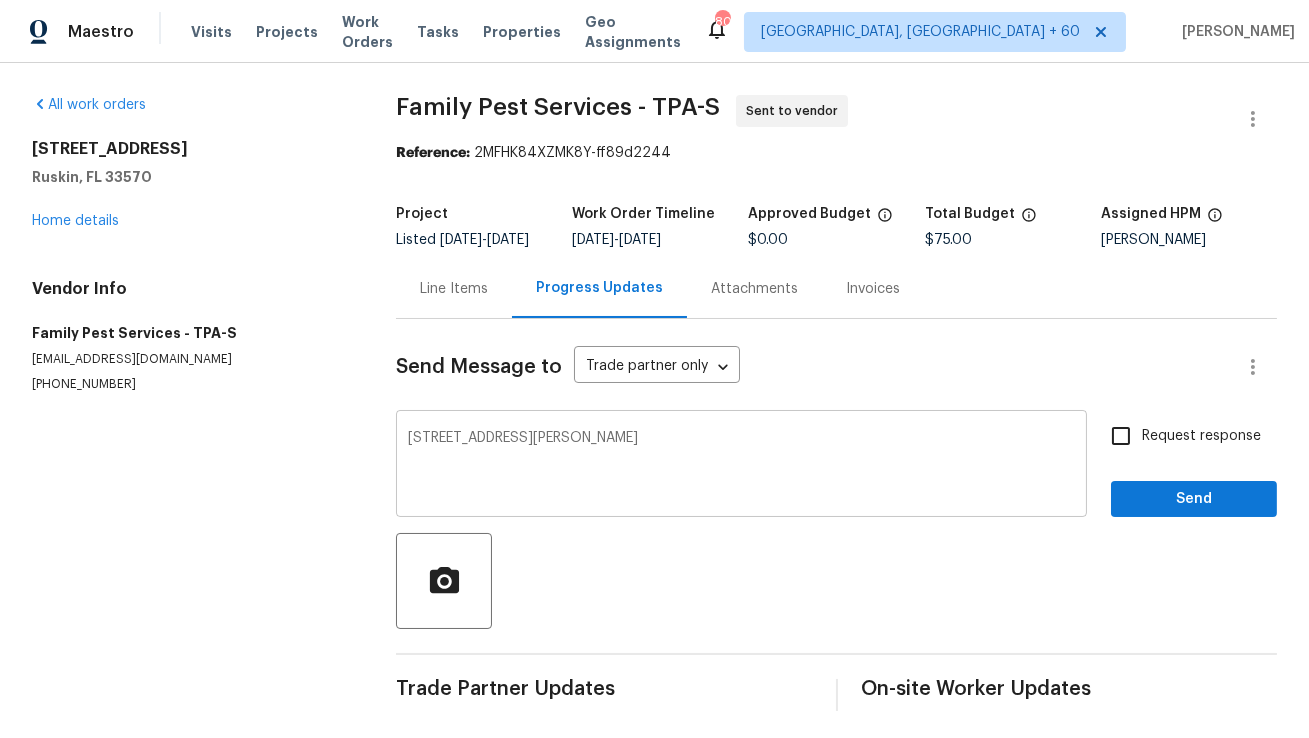 click on "2313 Richwood Pike Dr, Ruskin, FL 33570 x ​" at bounding box center (741, 466) 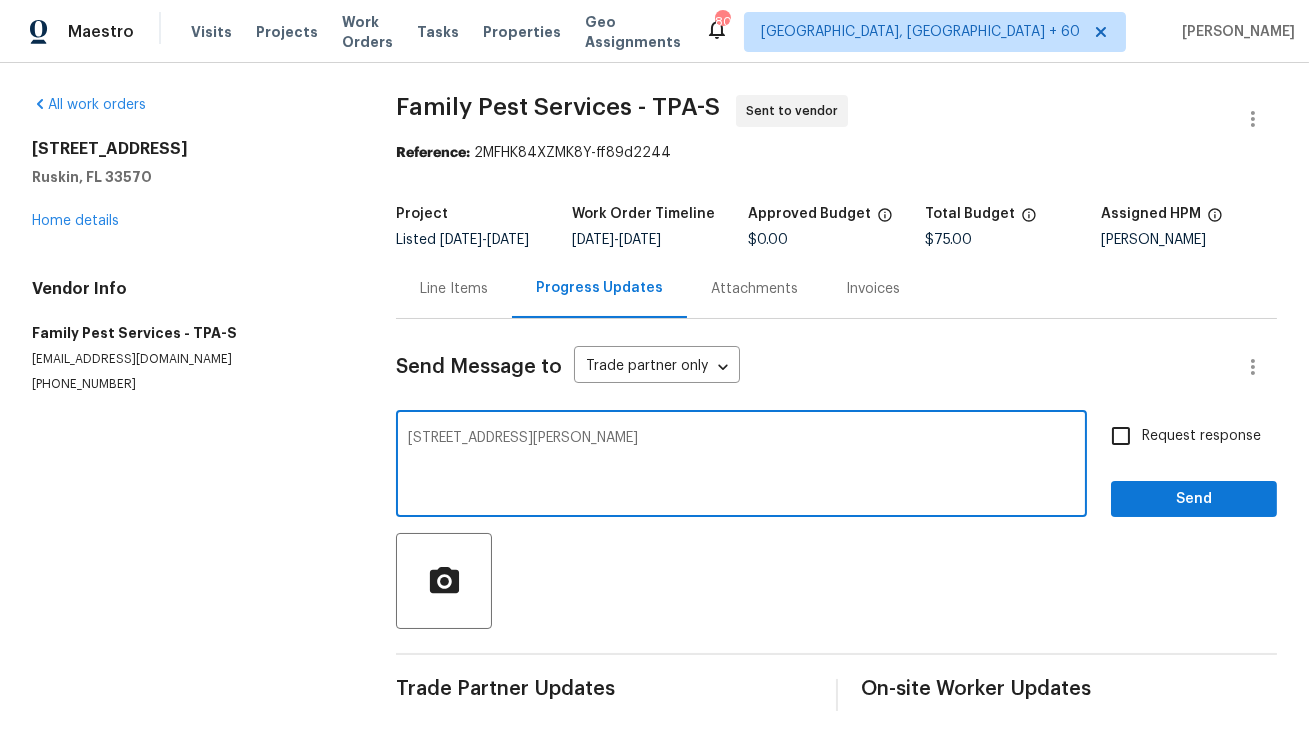 click on "2313 Richwood Pike Dr, Ruskin, FL 33570" at bounding box center (741, 466) 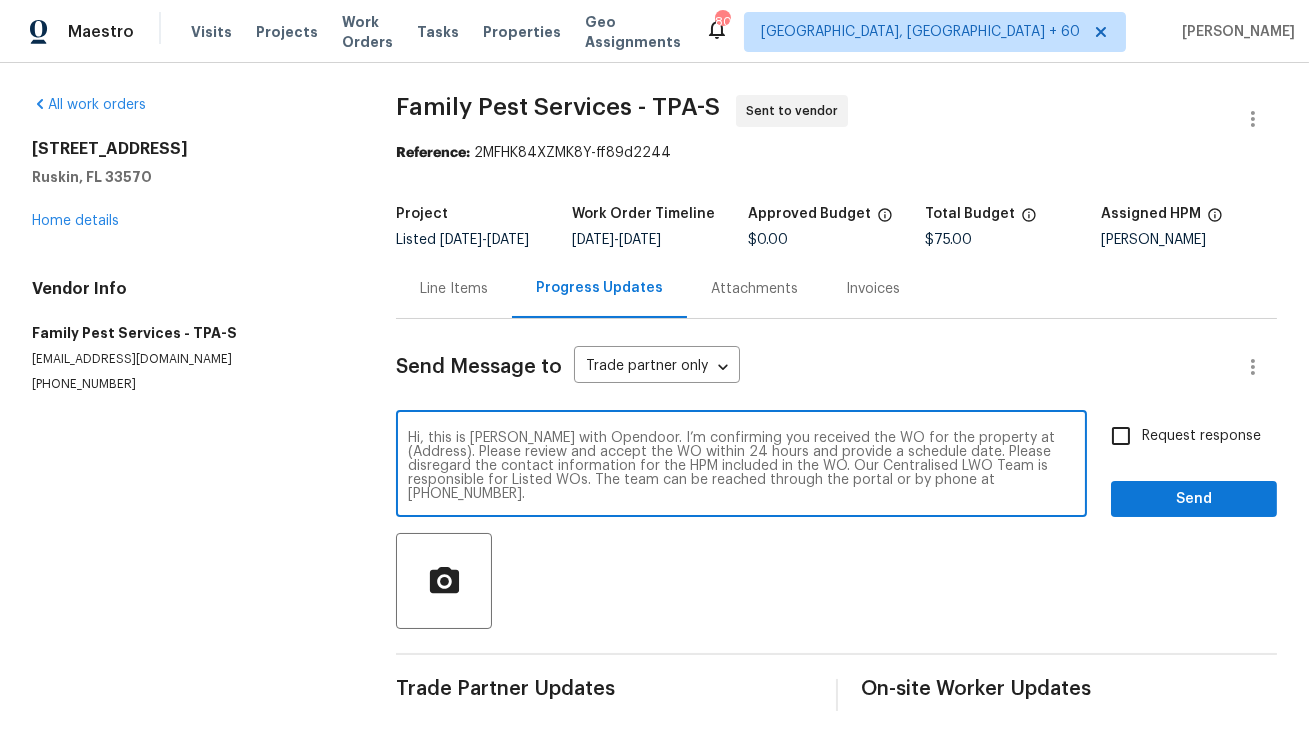 drag, startPoint x: 717, startPoint y: 510, endPoint x: 400, endPoint y: 512, distance: 317.00632 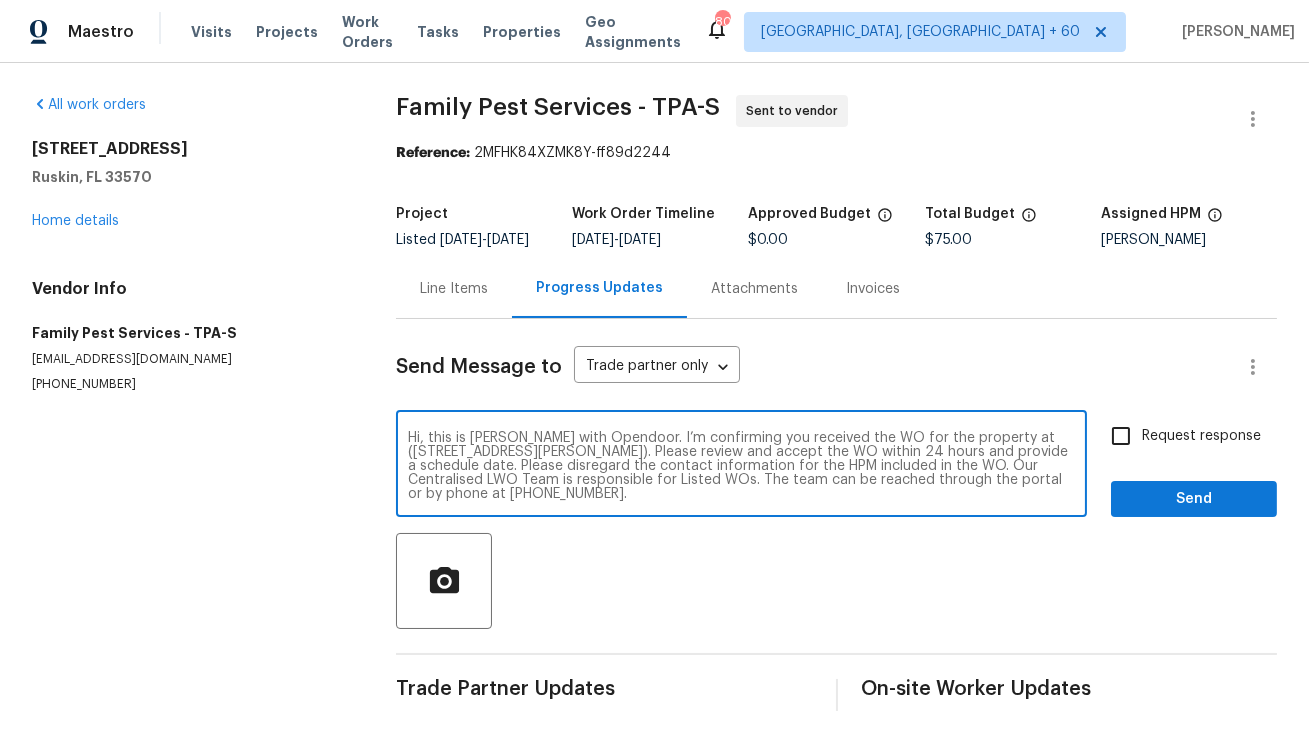 scroll, scrollTop: 0, scrollLeft: 0, axis: both 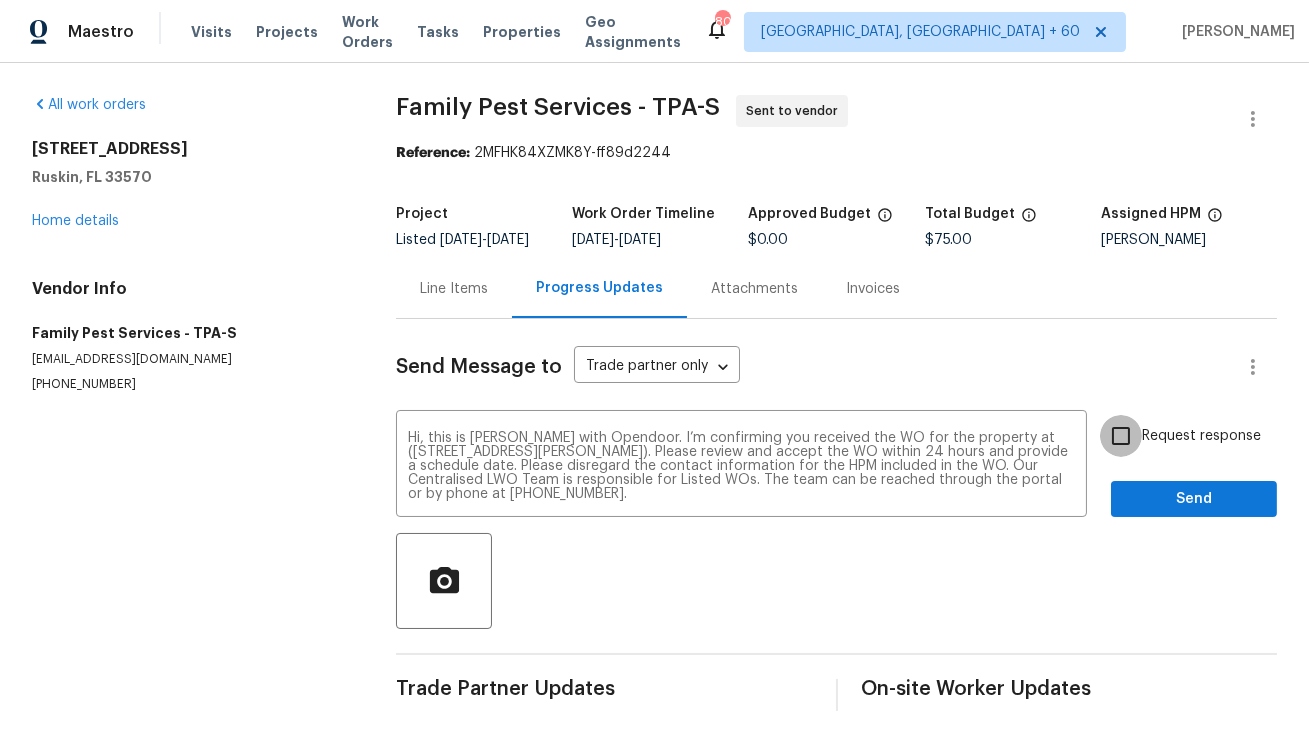 click on "Request response" at bounding box center (1121, 436) 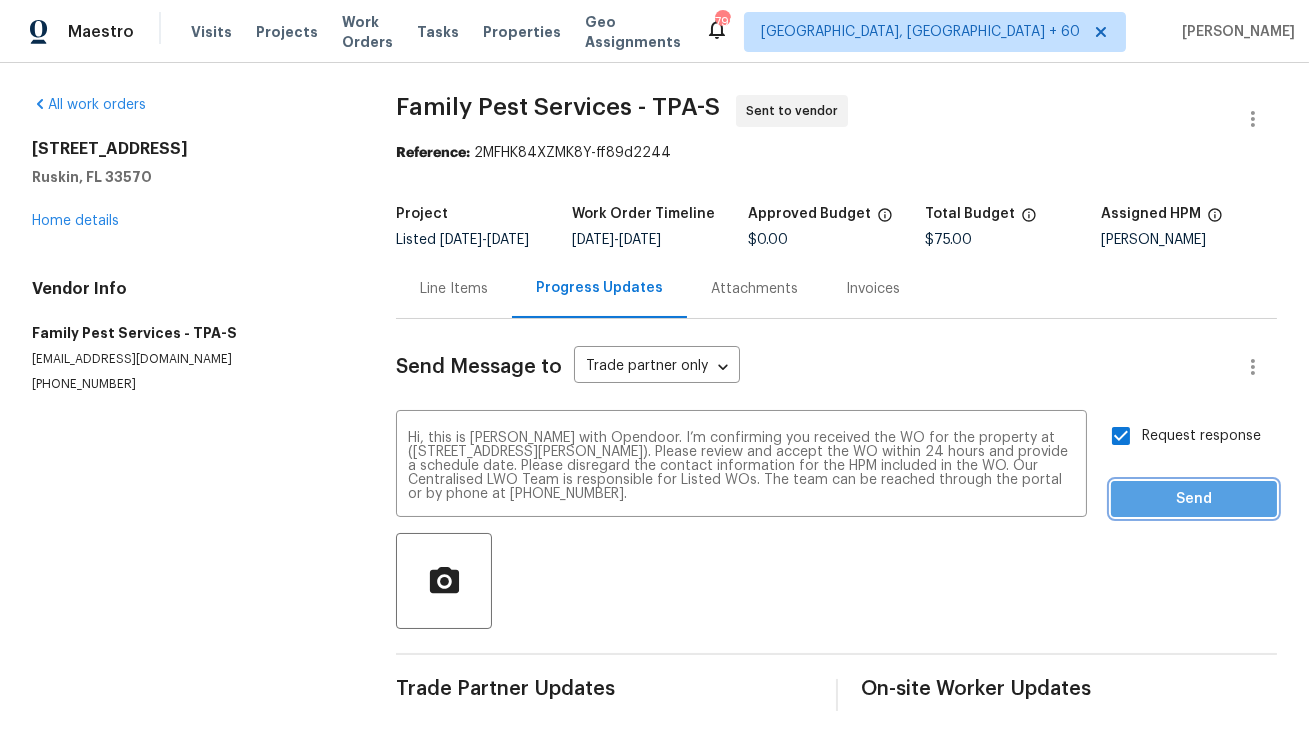 click on "Send" at bounding box center (1194, 499) 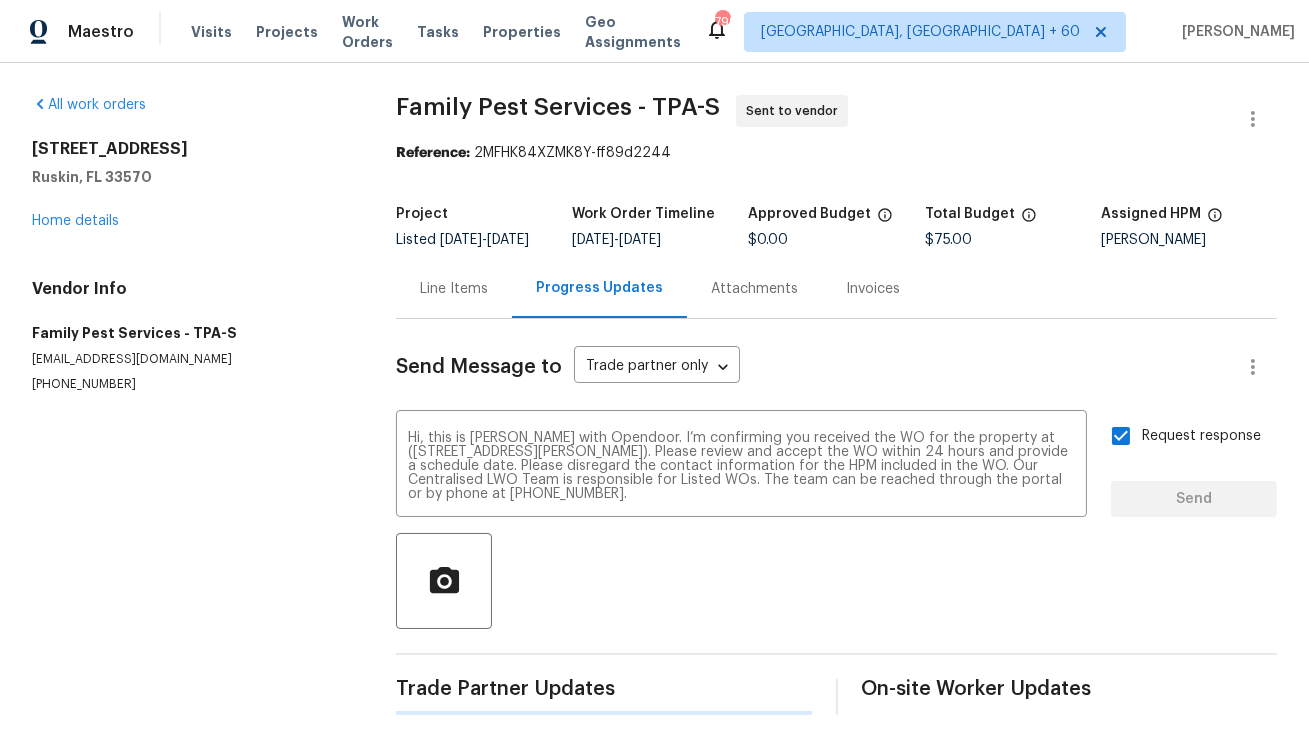 type 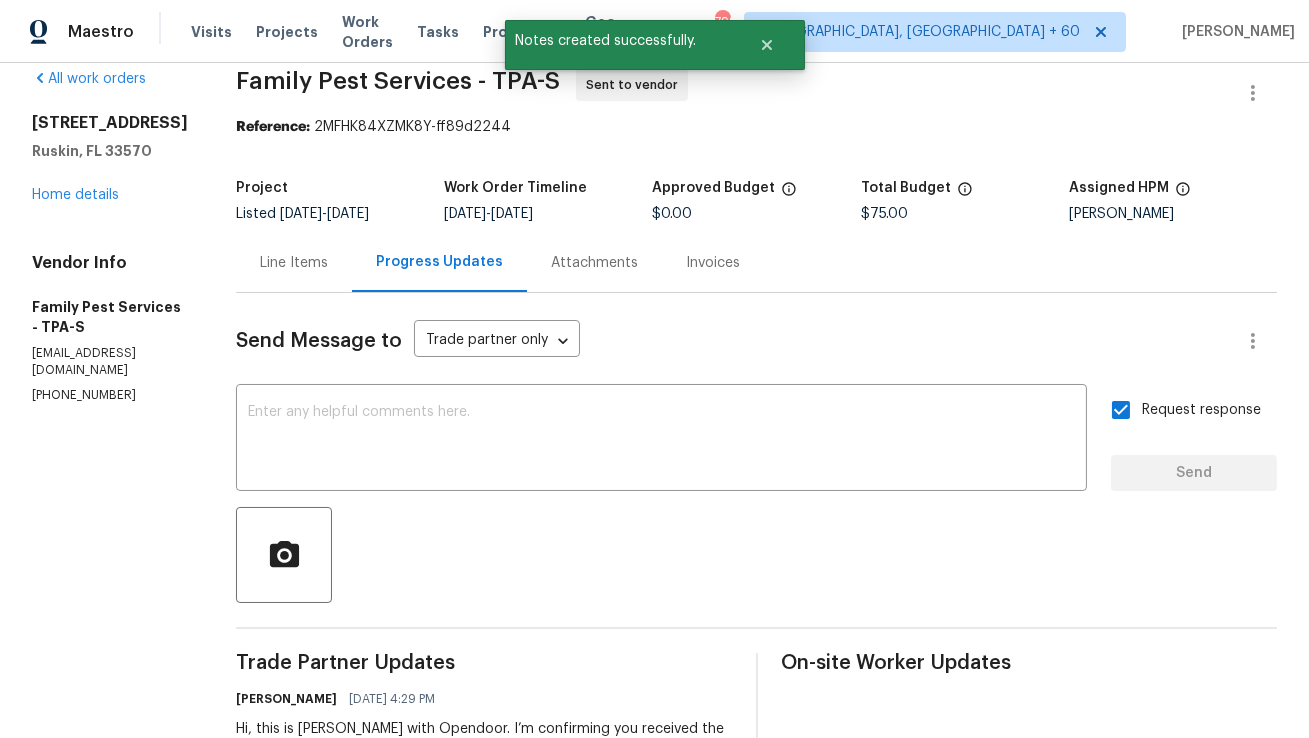 scroll, scrollTop: 0, scrollLeft: 0, axis: both 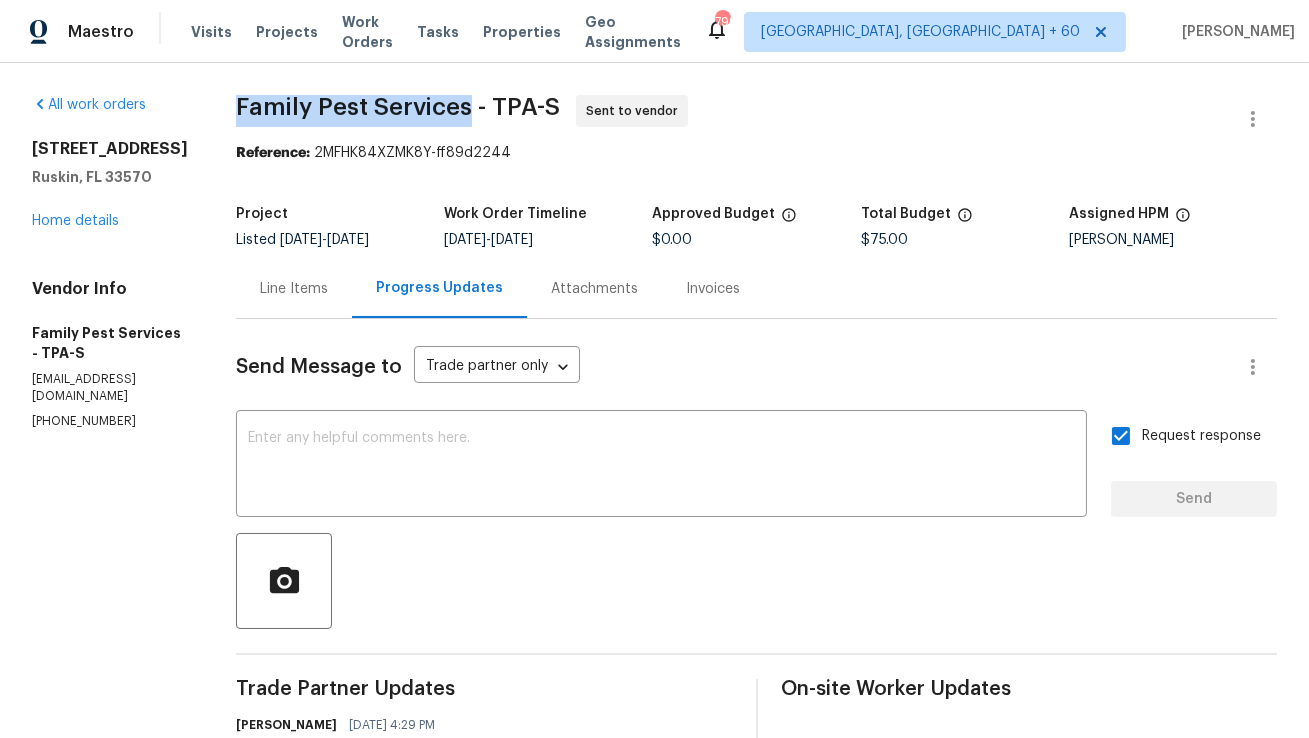 copy on "Family Pest Services" 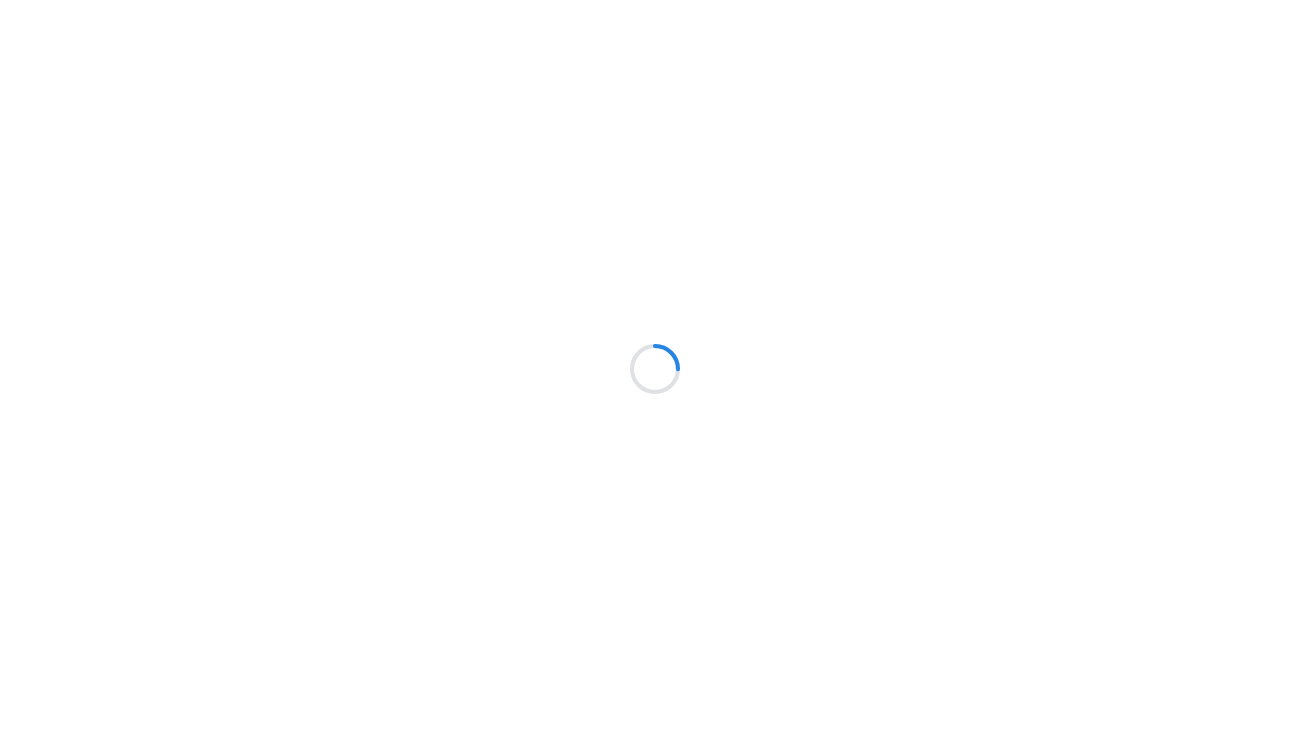 scroll, scrollTop: 0, scrollLeft: 0, axis: both 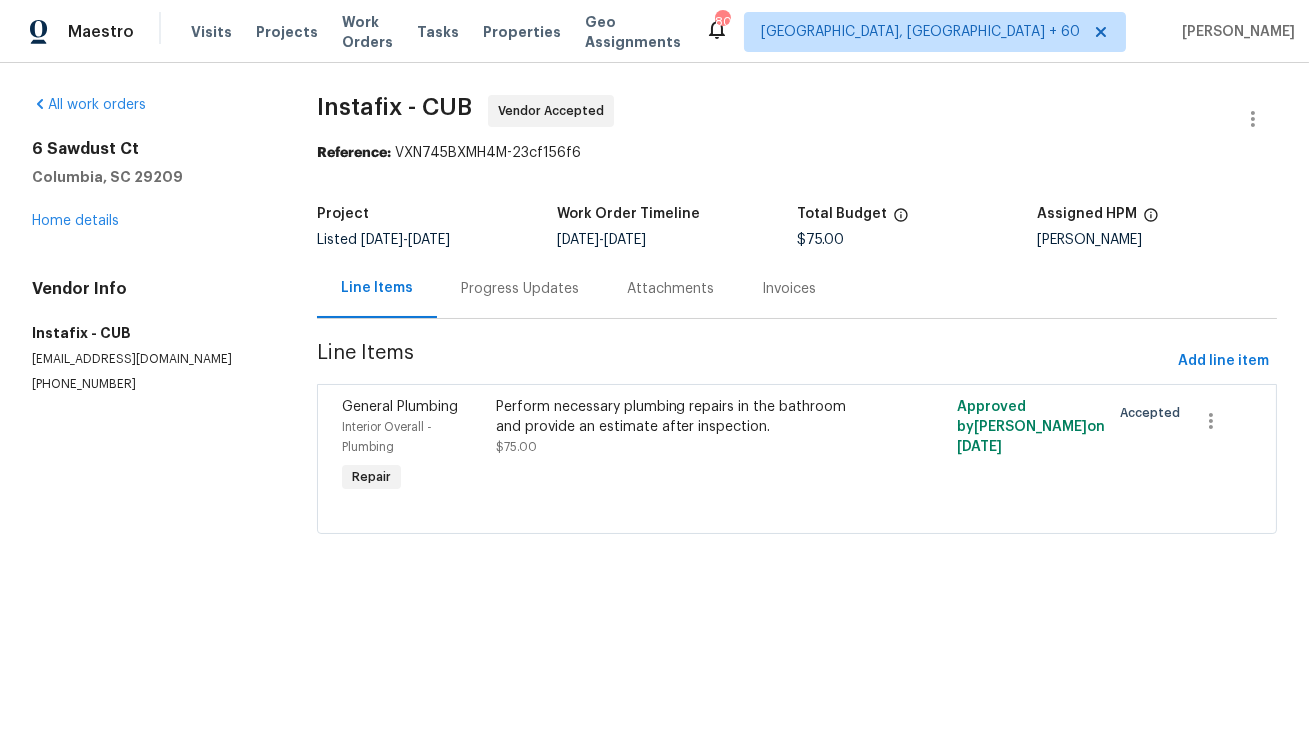 click on "Progress Updates" at bounding box center [520, 289] 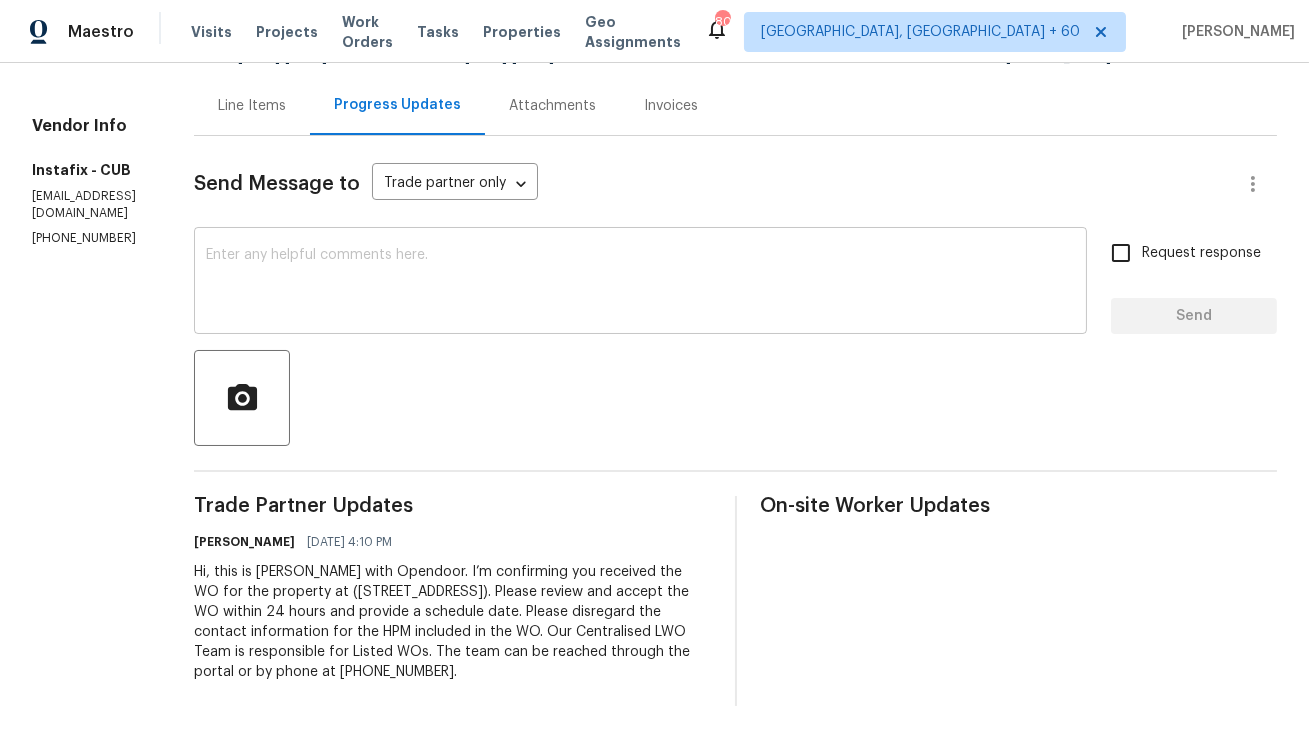 scroll, scrollTop: 0, scrollLeft: 0, axis: both 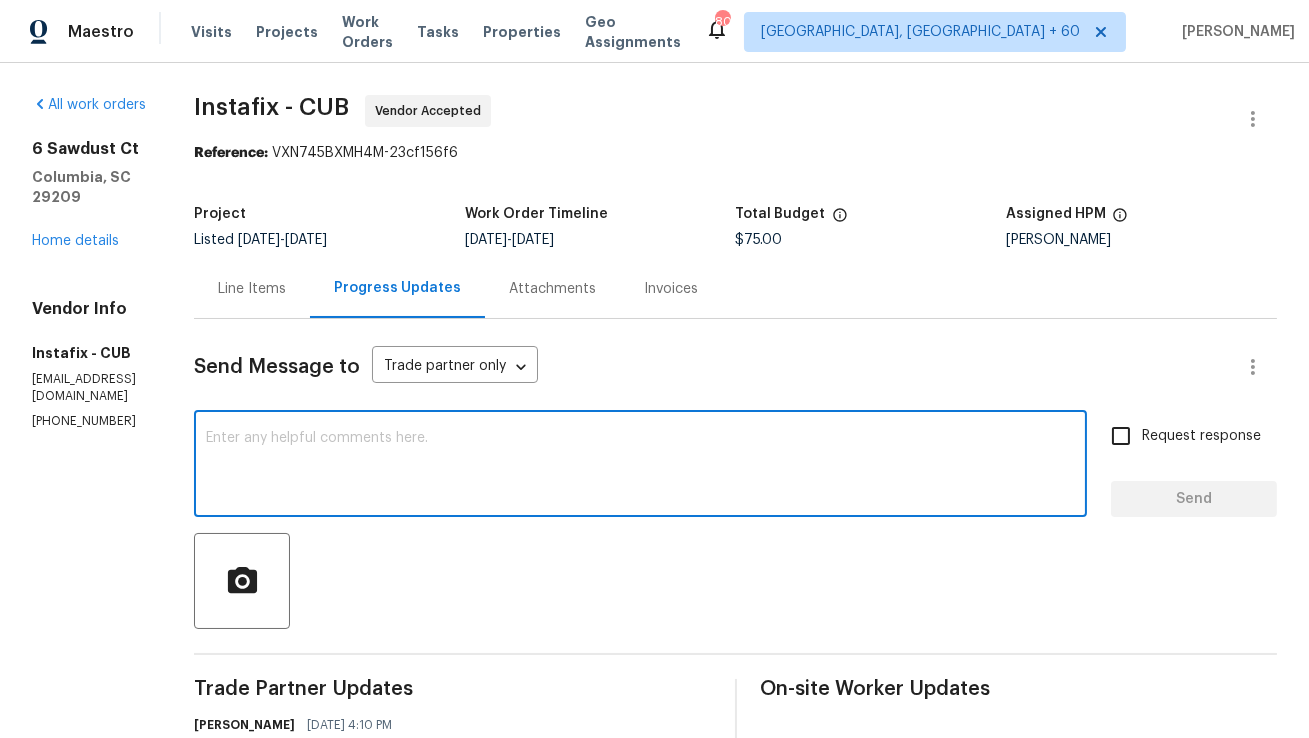 click at bounding box center [640, 466] 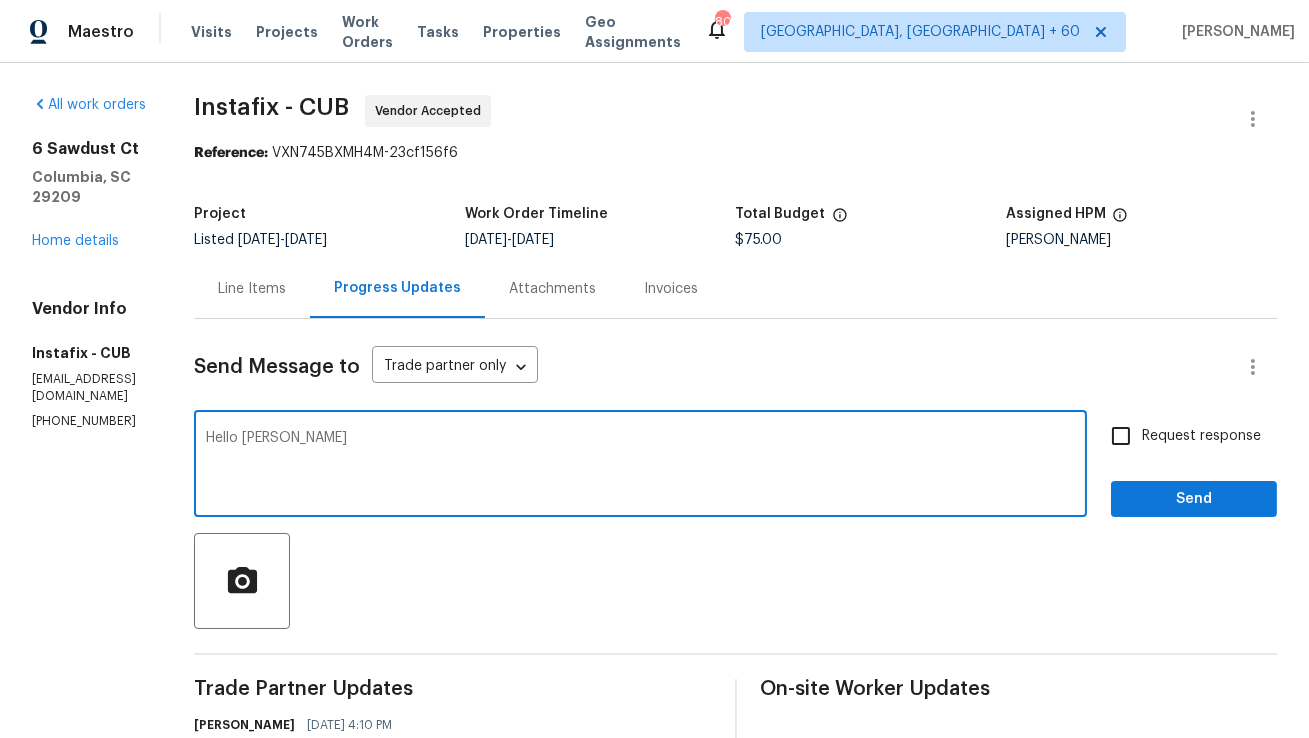 click on "Instafix - CUB" at bounding box center [271, 107] 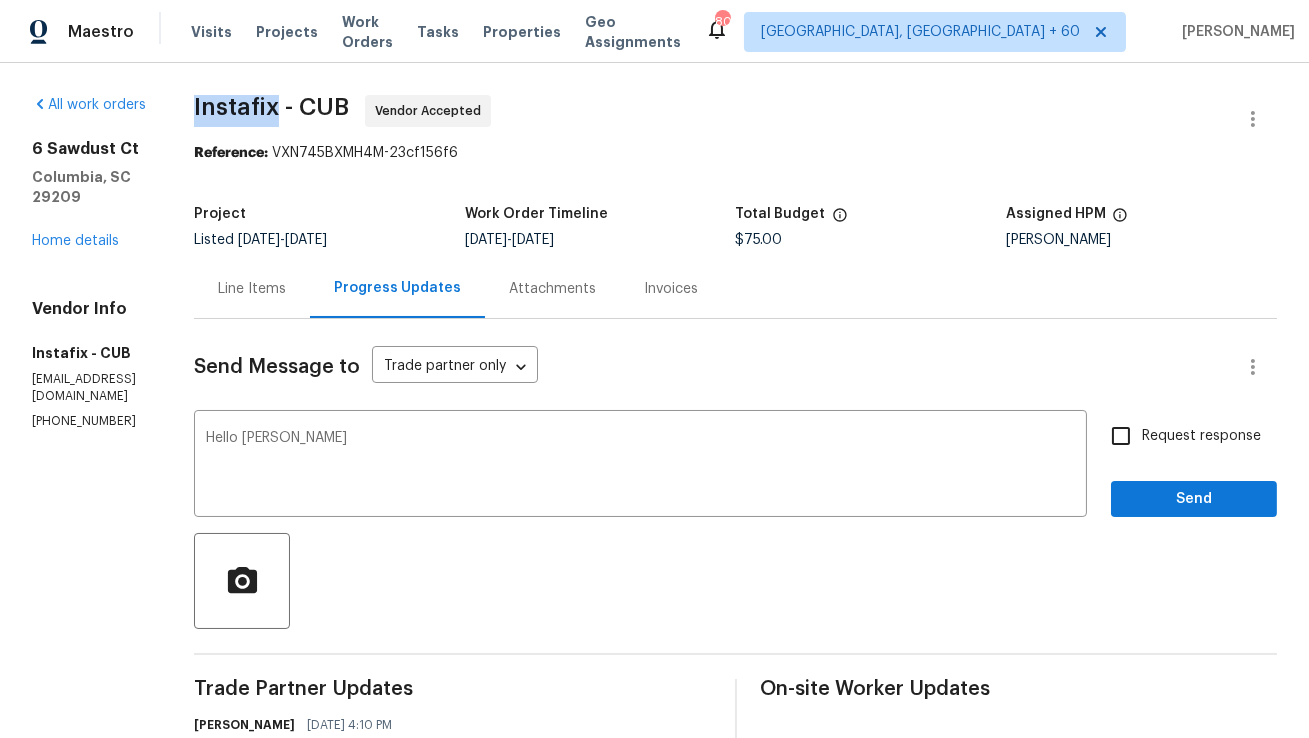 click on "Instafix - CUB" at bounding box center (271, 107) 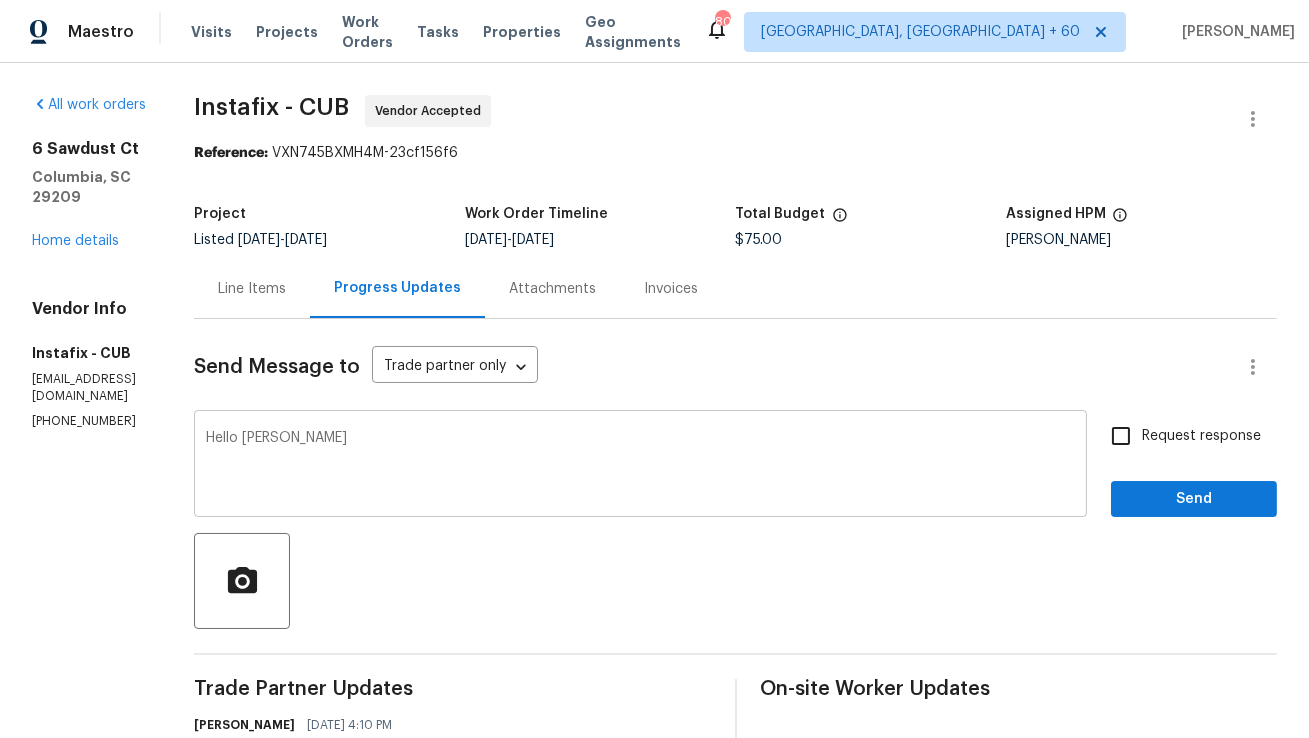 click on "Hello Davon" at bounding box center [640, 466] 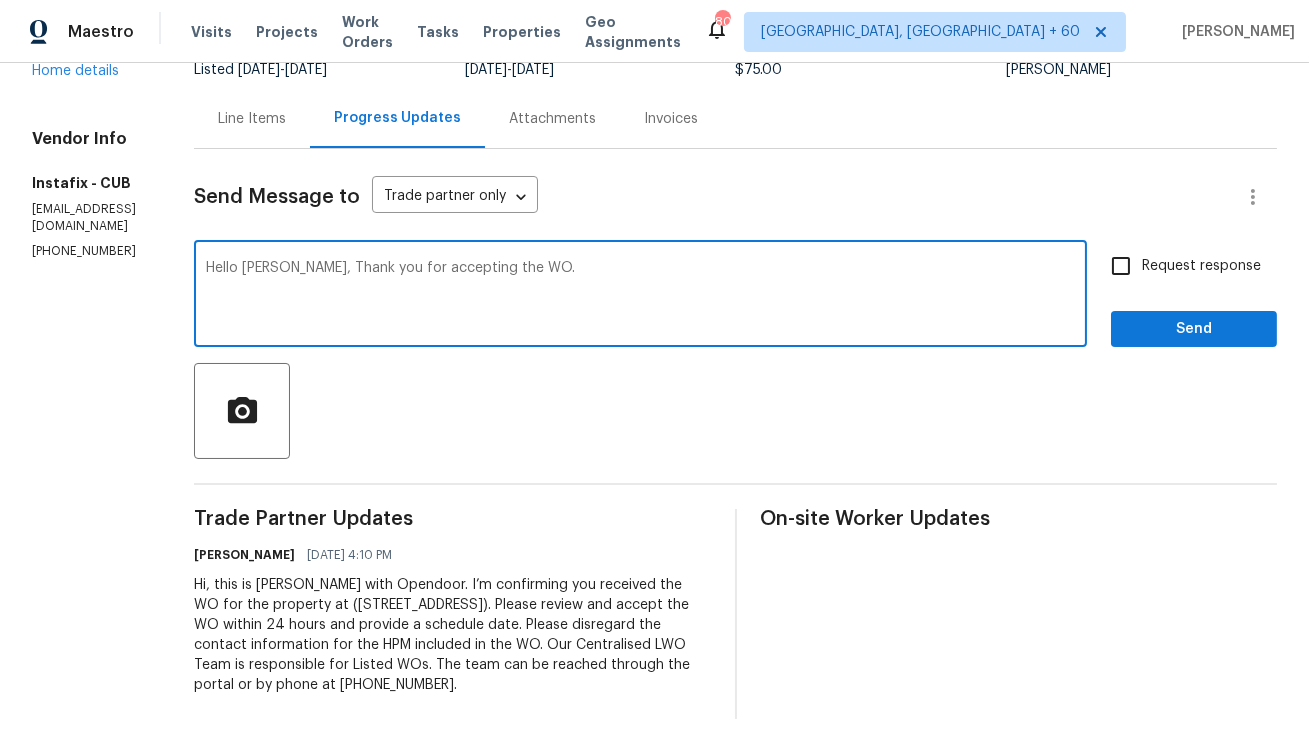 scroll, scrollTop: 183, scrollLeft: 0, axis: vertical 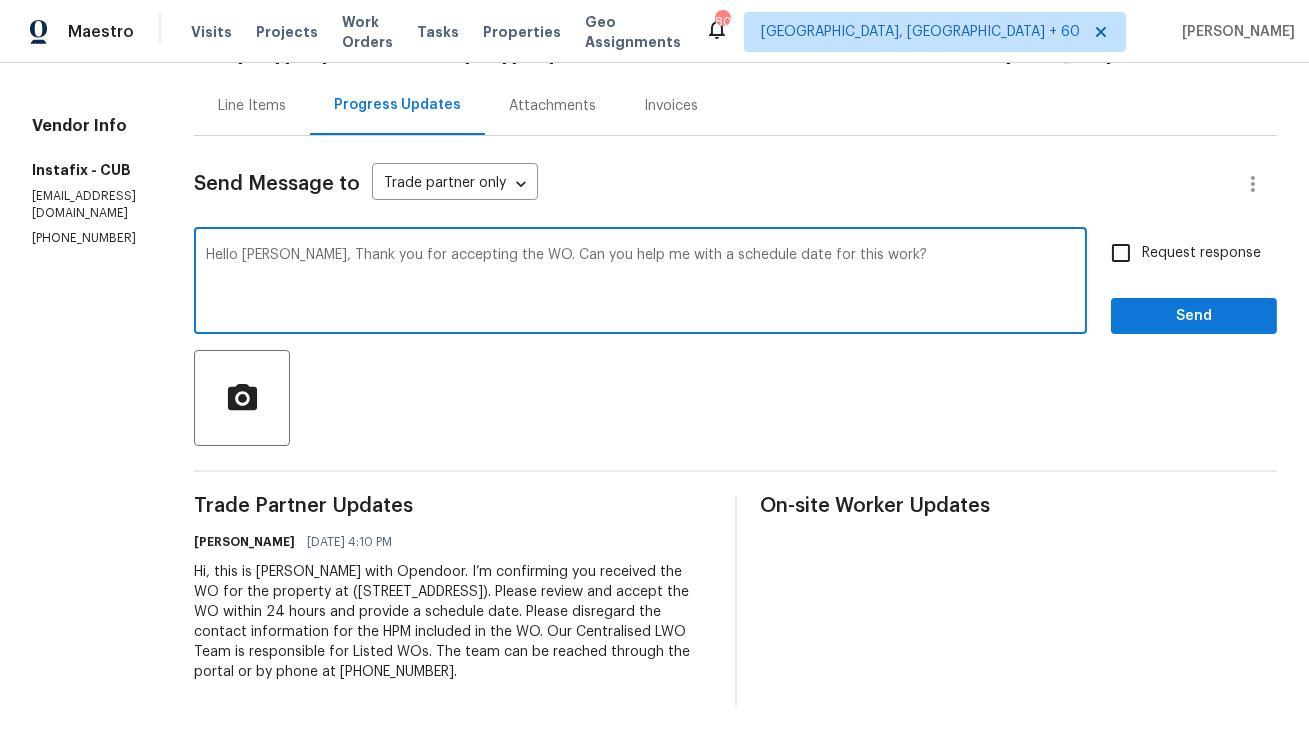 click on "Hello Davon, Thank you for accepting the WO. Can you help me with a schedule date for this work?" at bounding box center (640, 283) 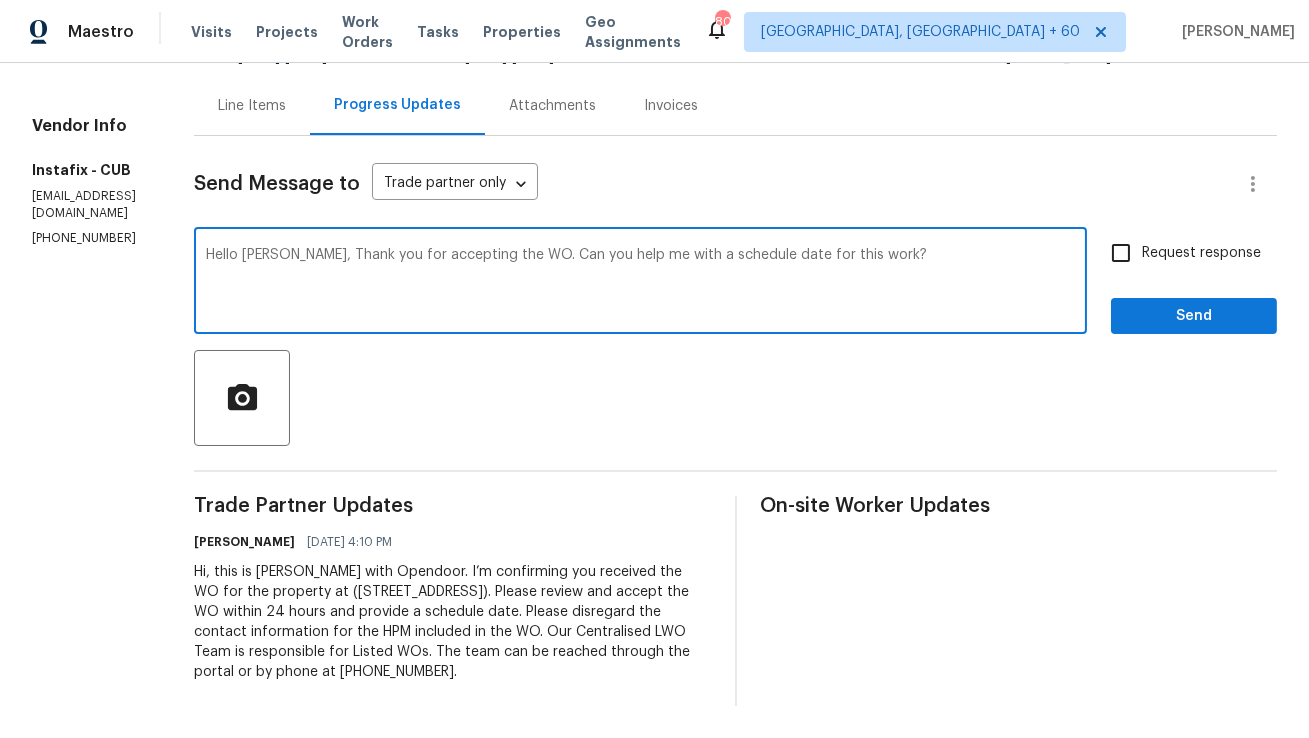 paste on "Thank you for accepting the work order. Could you please help me with a scheduled" 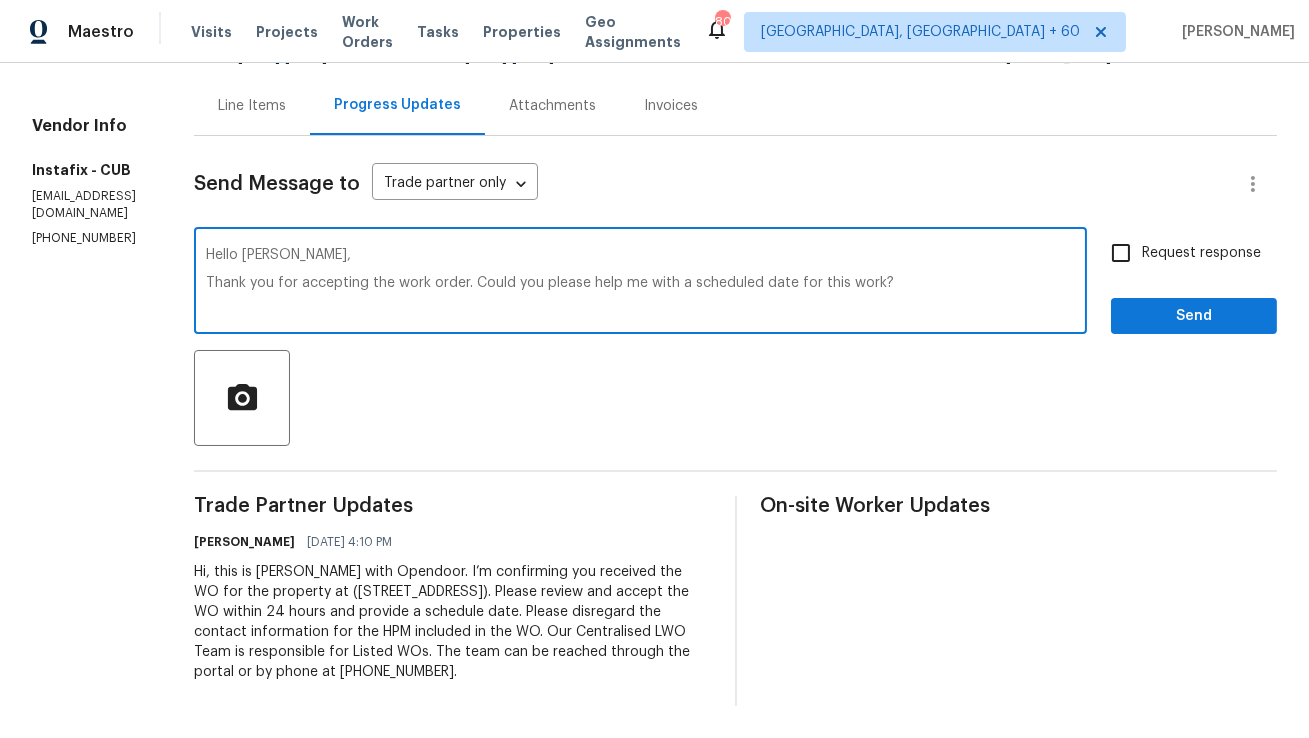 type on "Hello Davon,
Thank you for accepting the work order. Could you please help me with a scheduled date for this work?" 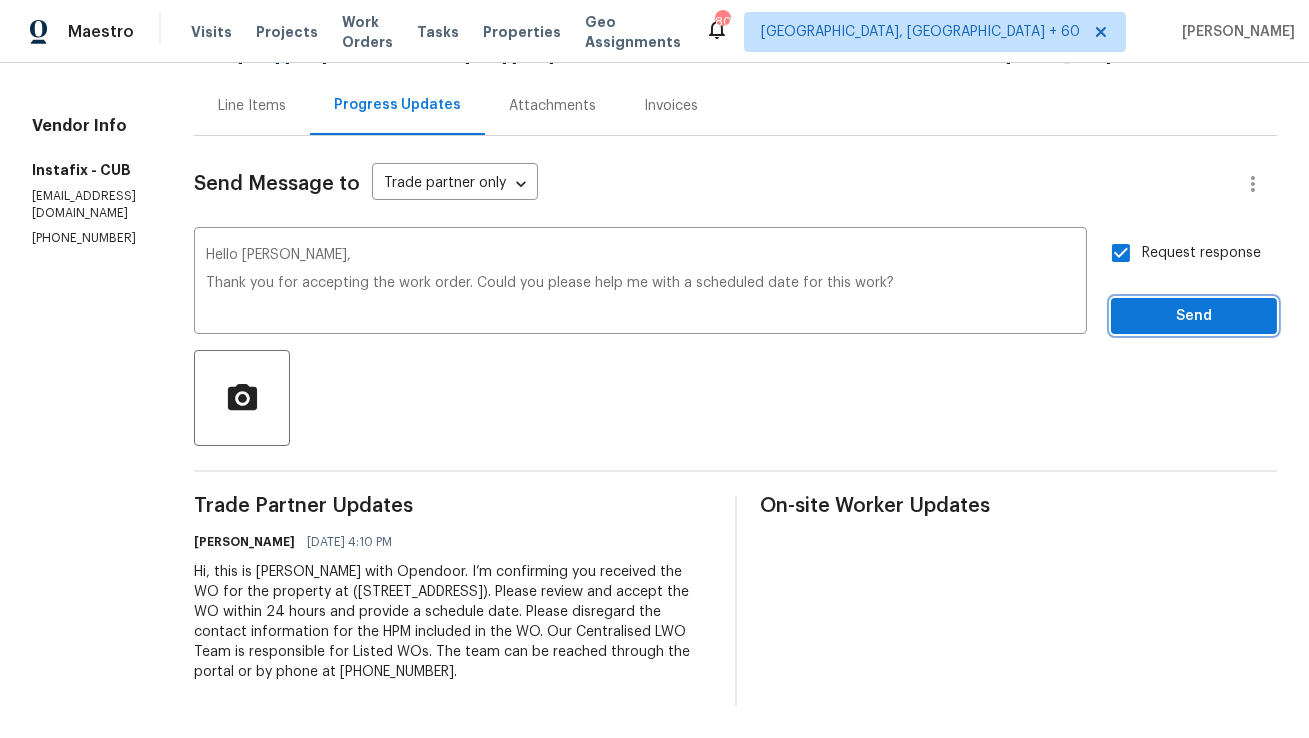 click on "Send" at bounding box center (1194, 316) 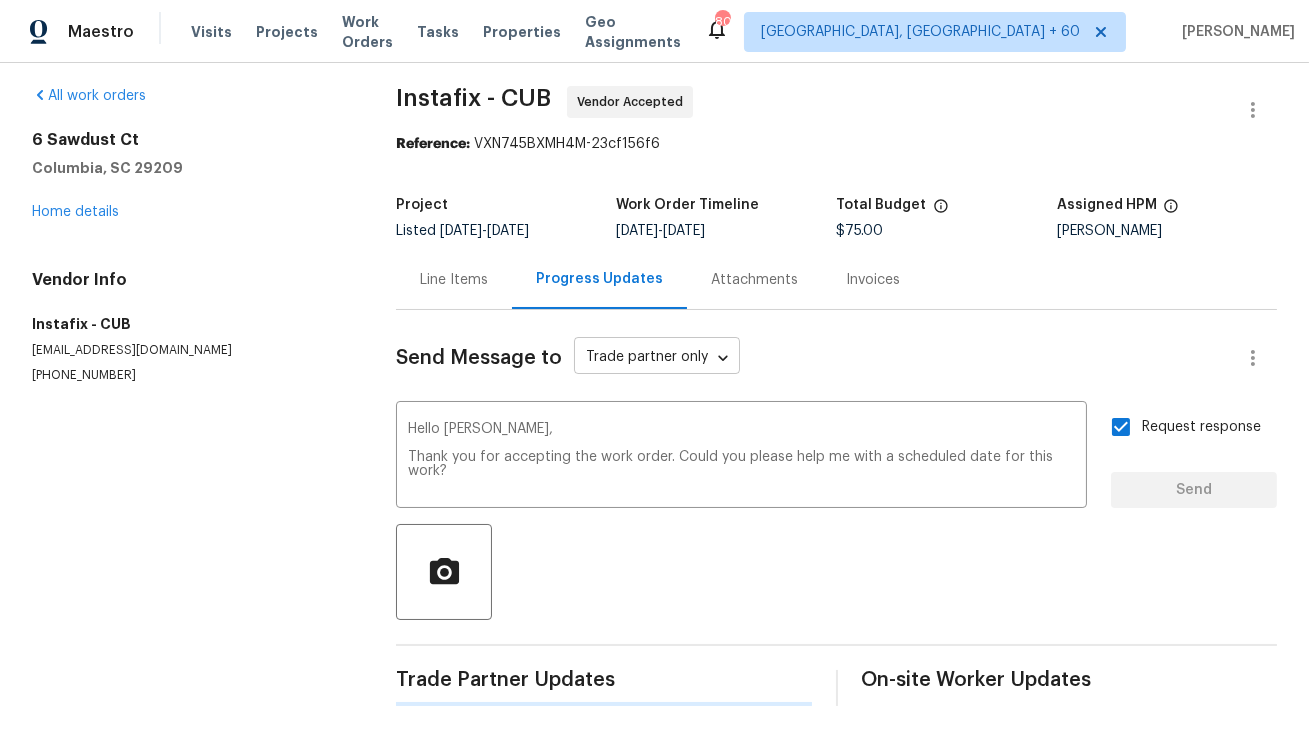 type 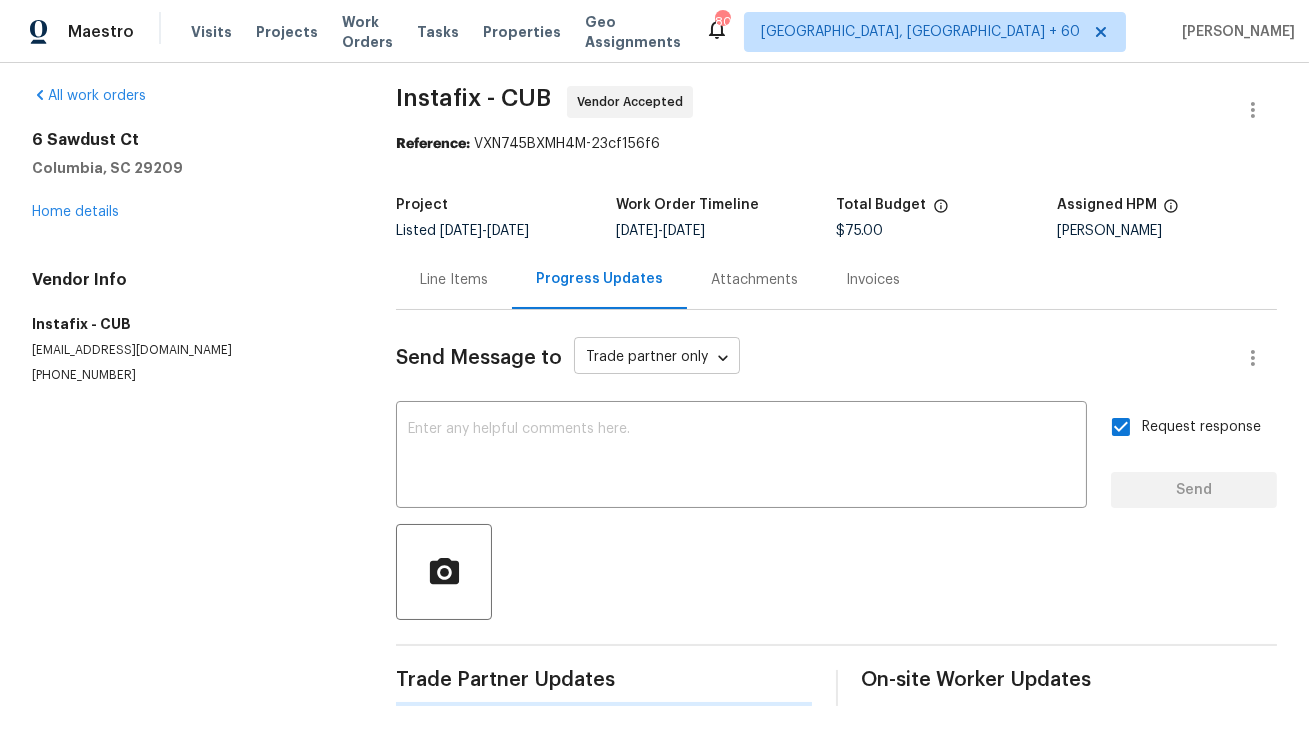 scroll, scrollTop: 183, scrollLeft: 0, axis: vertical 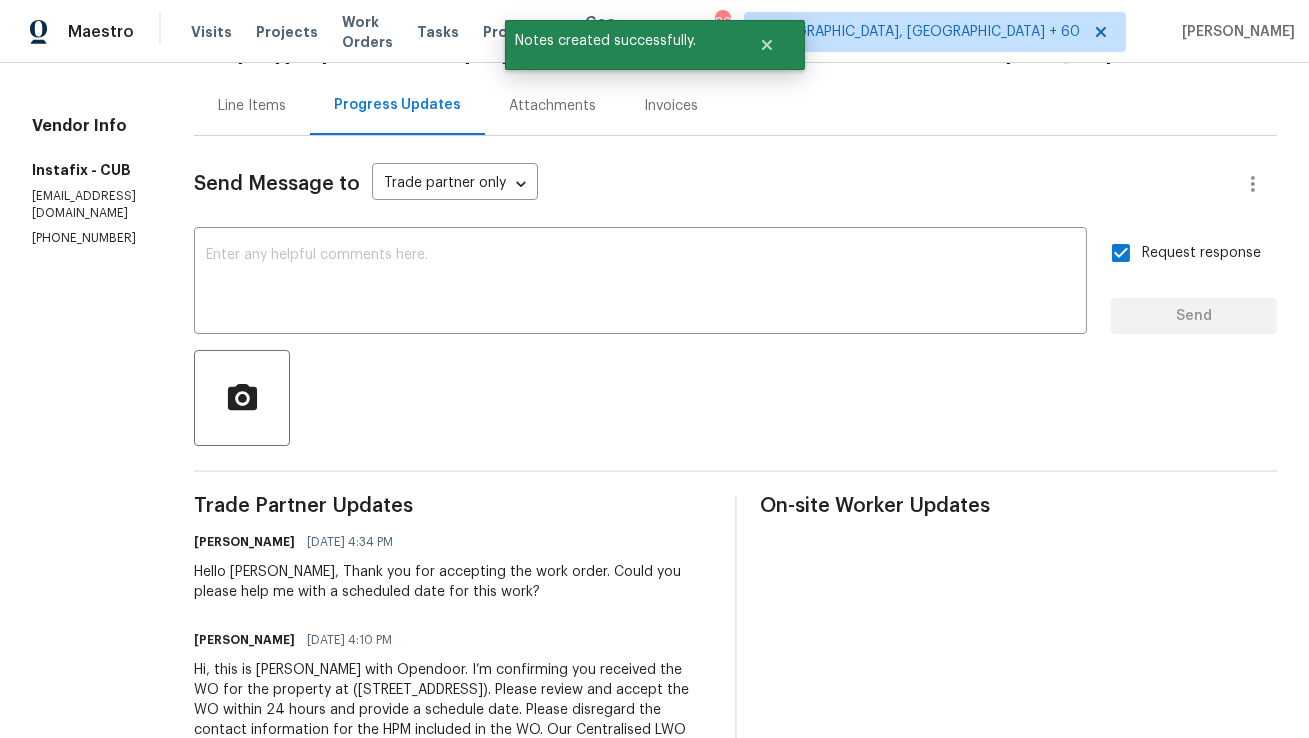 click on "Line Items" at bounding box center (252, 106) 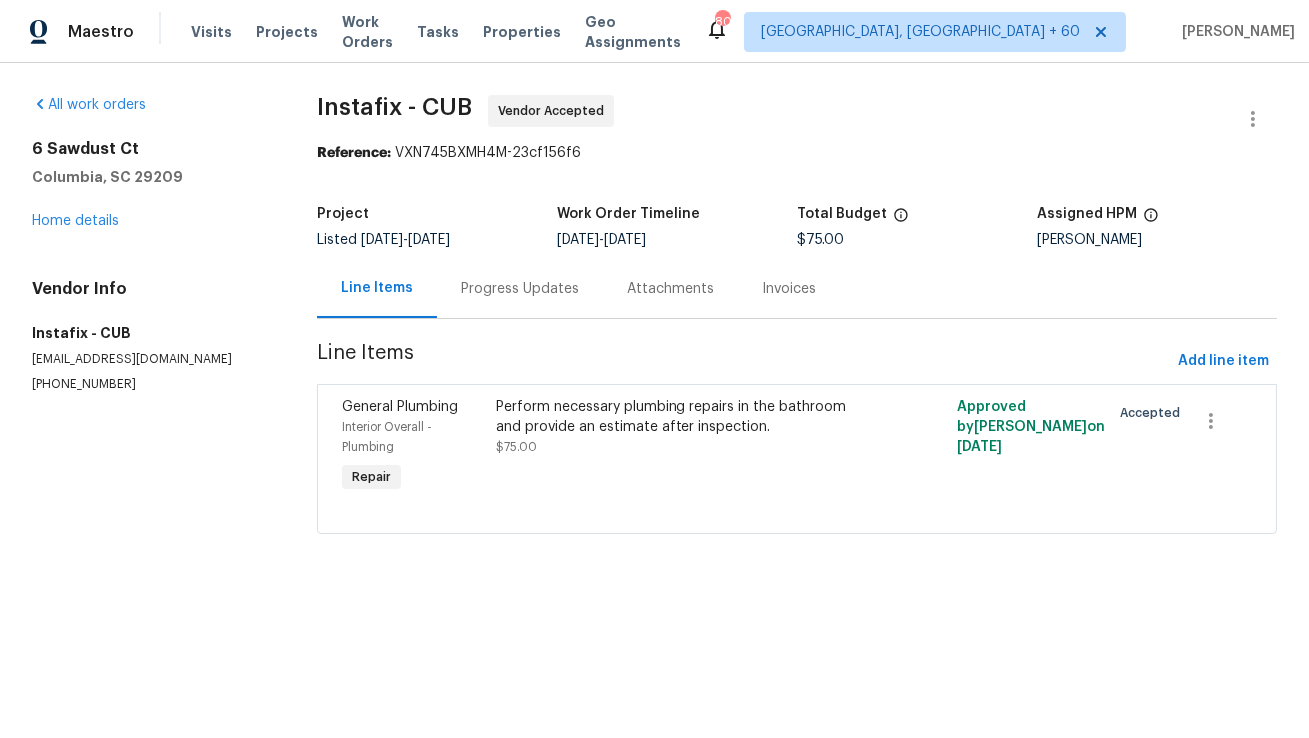 click on "All work orders 6 Sawdust Ct Columbia, SC 29209 Home details Vendor Info Instafix - CUB instafixedit@gmail.com (803) 603-9251 Instafix - CUB Vendor Accepted Reference:   VXN745BXMH4M-23cf156f6 Project Listed   7/14/2025  -  7/18/2025 Work Order Timeline 7/16/2025  -  7/18/2025 Total Budget $75.00 Assigned HPM Kati Dunn Line Items Progress Updates Attachments Invoices Line Items Add line item General Plumbing Interior Overall - Plumbing Repair Perform necessary plumbing repairs in the bathroom and provide an estimate after inspection. $75.00 Approved by  Anthony Mascarenhas  on   7/16/2025 Accepted" at bounding box center [654, 326] 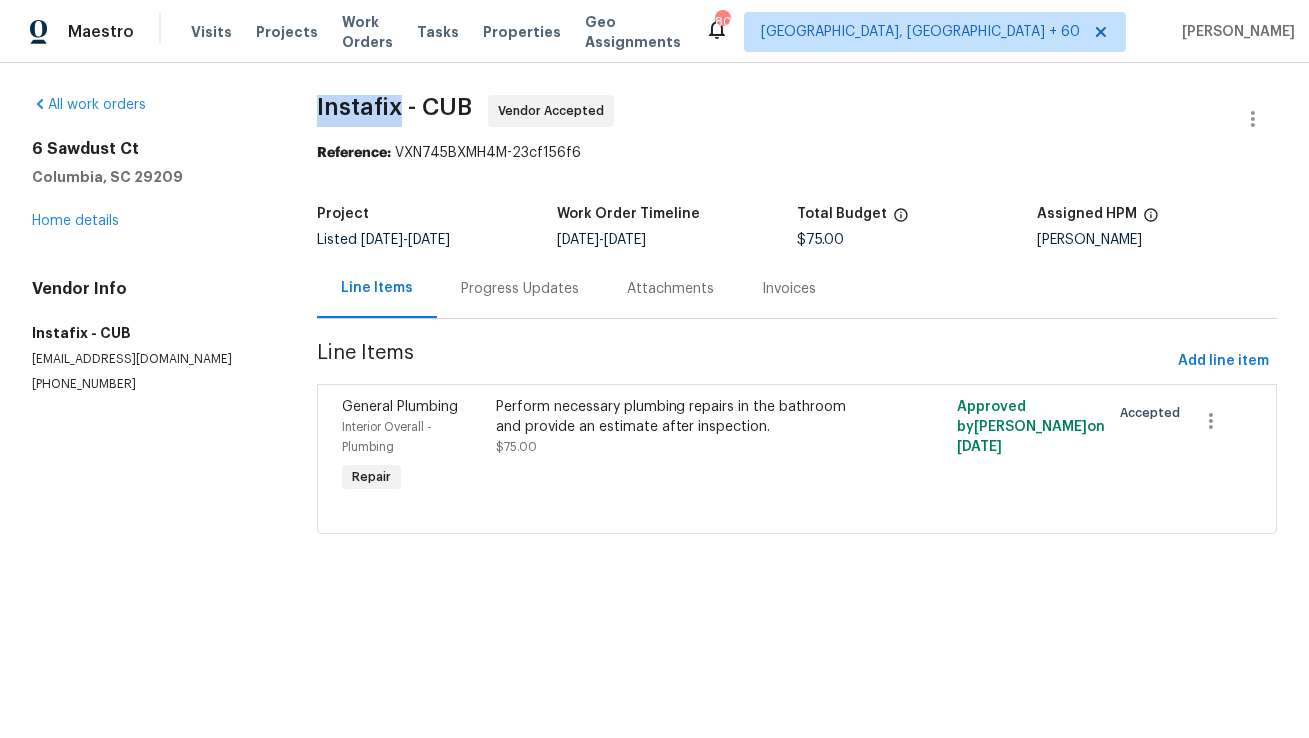 click on "Instafix - CUB" at bounding box center [394, 107] 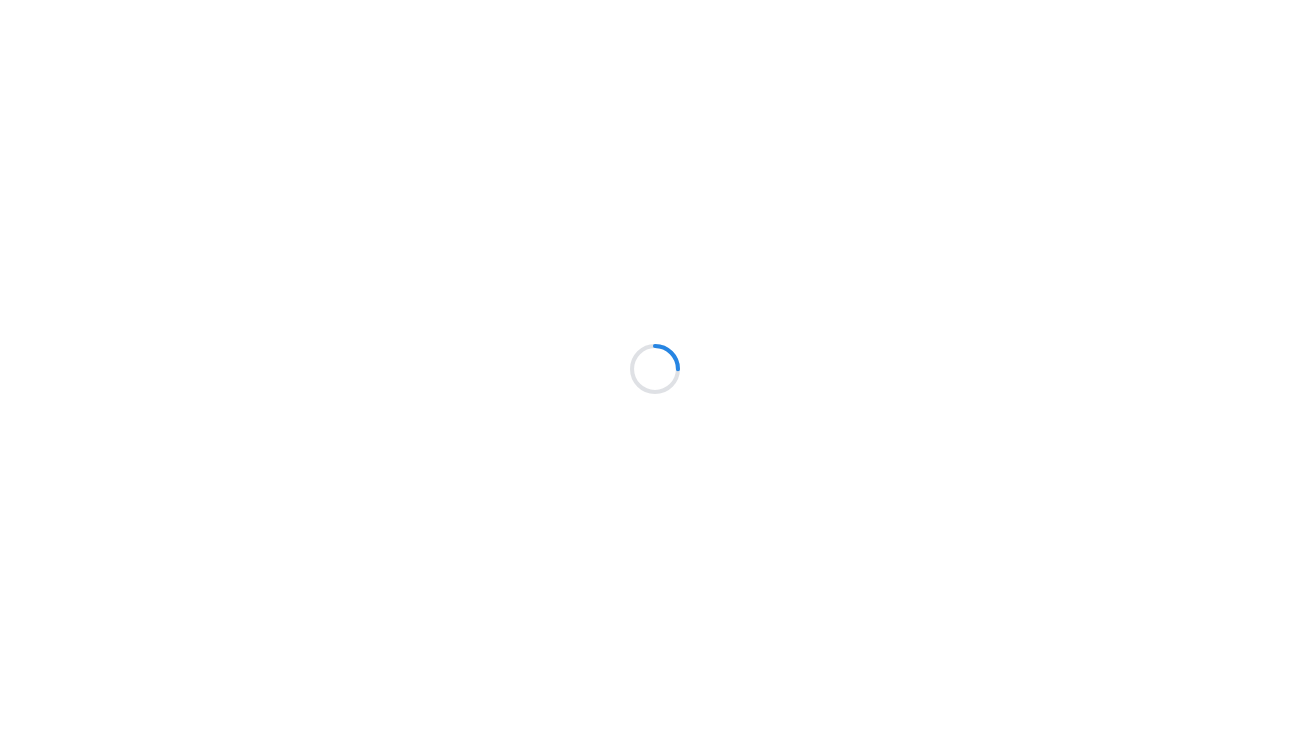 scroll, scrollTop: 0, scrollLeft: 0, axis: both 